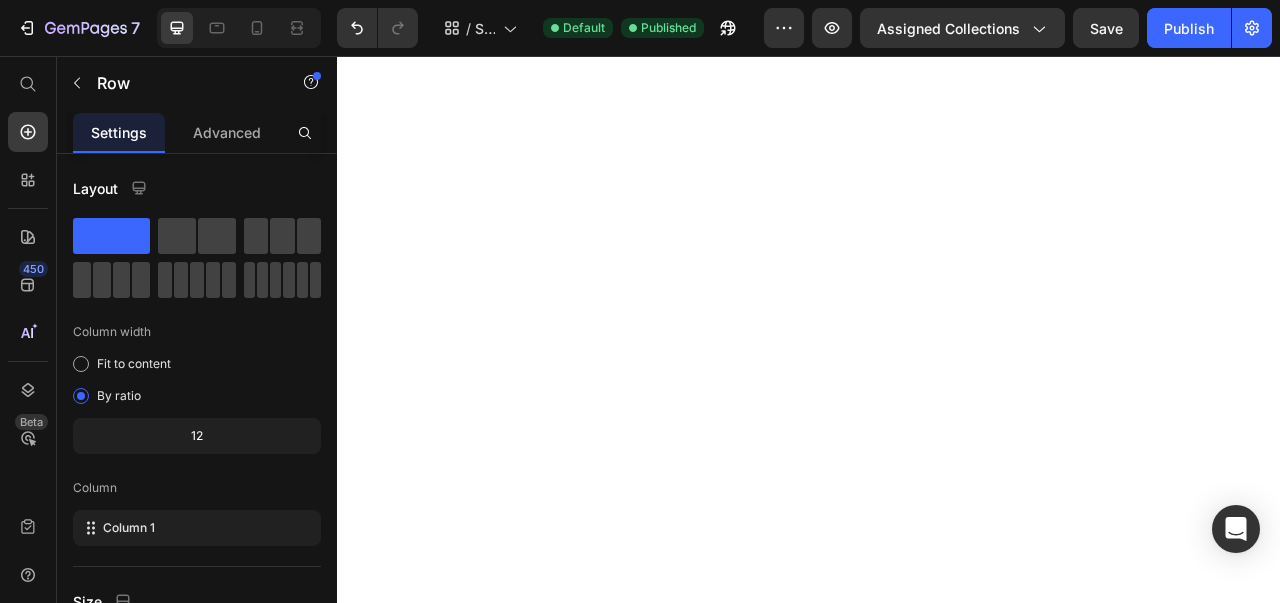 scroll, scrollTop: 0, scrollLeft: 0, axis: both 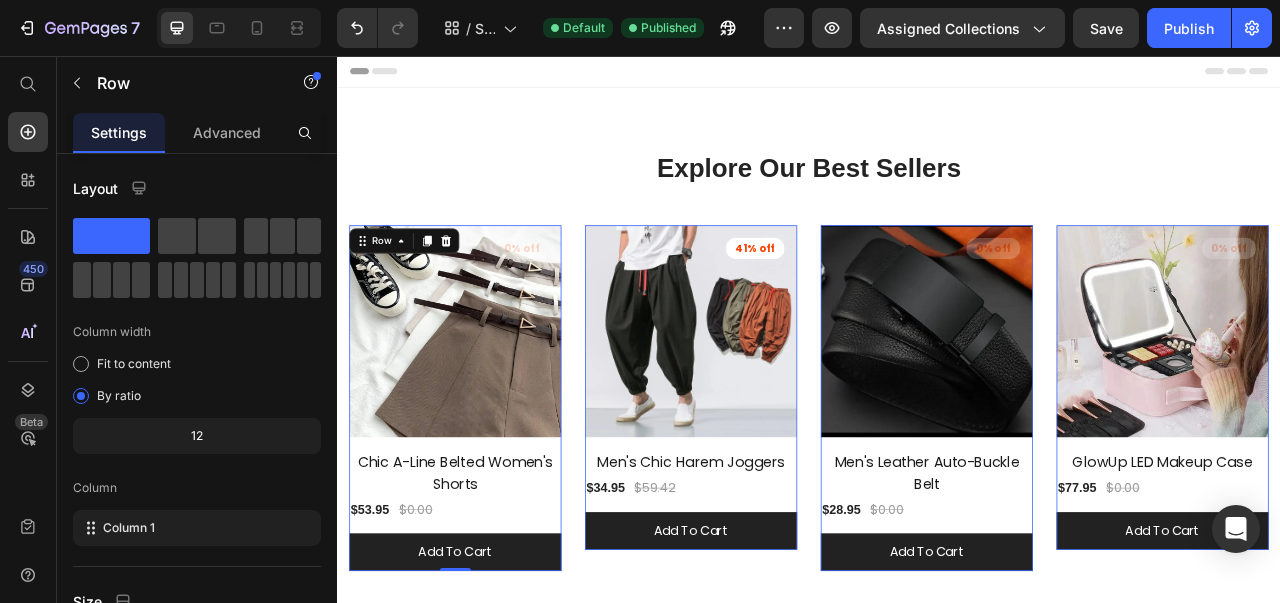 click on "Assigned Collections" 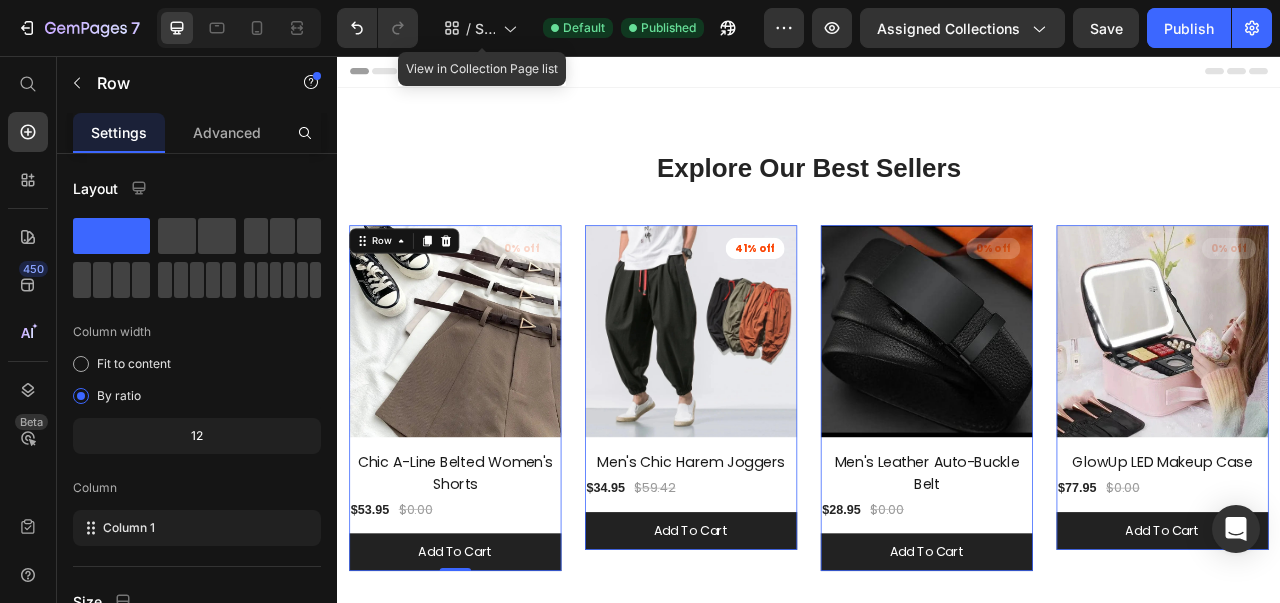 click on "Shopify Original Collection Template" at bounding box center (485, 28) 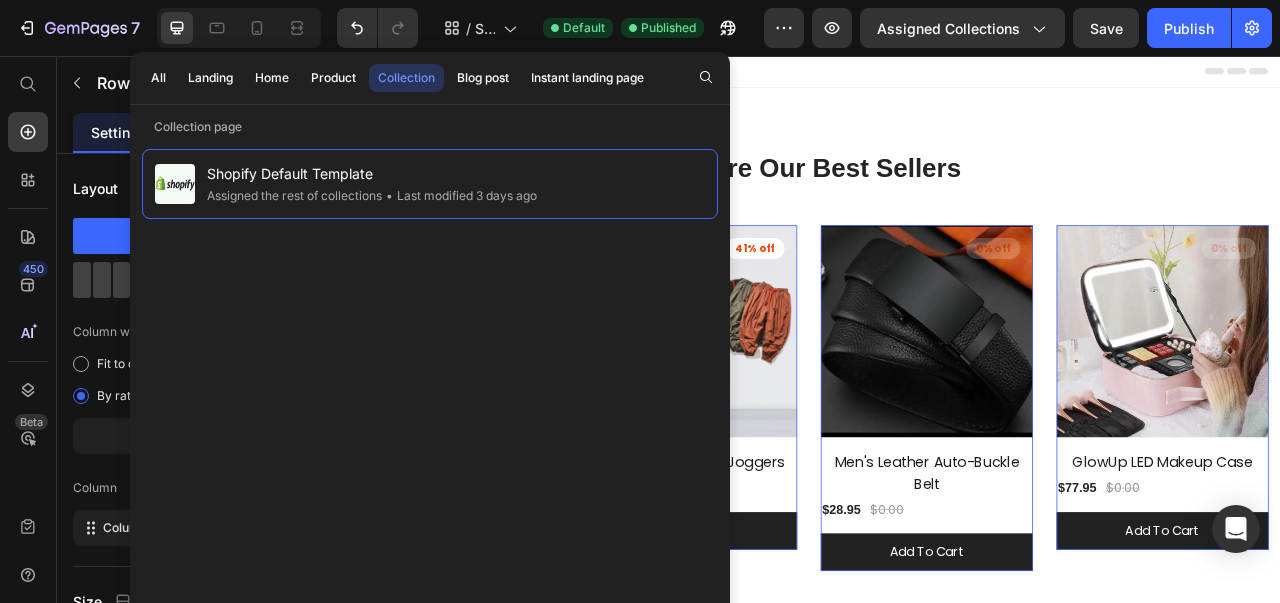 click on "Shopify Default Template" at bounding box center (372, 174) 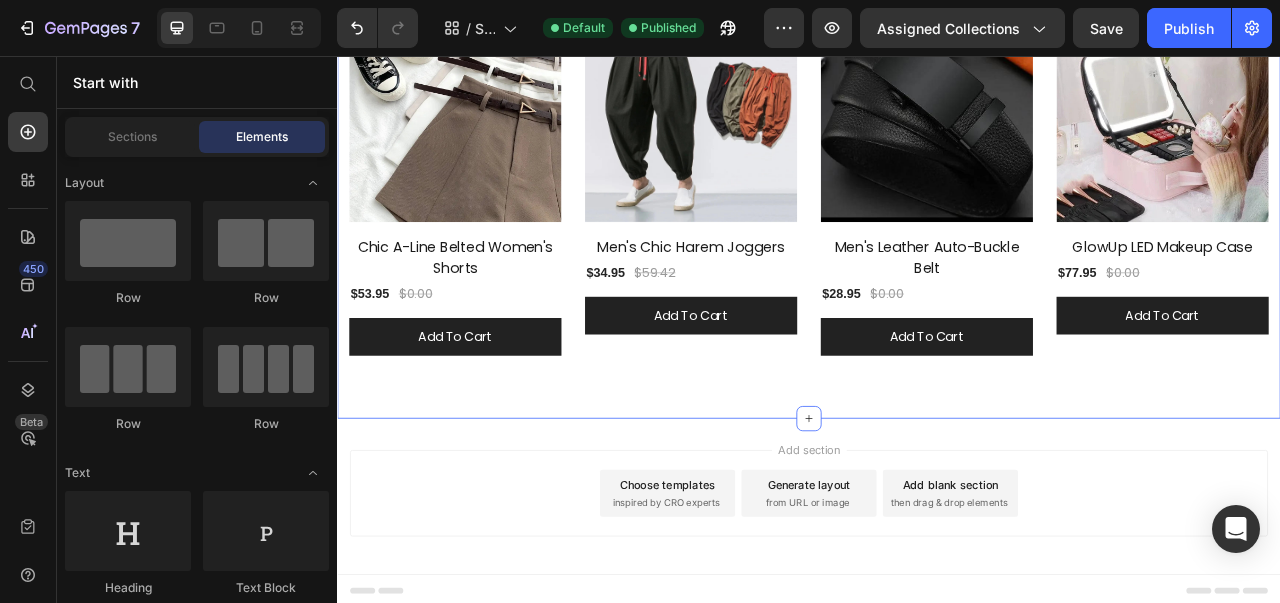scroll, scrollTop: 0, scrollLeft: 0, axis: both 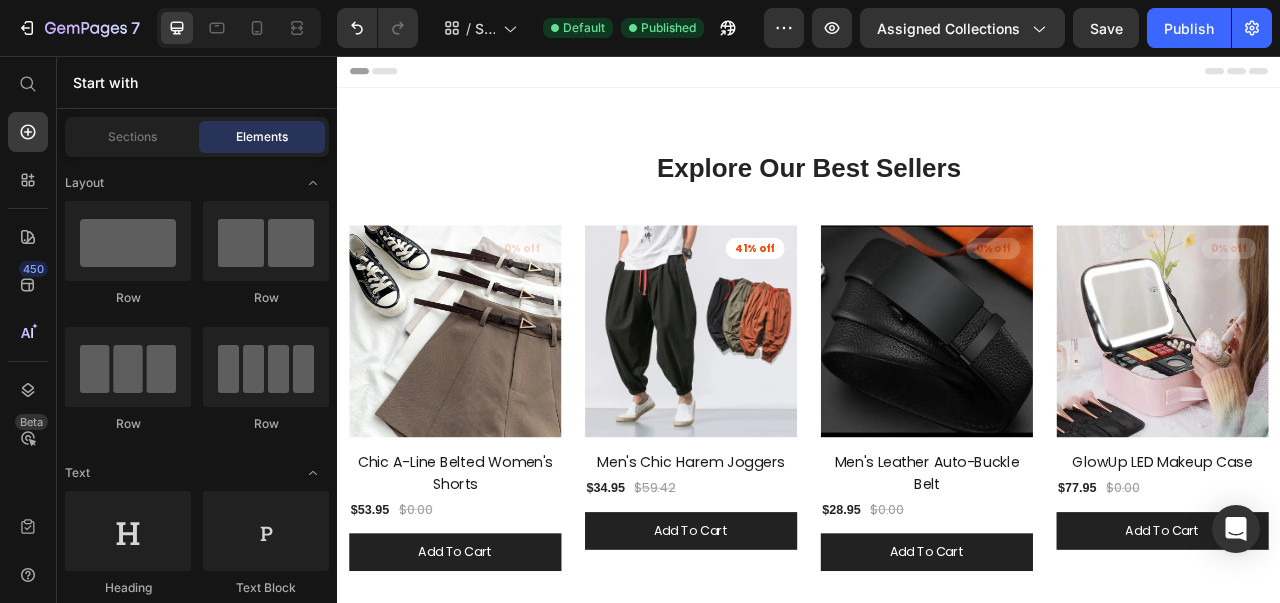 click on "Assigned Collections" 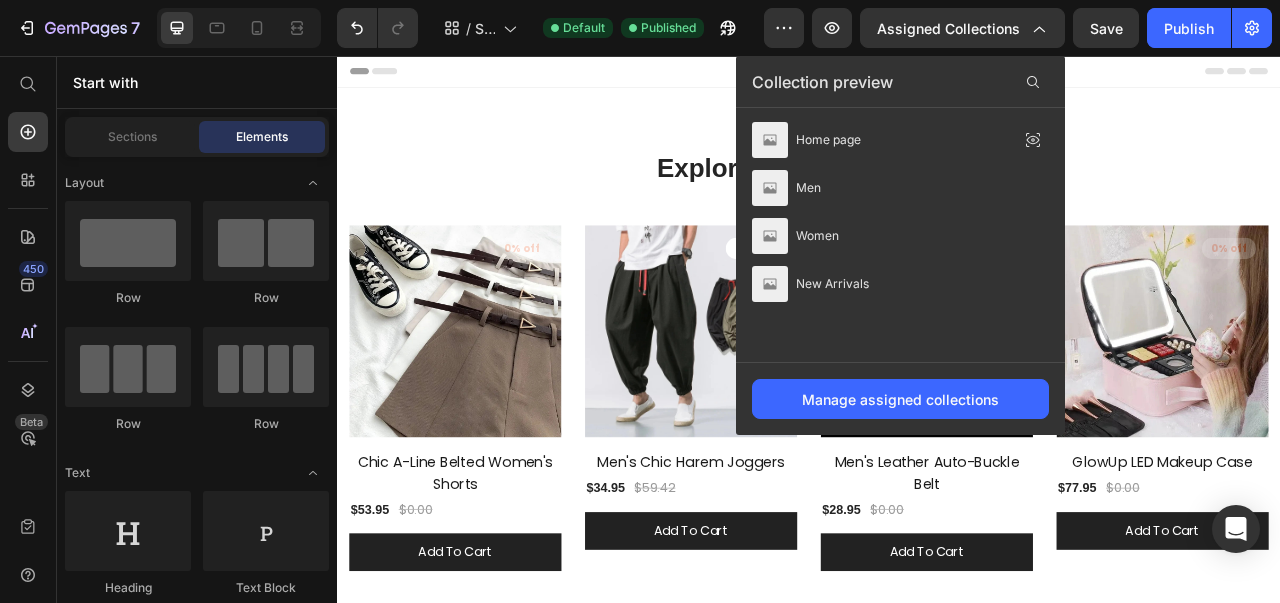 click on "Manage assigned collections" at bounding box center (900, 399) 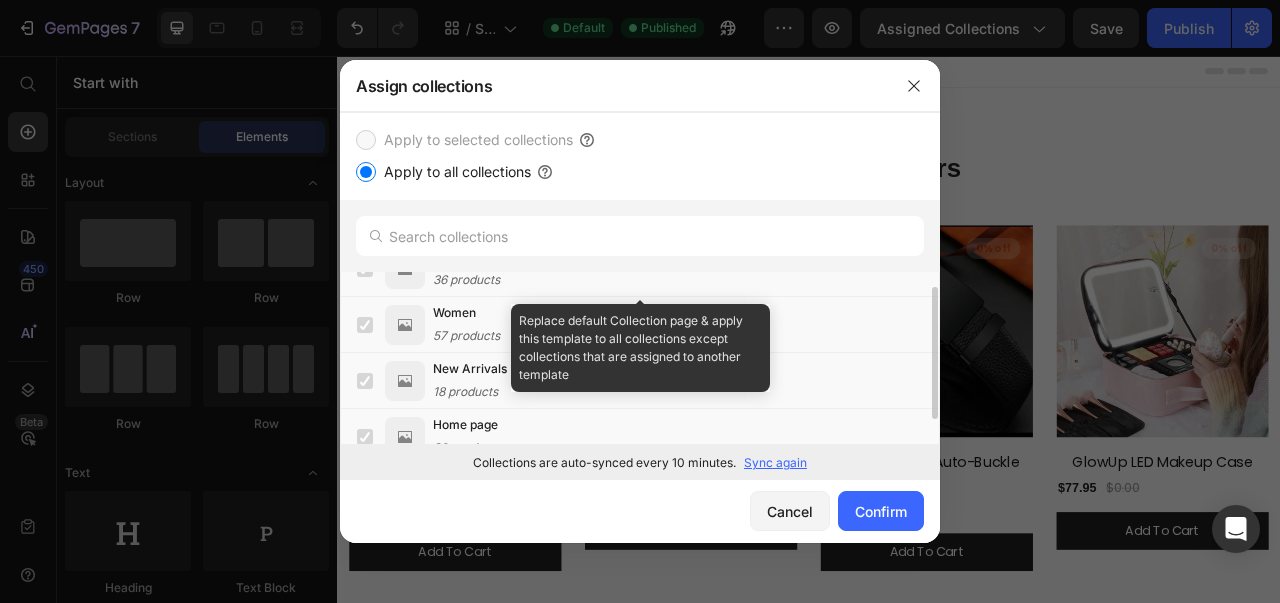 scroll, scrollTop: 22, scrollLeft: 0, axis: vertical 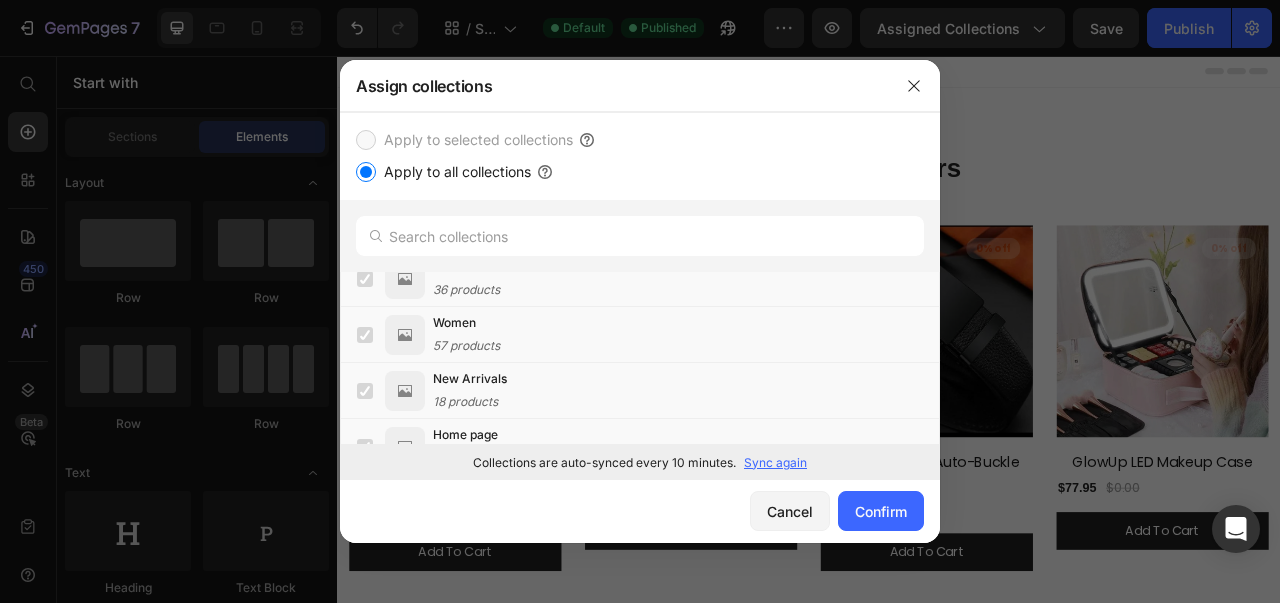 click on "Confirm" 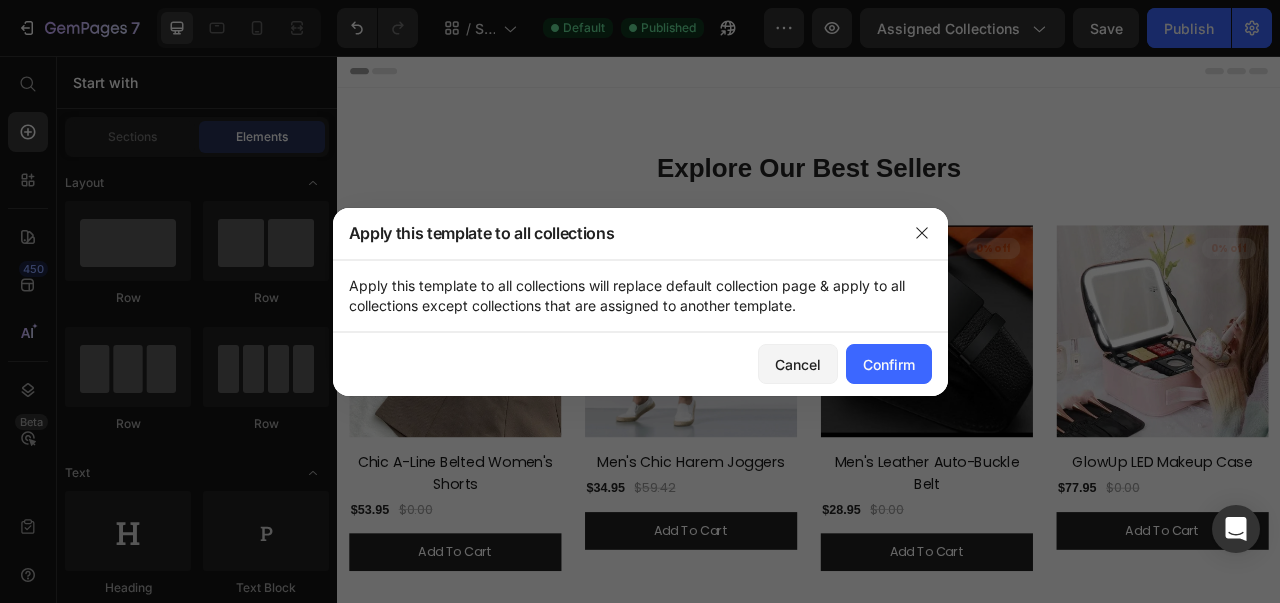 click on "Confirm" at bounding box center [889, 364] 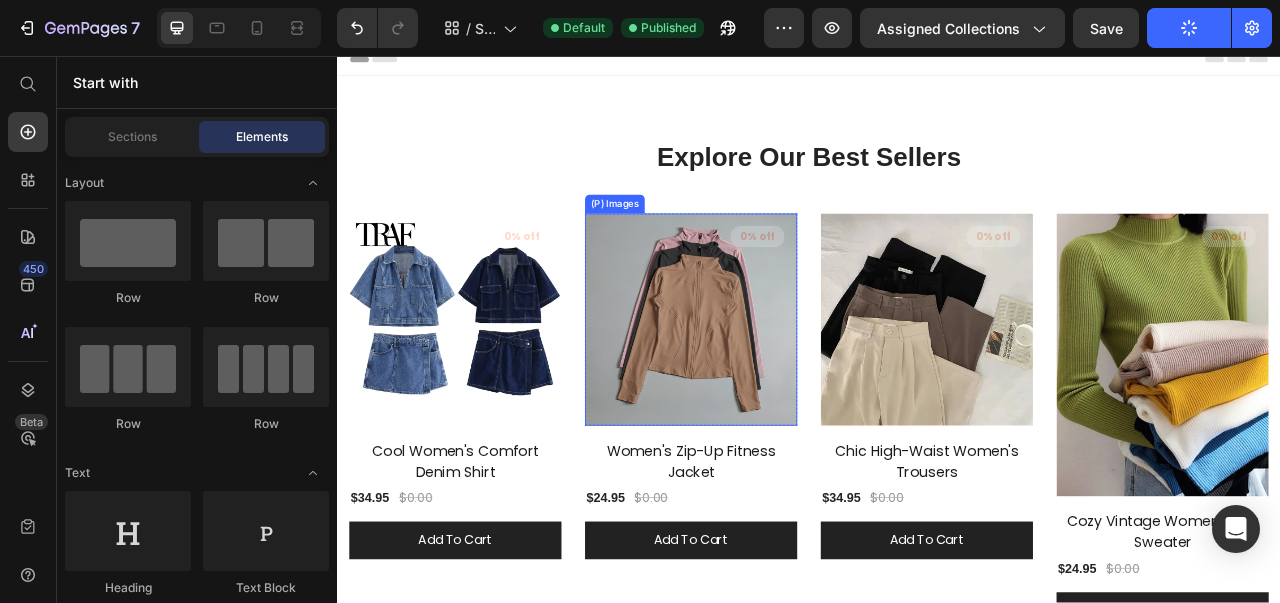 scroll, scrollTop: 0, scrollLeft: 0, axis: both 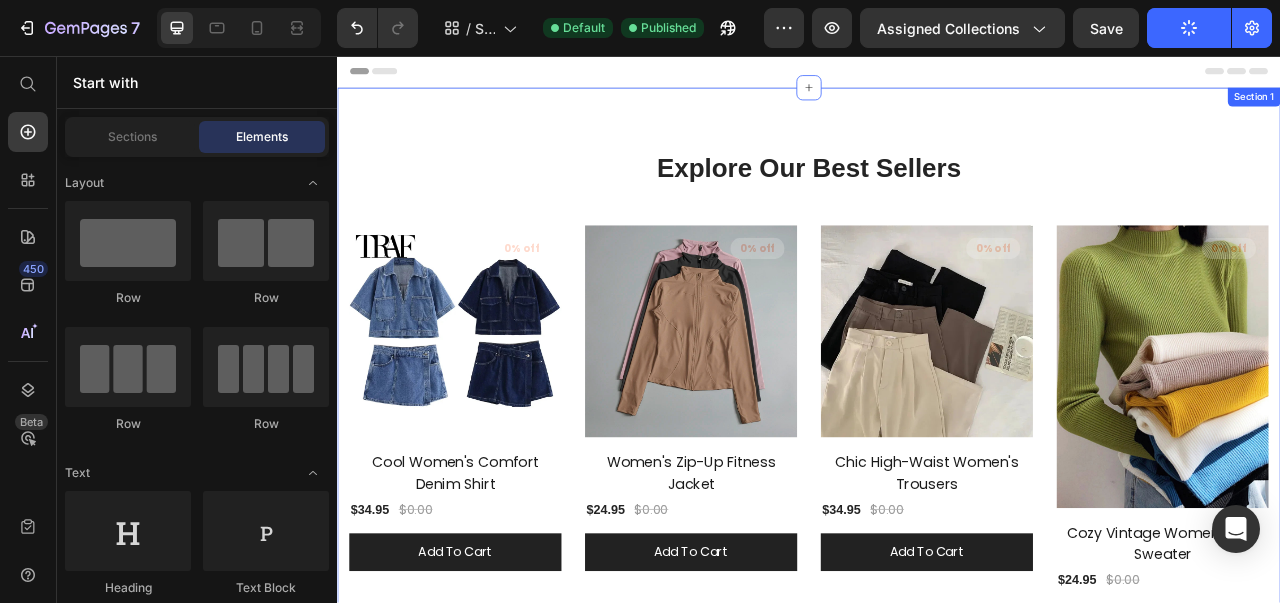 click on "Explore Our Best Sellers Heading Row (P) Images 0% off Product Badge Row Cool Women's Comfort Denim Shirt (P) Title $34.95 (P) Price $0.00 (P) Price Row add to cart (P) Cart Button Row (P) Images 0% off Product Badge Row Women's Zip-Up Fitness Jacket (P) Title $24.95 (P) Price $0.00 (P) Price Row add to cart (P) Cart Button Row (P) Images 0% off Product Badge Row Chic High-Waist Women's Trousers (P) Title $34.95 (P) Price $0.00 (P) Price Row add to cart (P) Cart Button Row (P) Images 0% off Product Badge Row Cozy Vintage Women's Knit Sweater (P) Title $24.95 (P) Price $0.00 (P) Price Row add to cart (P) Cart Button Row Product List Row Section 1" at bounding box center [937, 489] 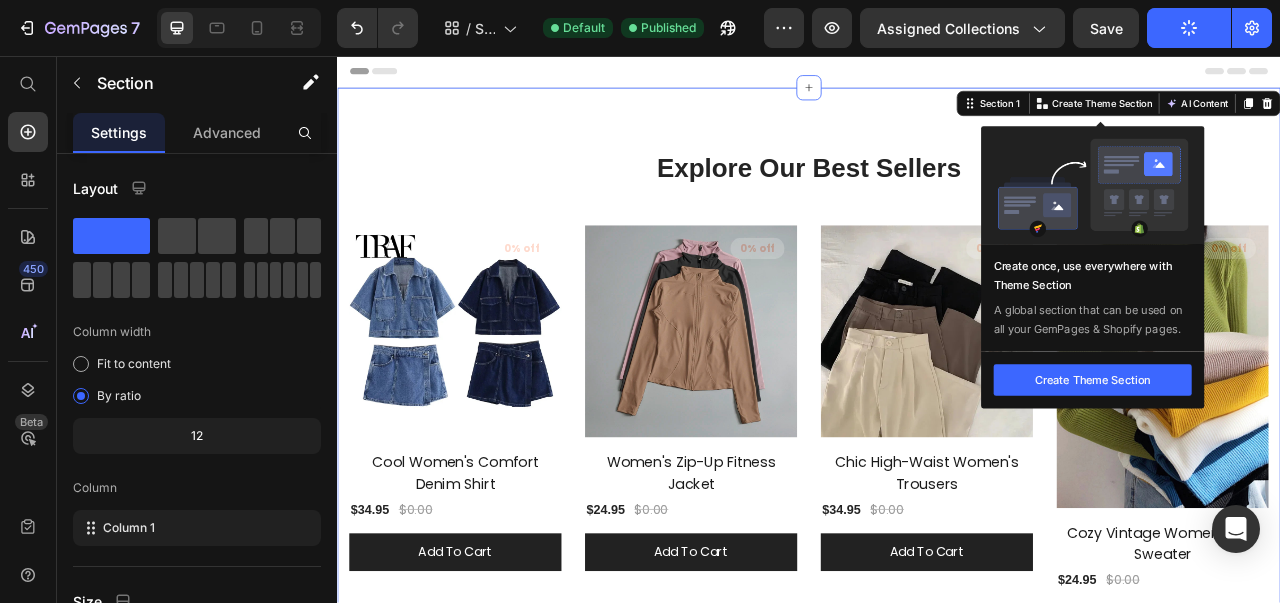 click on "Create Theme Section" at bounding box center (1300, 117) 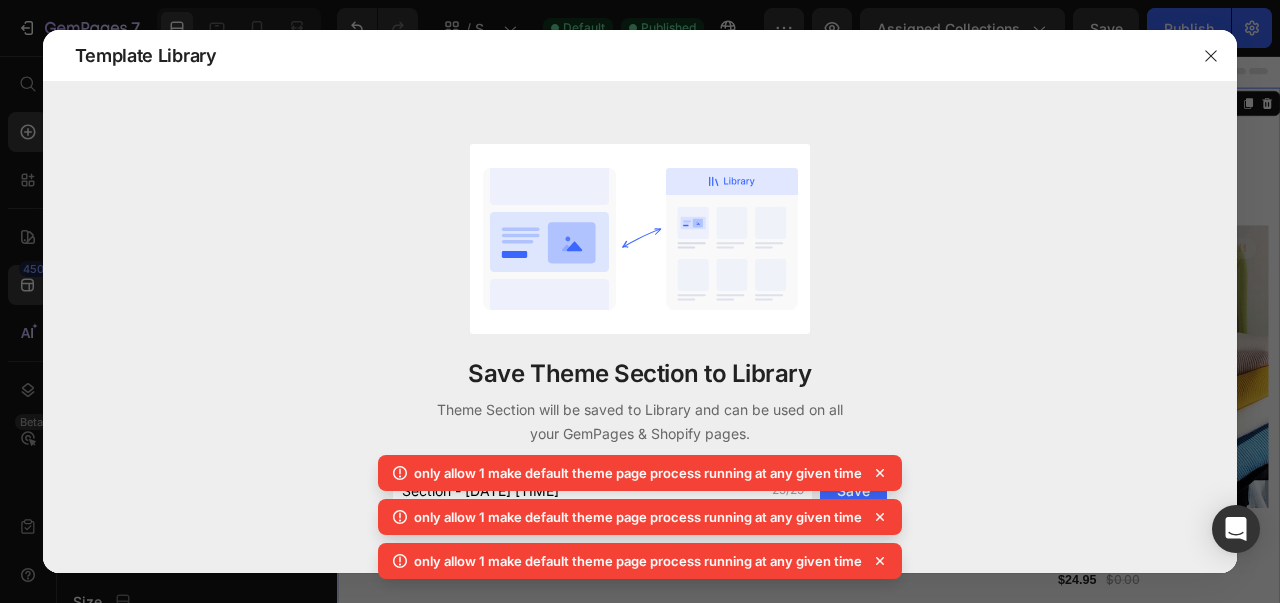 click at bounding box center (1211, 56) 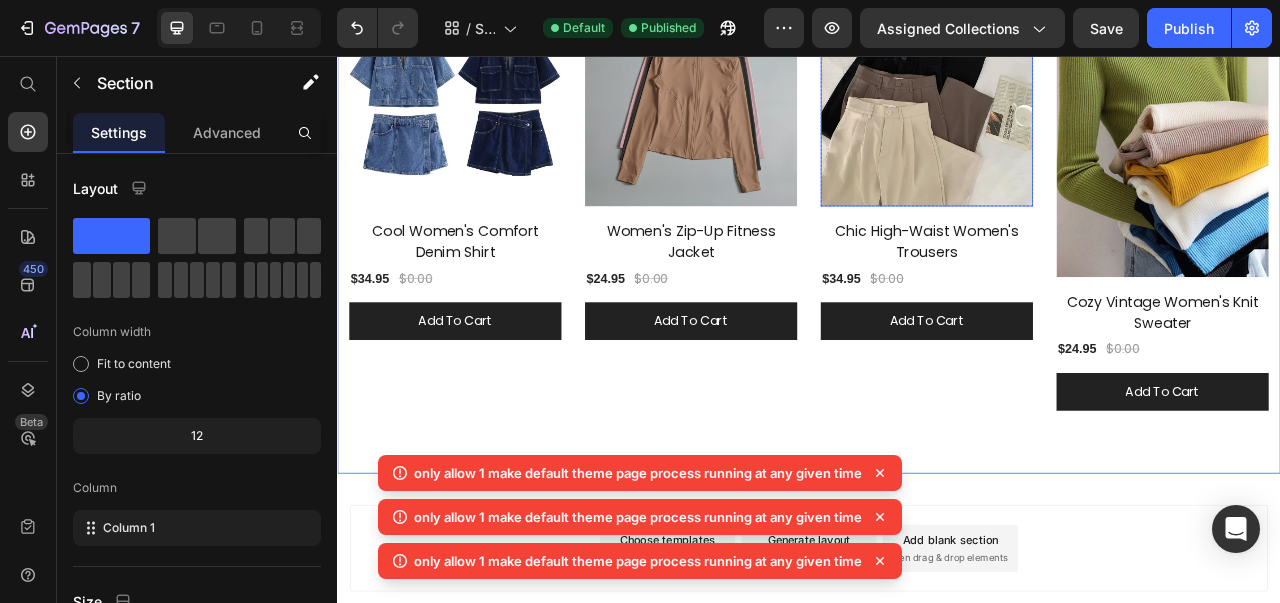 scroll, scrollTop: 363, scrollLeft: 0, axis: vertical 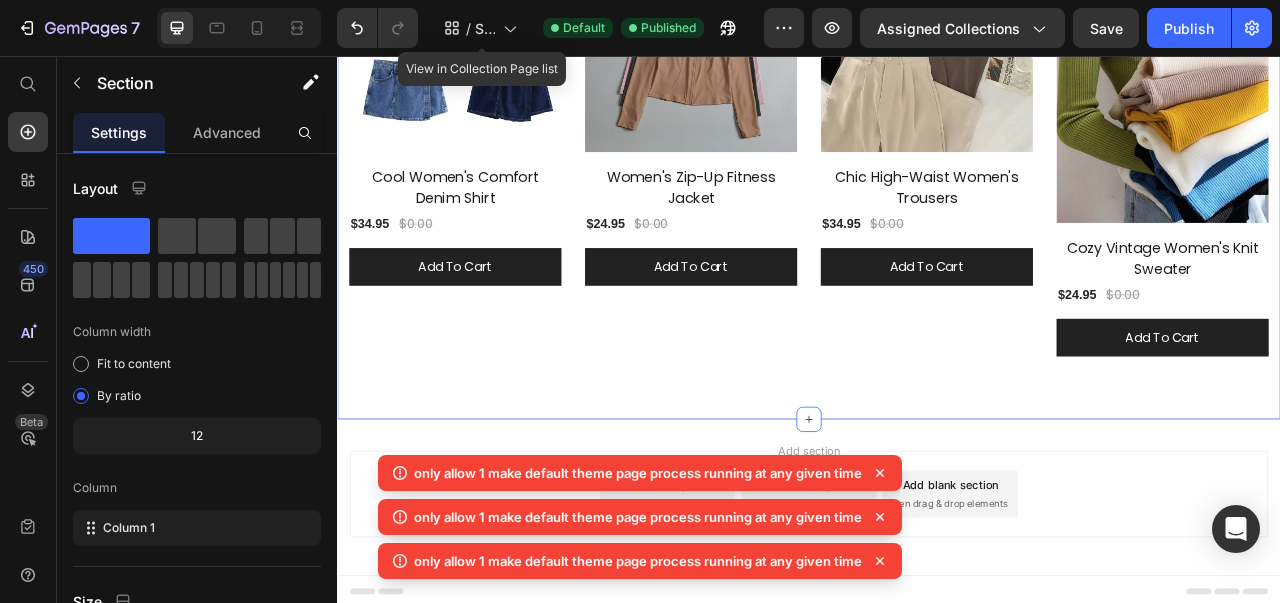 click on "Shopify Original Collection Template" at bounding box center [485, 28] 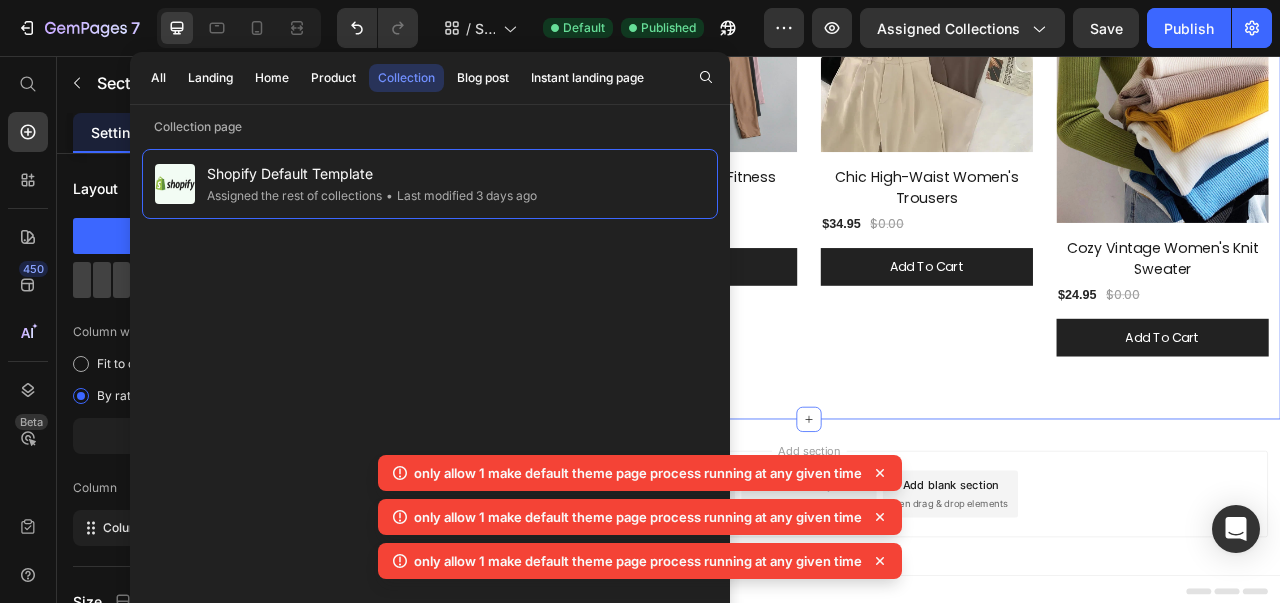 click on "Shopify Default Template" at bounding box center (372, 174) 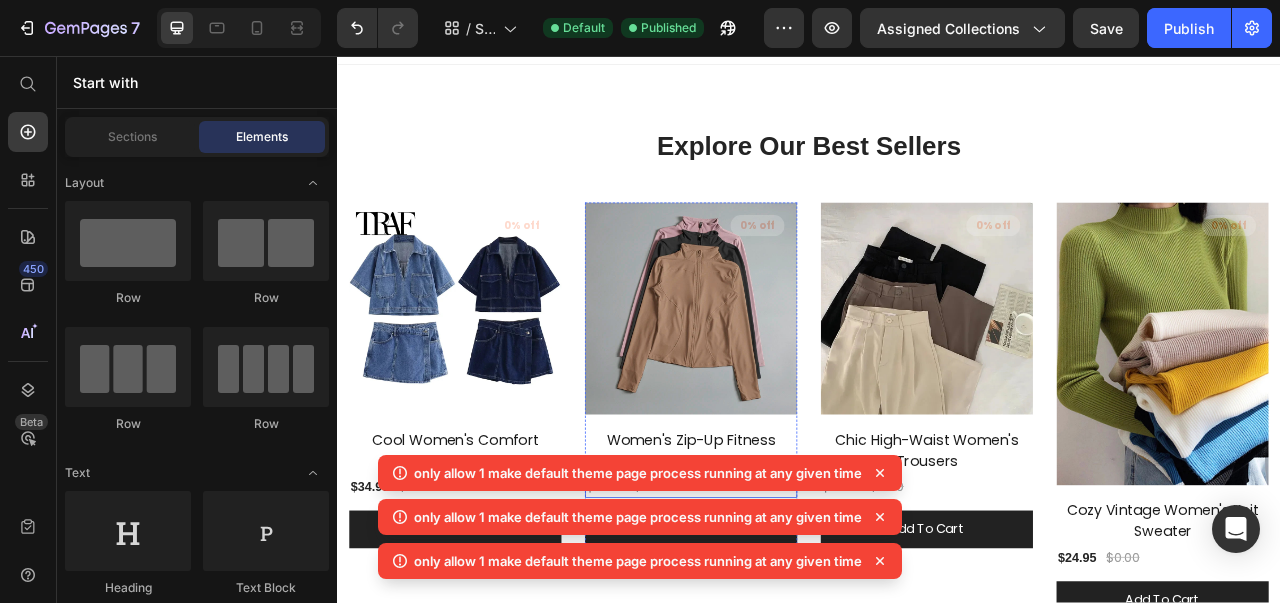 scroll, scrollTop: 0, scrollLeft: 0, axis: both 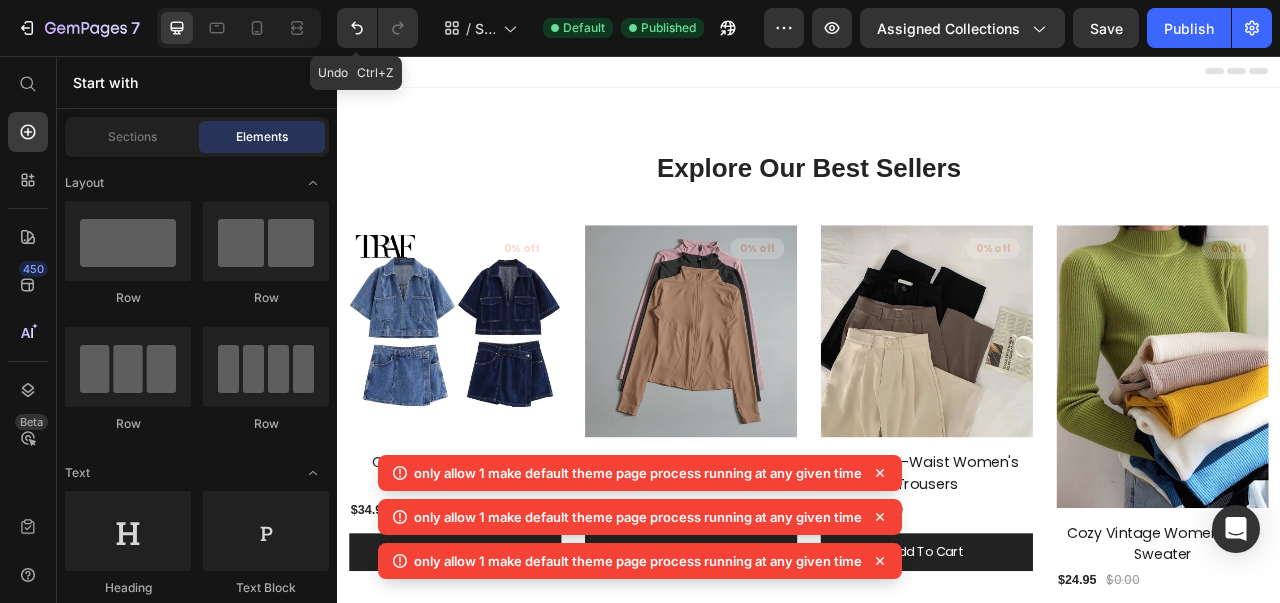 click 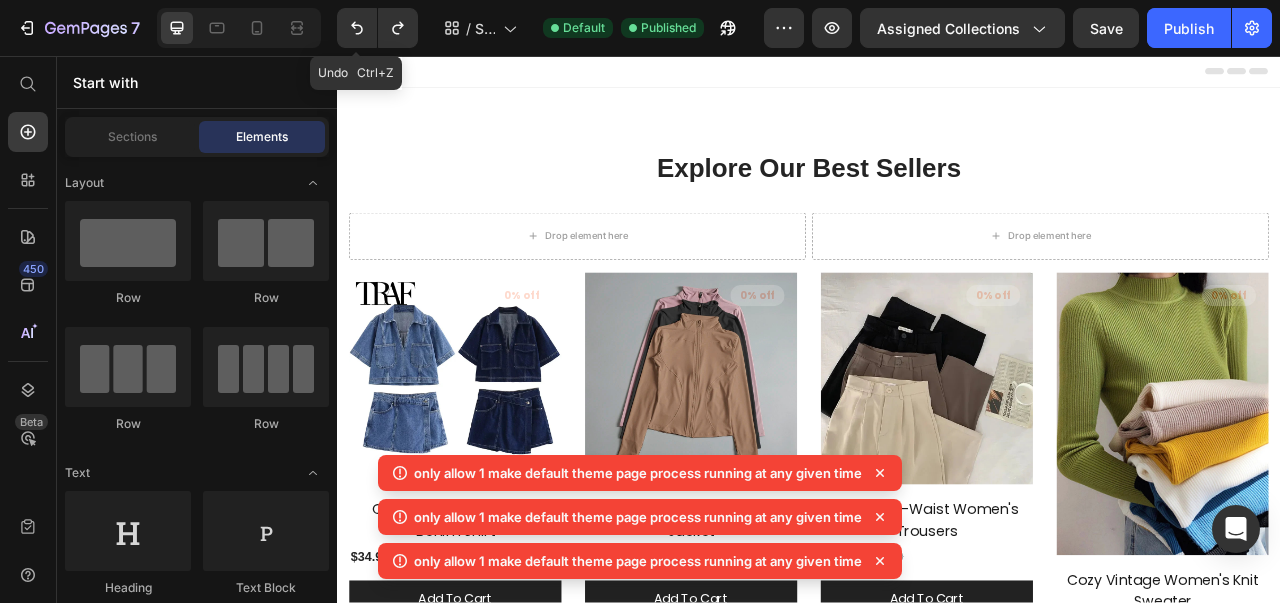 click 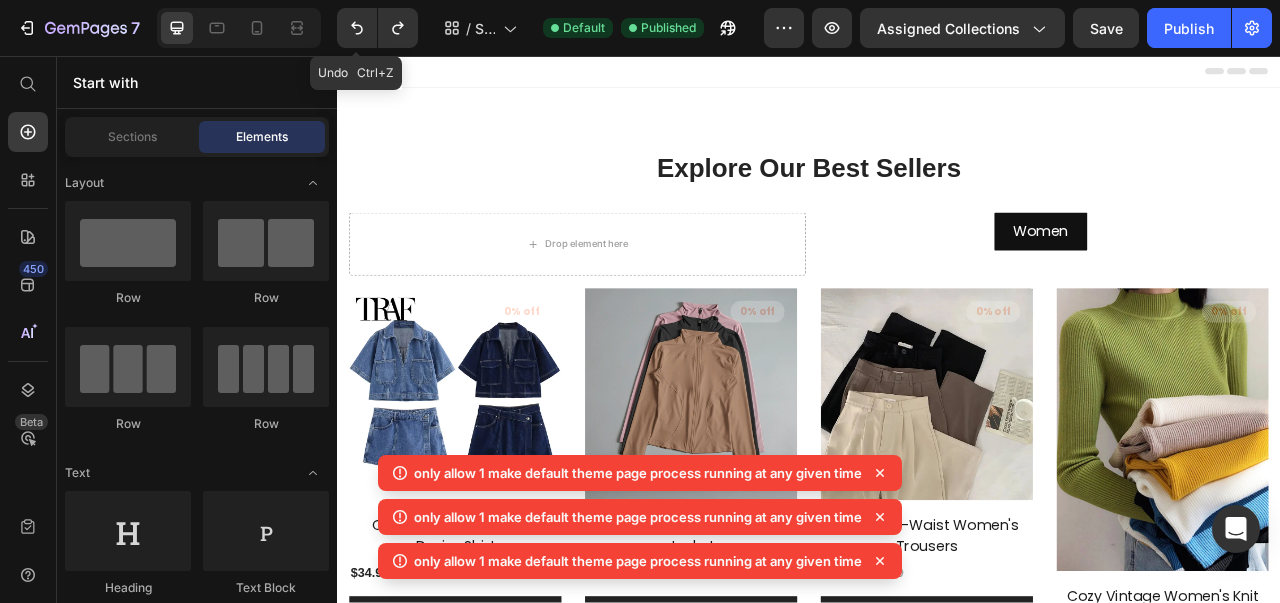 click 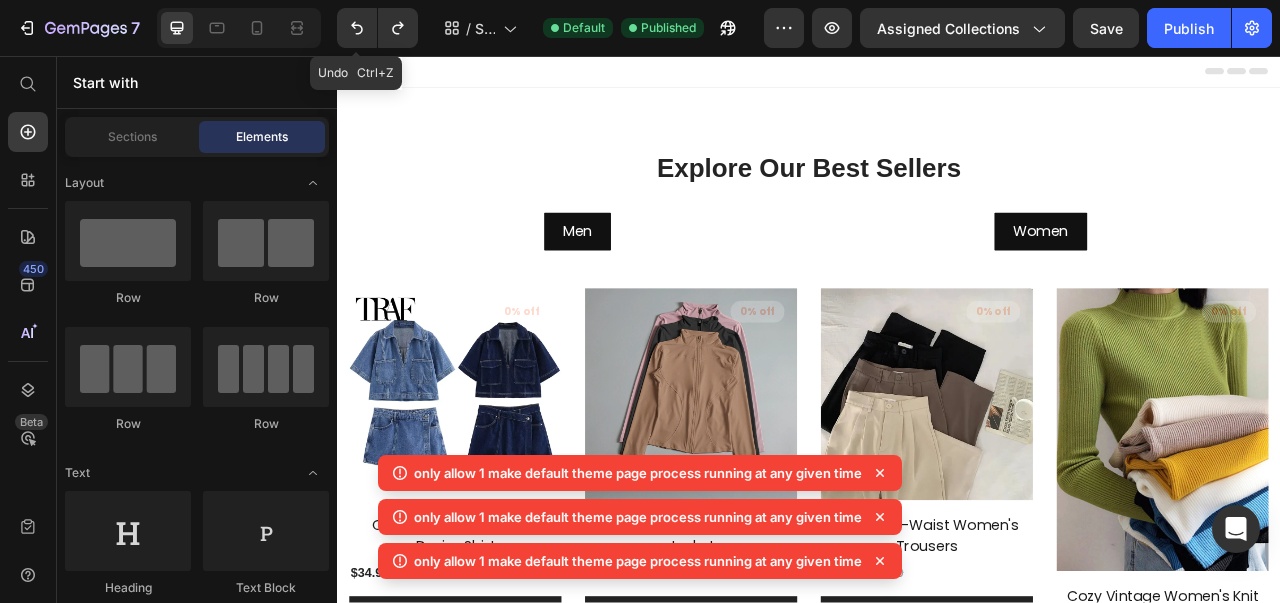 click 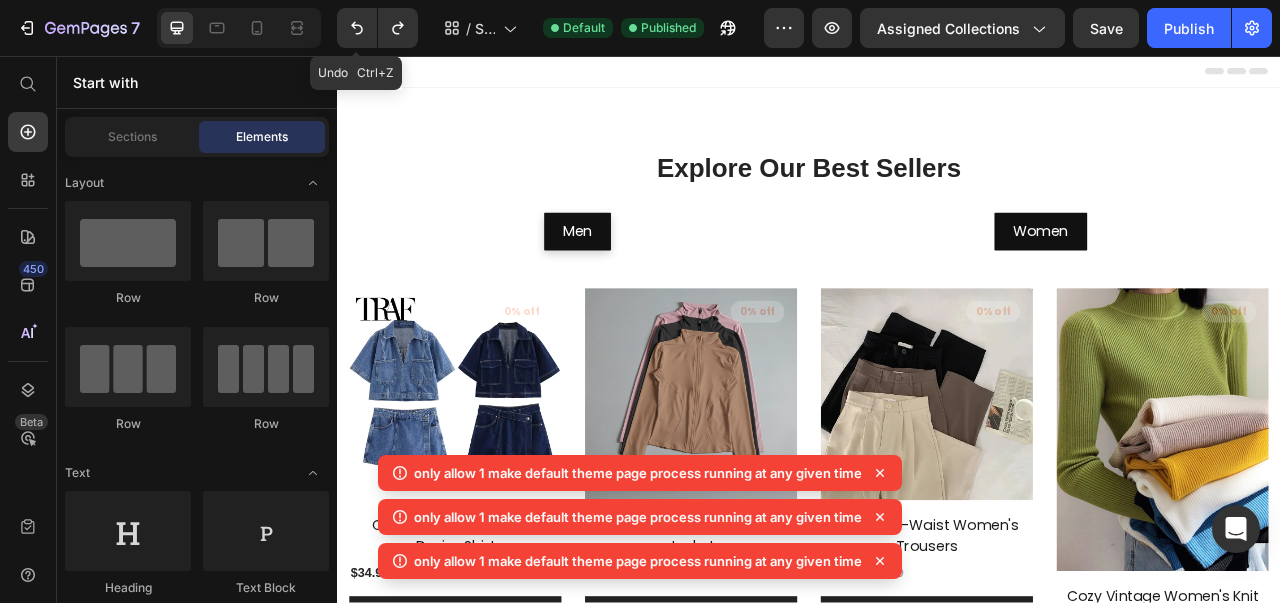 click 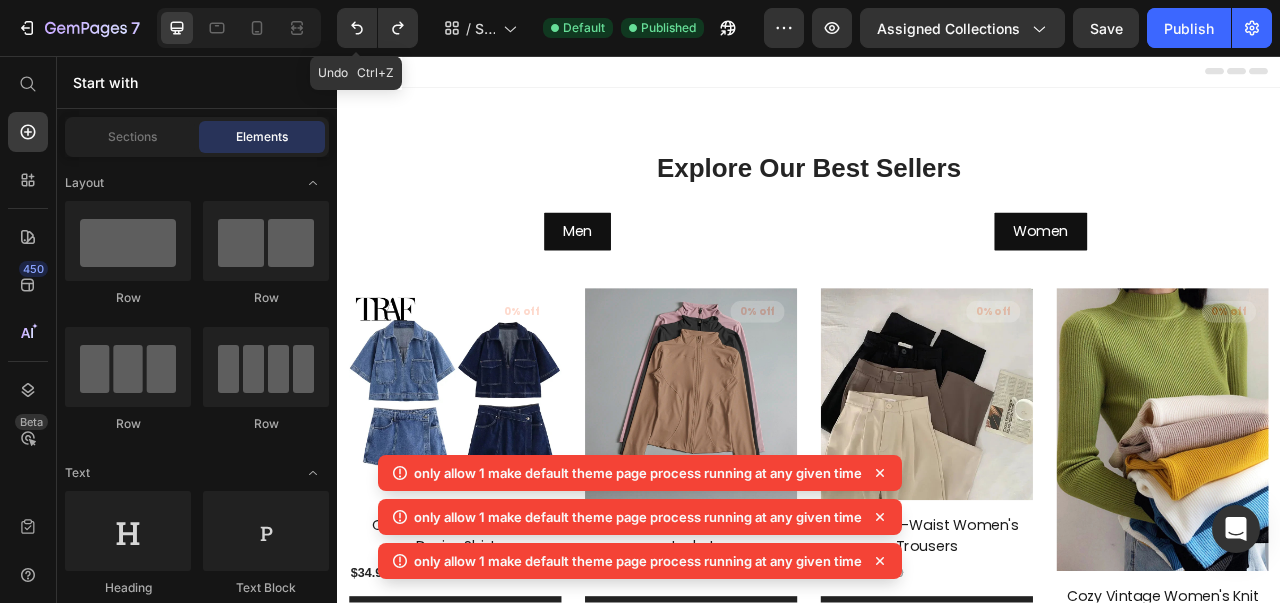 click 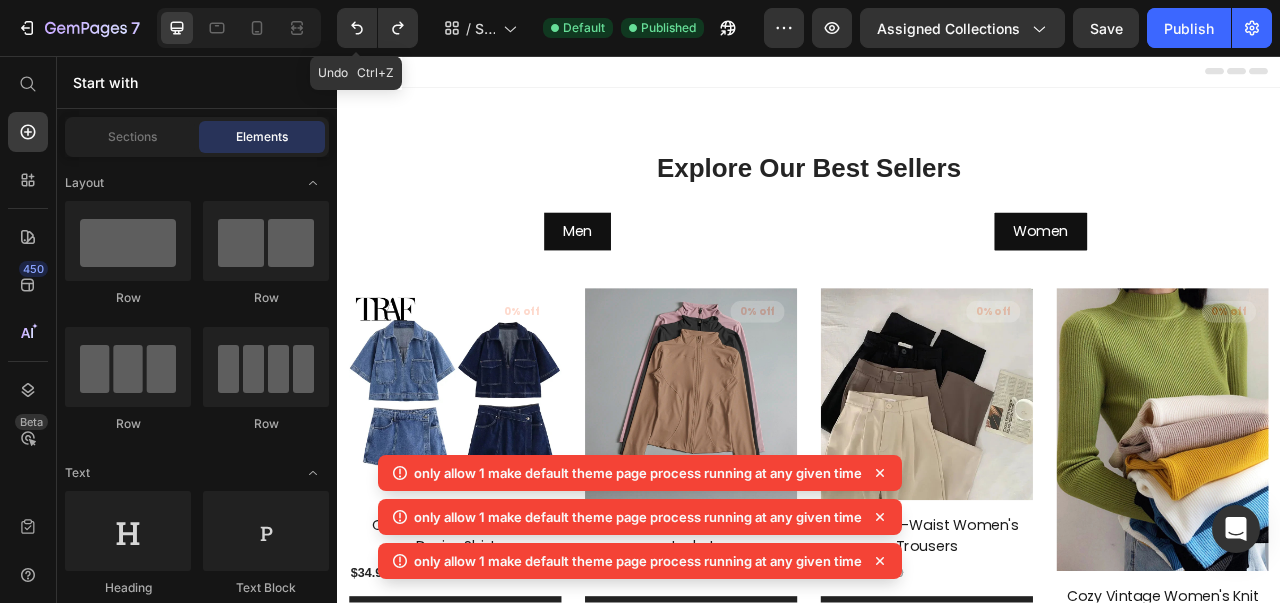 click 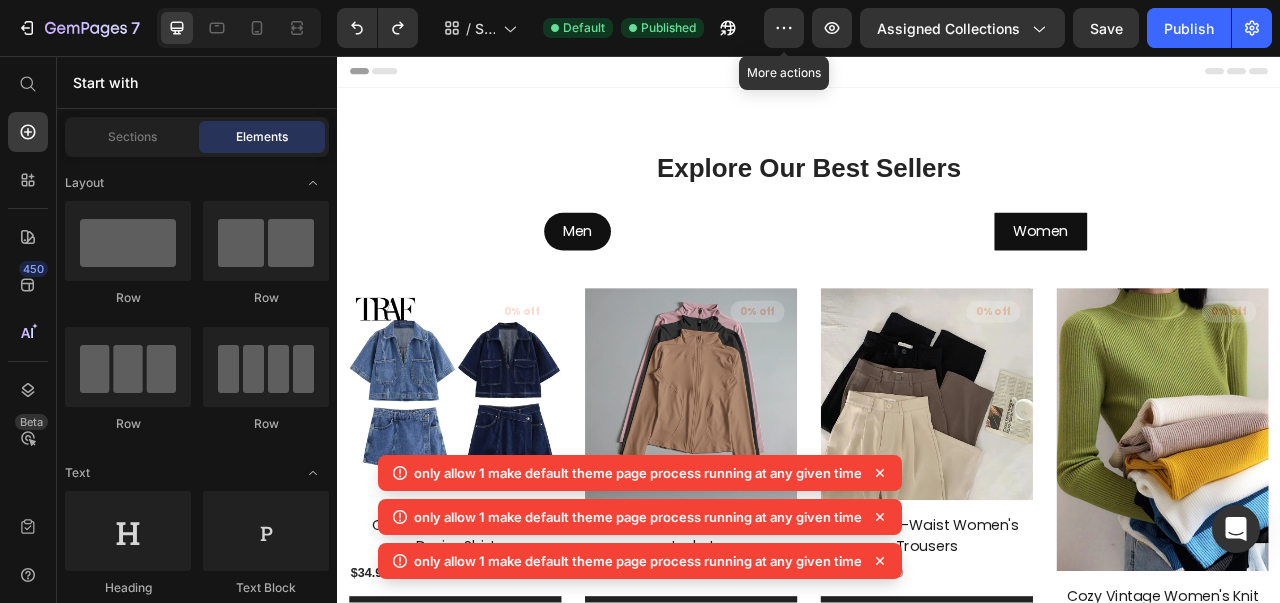 click 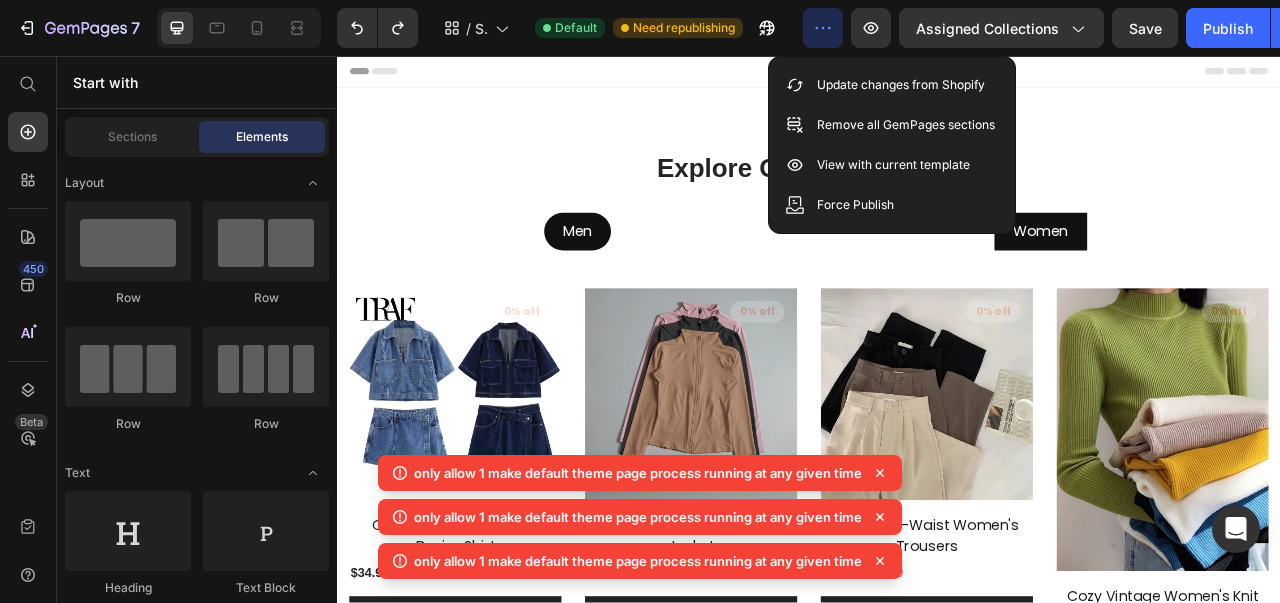 click on "View with current template" at bounding box center [893, 165] 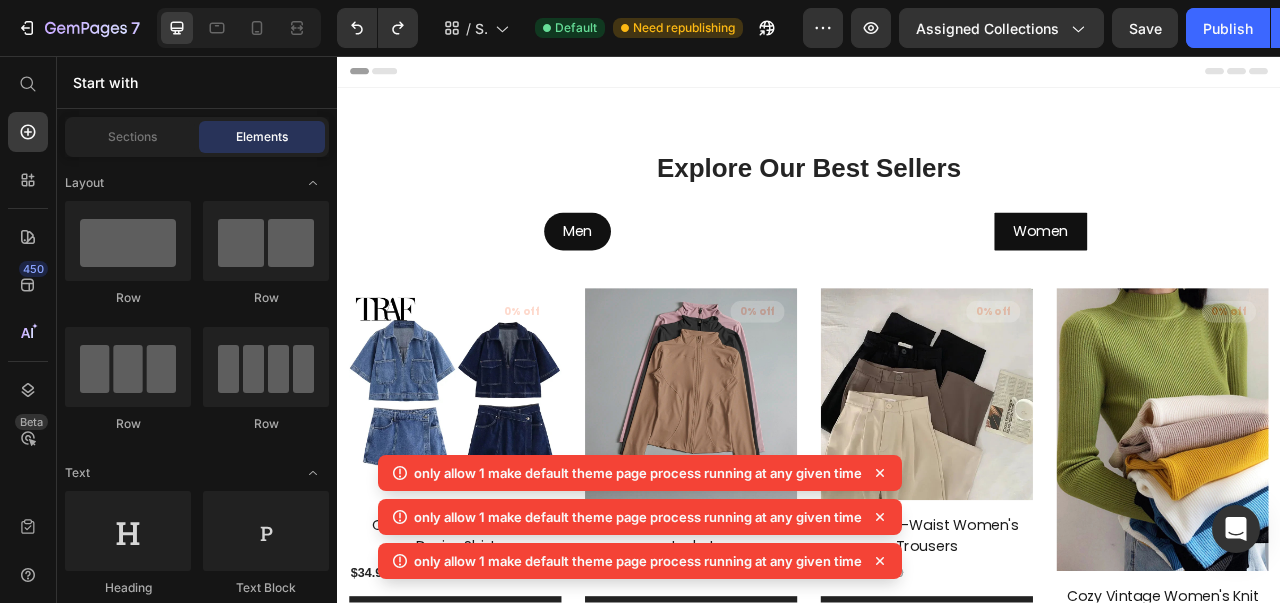 click on "Assigned Collections" 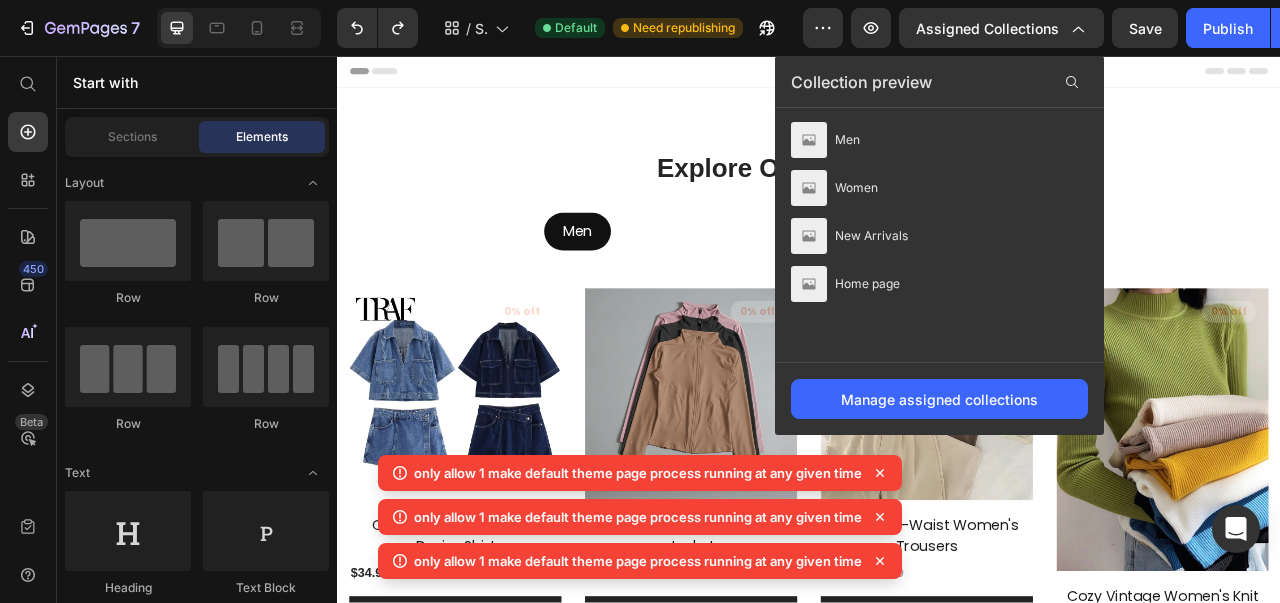 click on "Women" 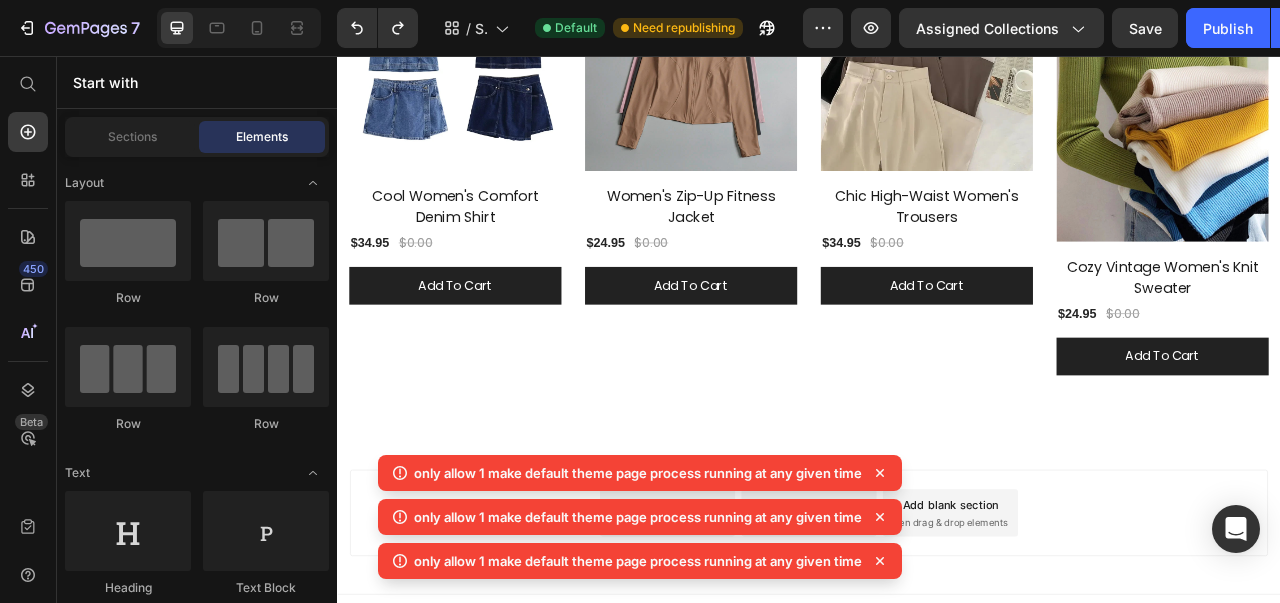 scroll, scrollTop: 443, scrollLeft: 0, axis: vertical 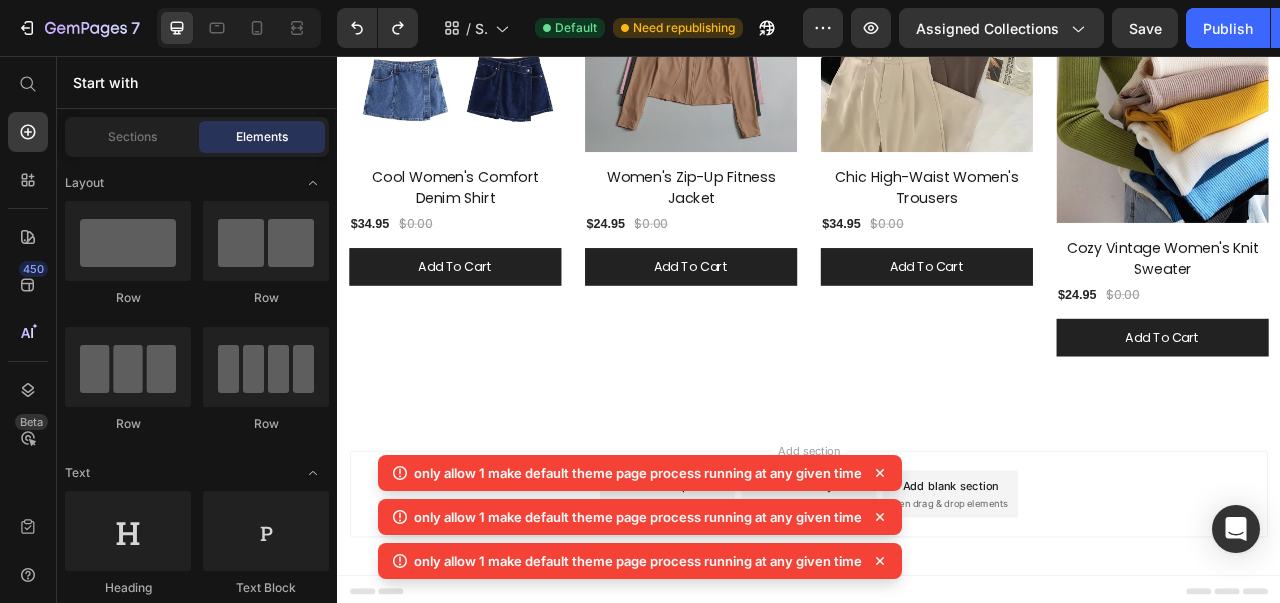 click 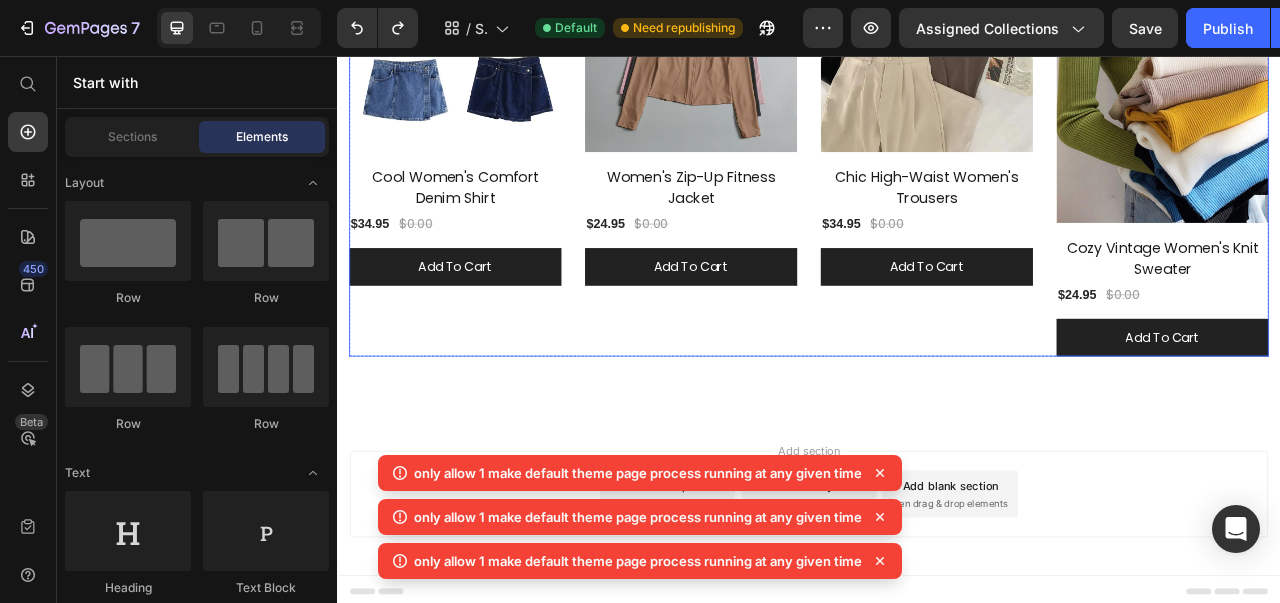 scroll, scrollTop: 0, scrollLeft: 0, axis: both 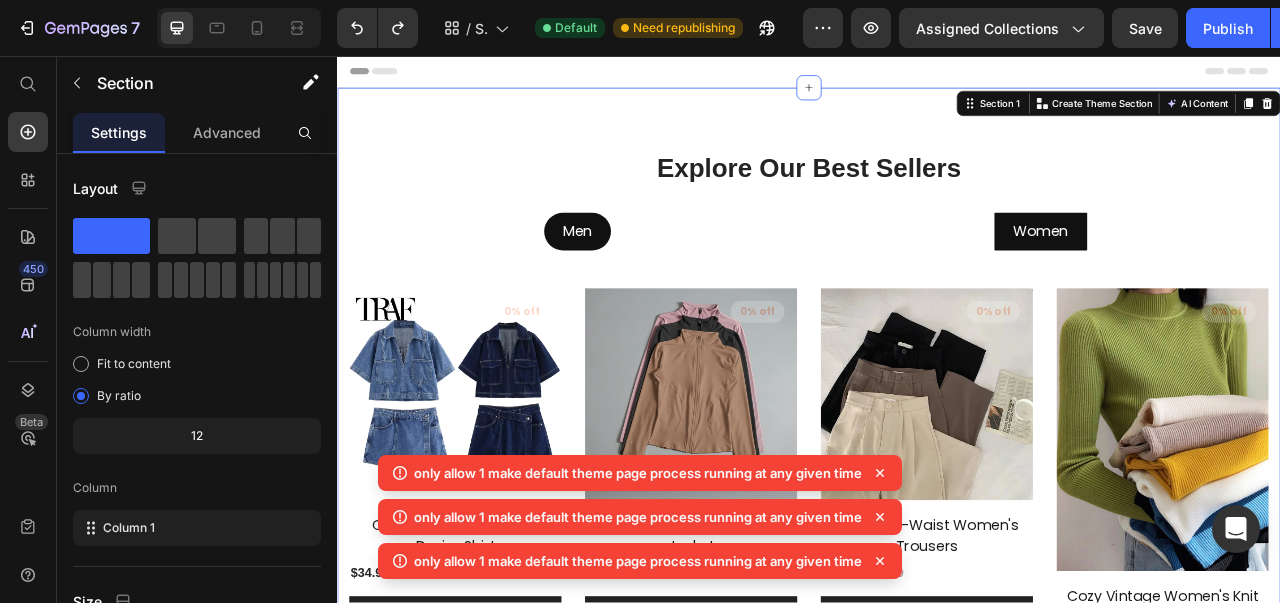 click on "Create Theme Section" at bounding box center [1300, 117] 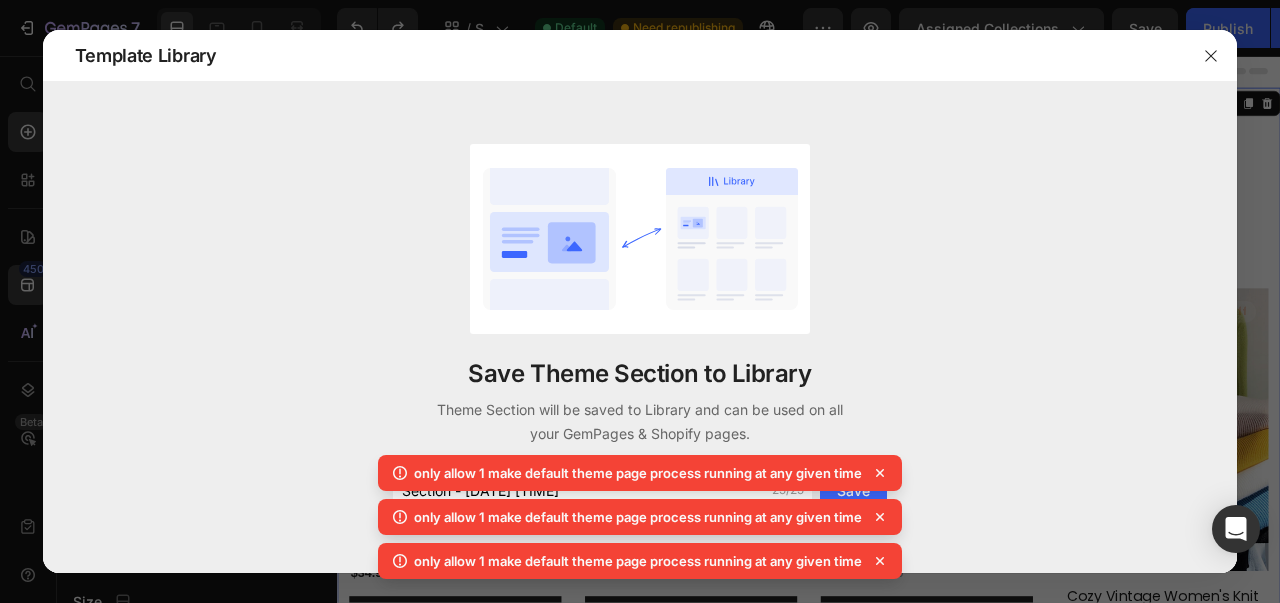 click 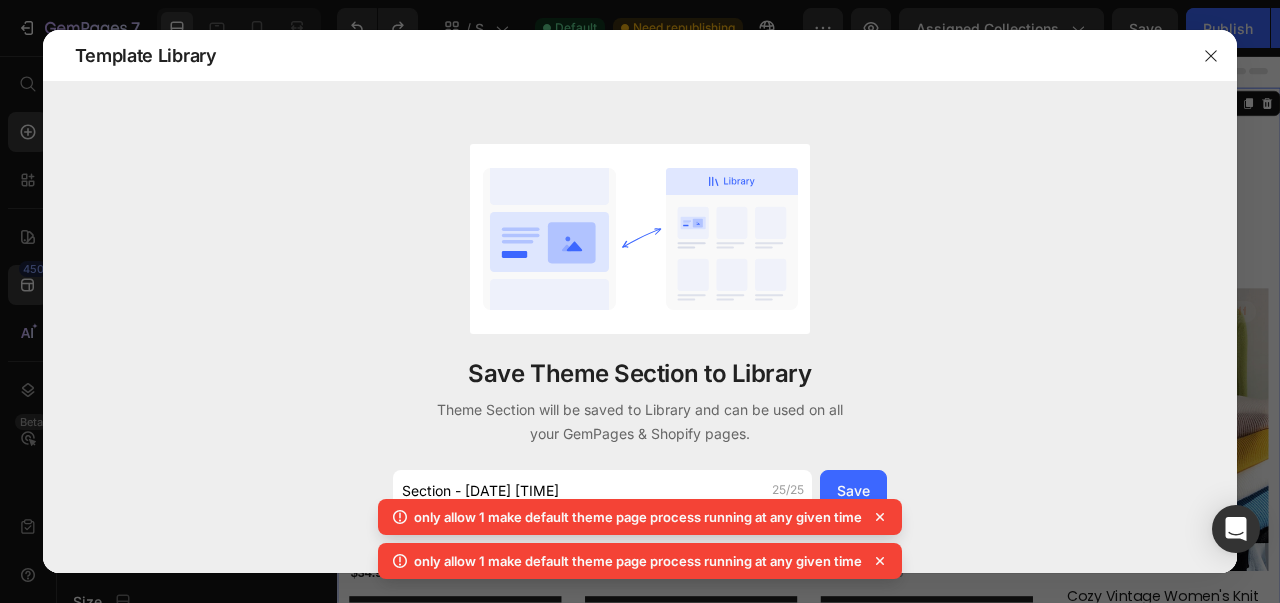 click 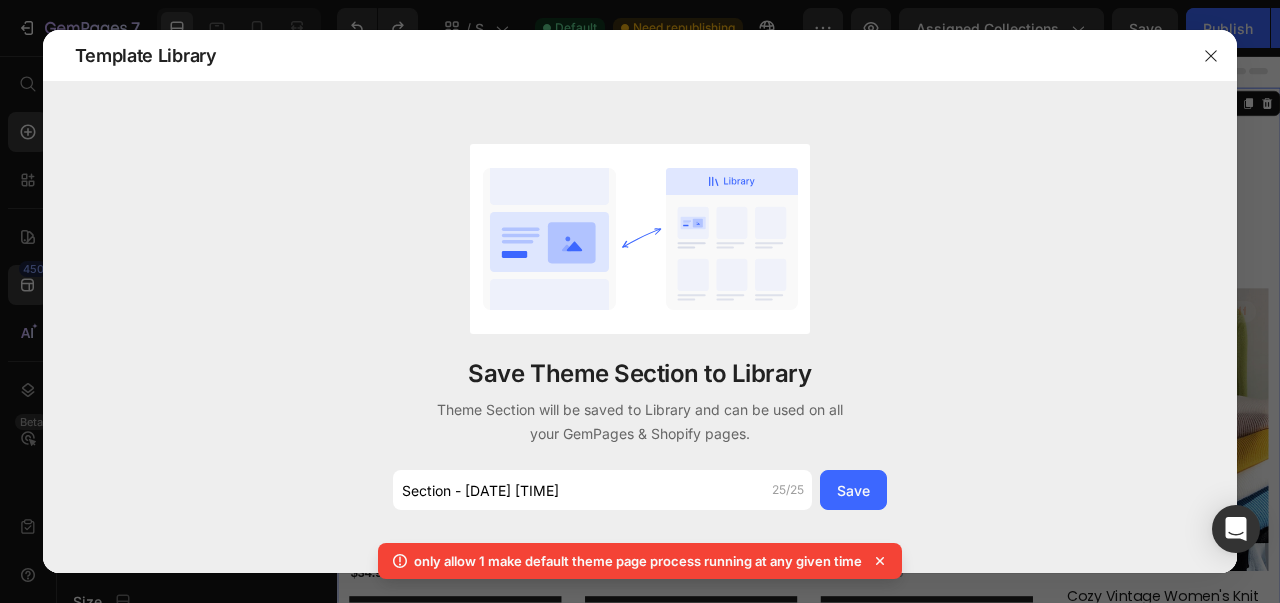 click 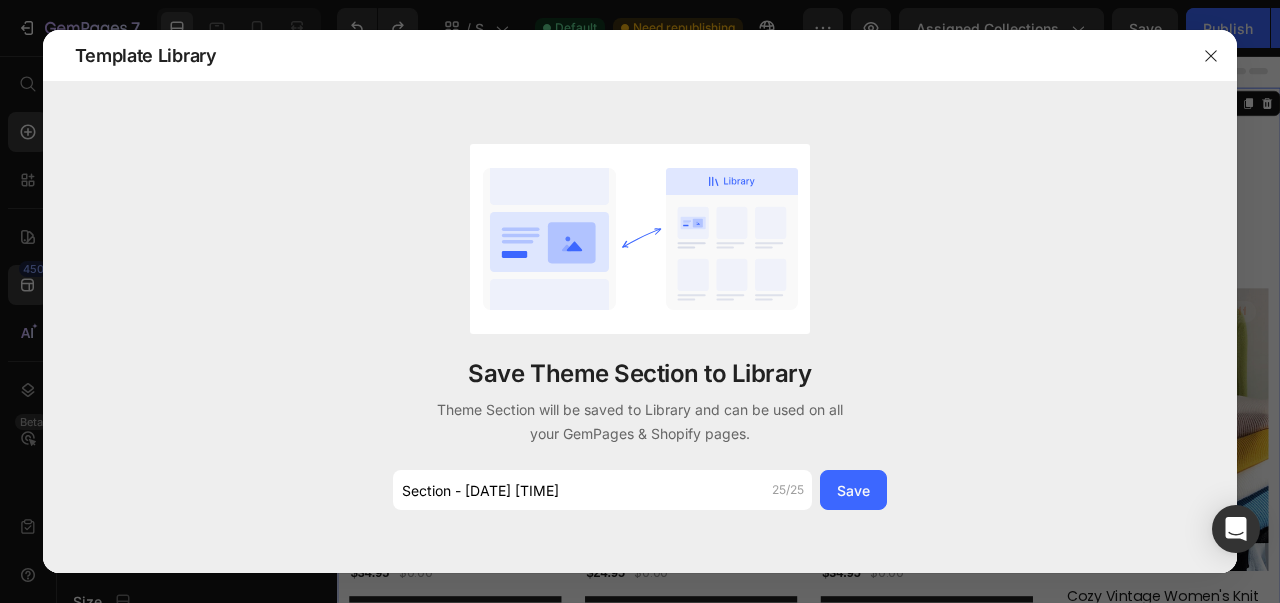 click at bounding box center (1211, 56) 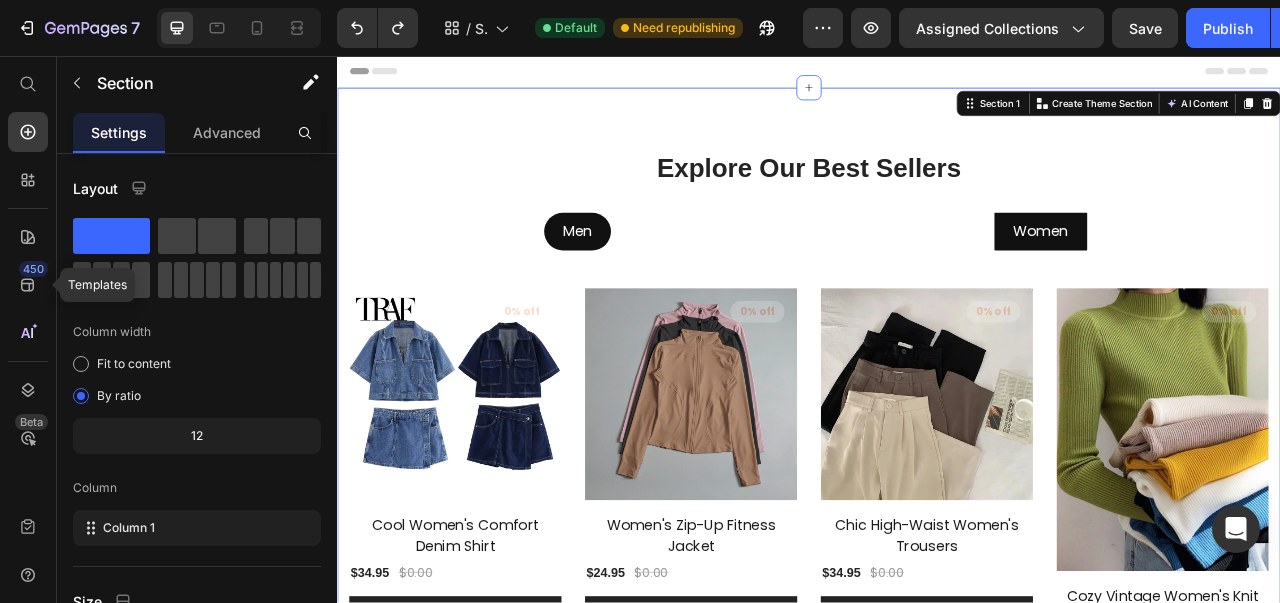click on "450" 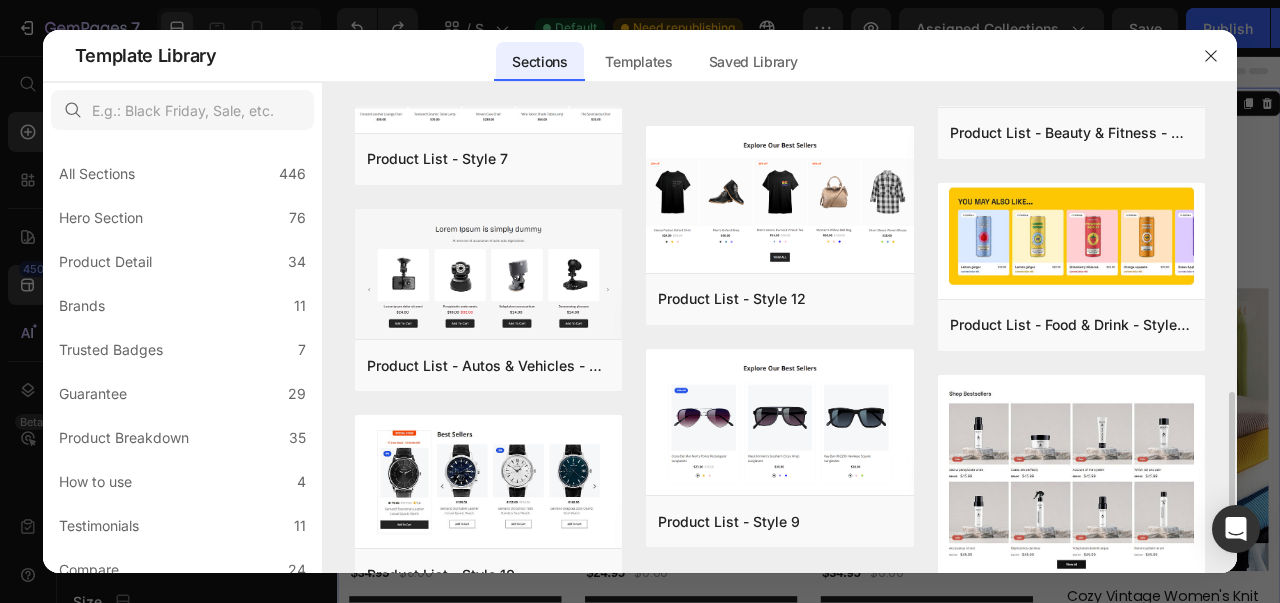 scroll, scrollTop: 876, scrollLeft: 0, axis: vertical 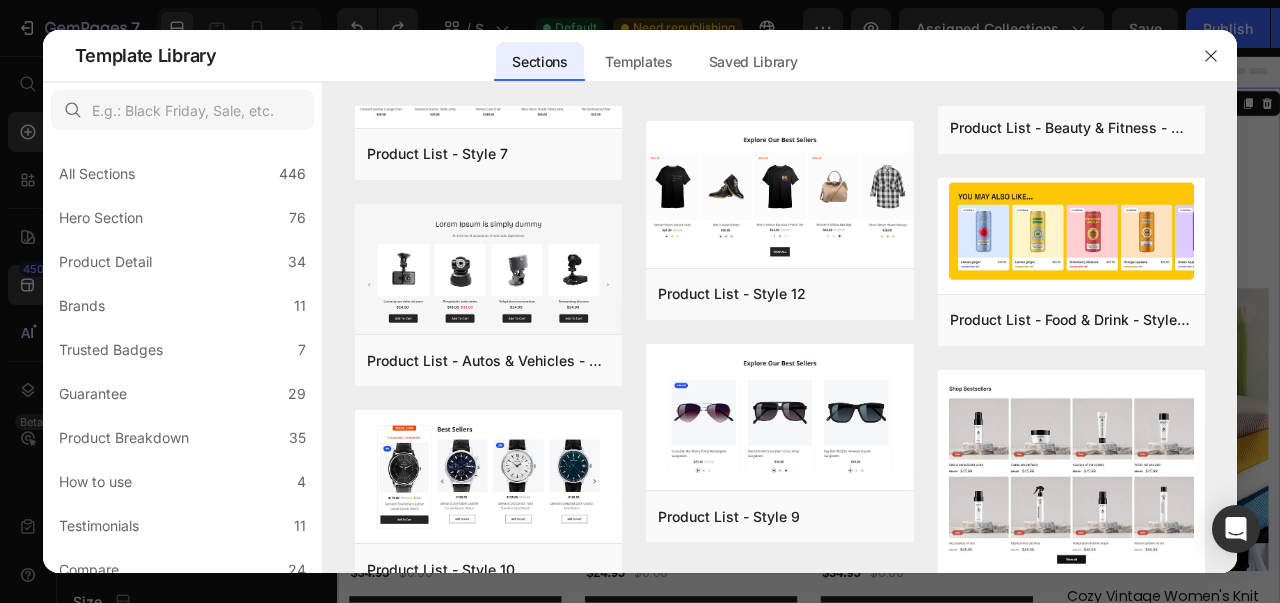 click at bounding box center [780, 195] 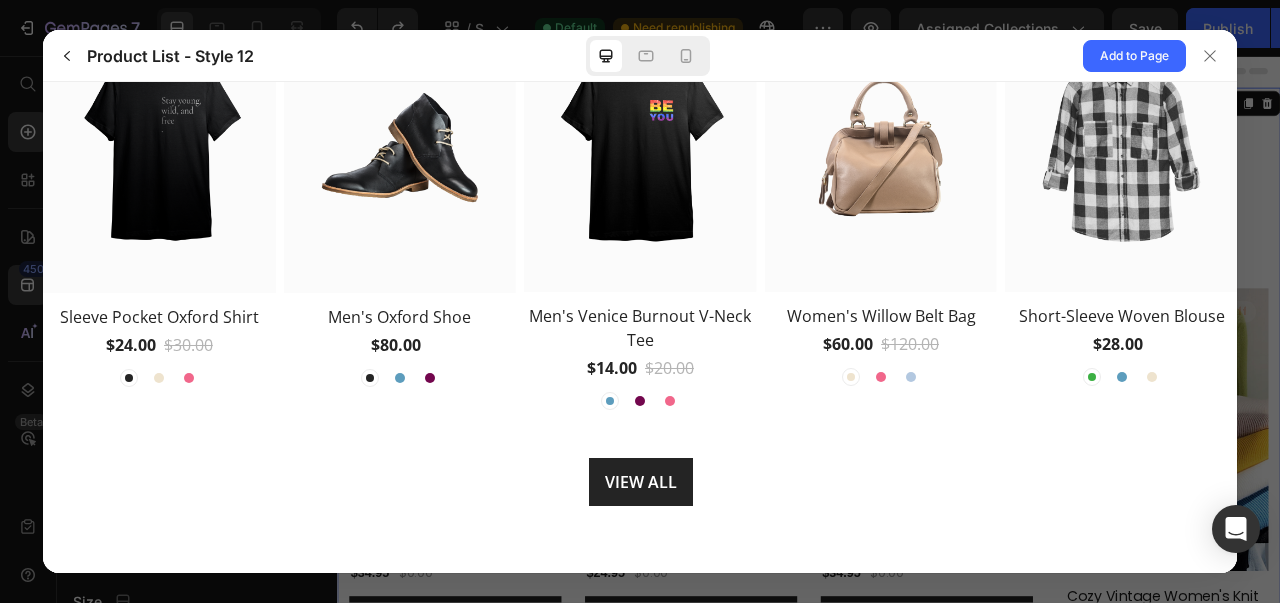 scroll, scrollTop: 260, scrollLeft: 0, axis: vertical 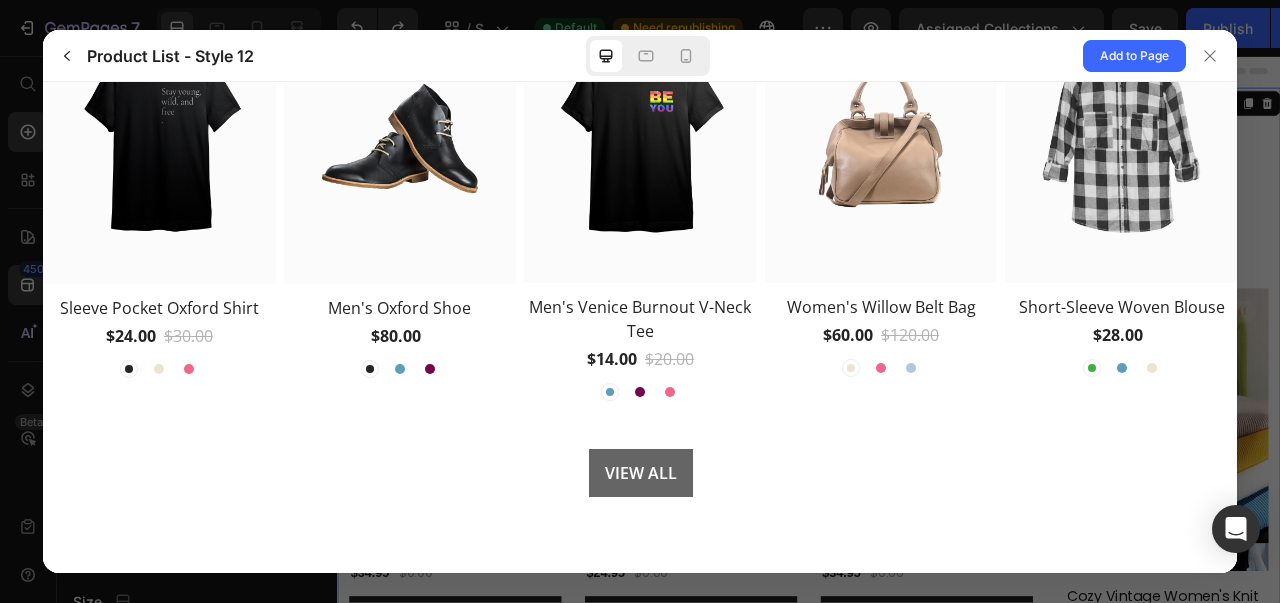 click on "VIEW ALL" at bounding box center [640, 473] 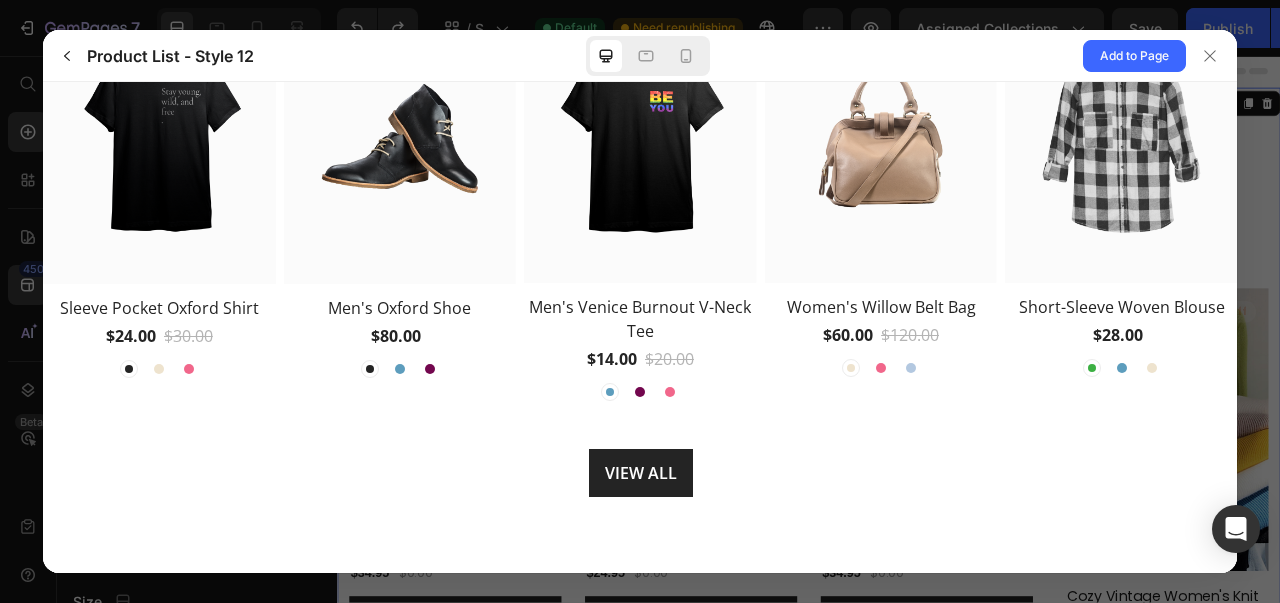 click on "Add to Page" 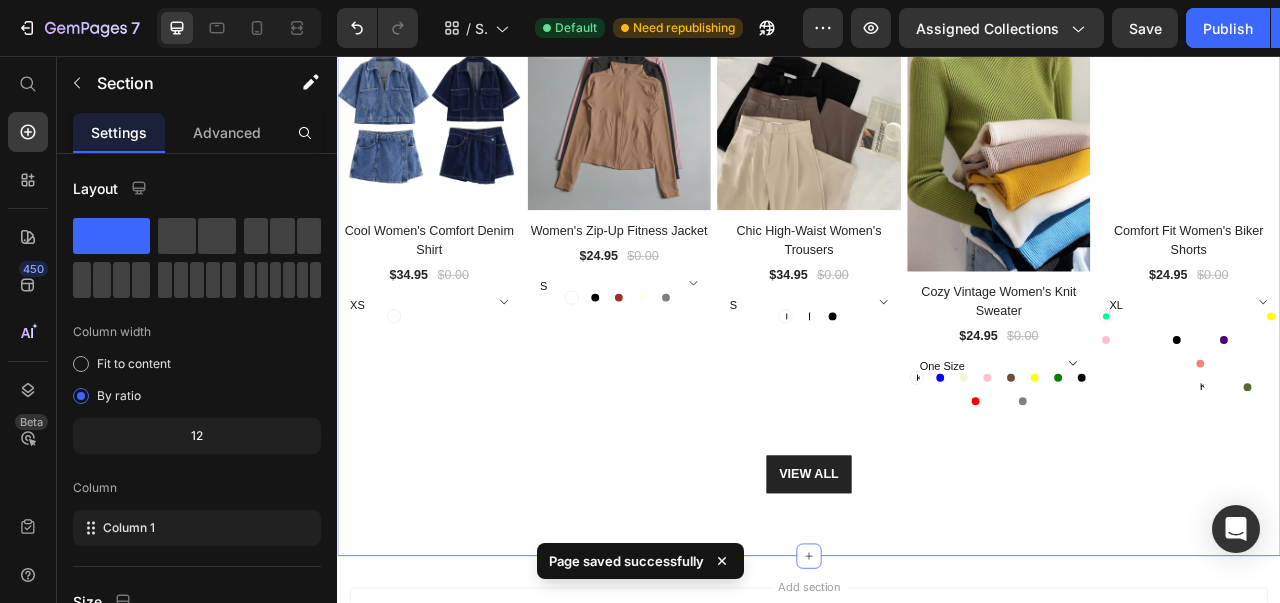 scroll, scrollTop: 1112, scrollLeft: 0, axis: vertical 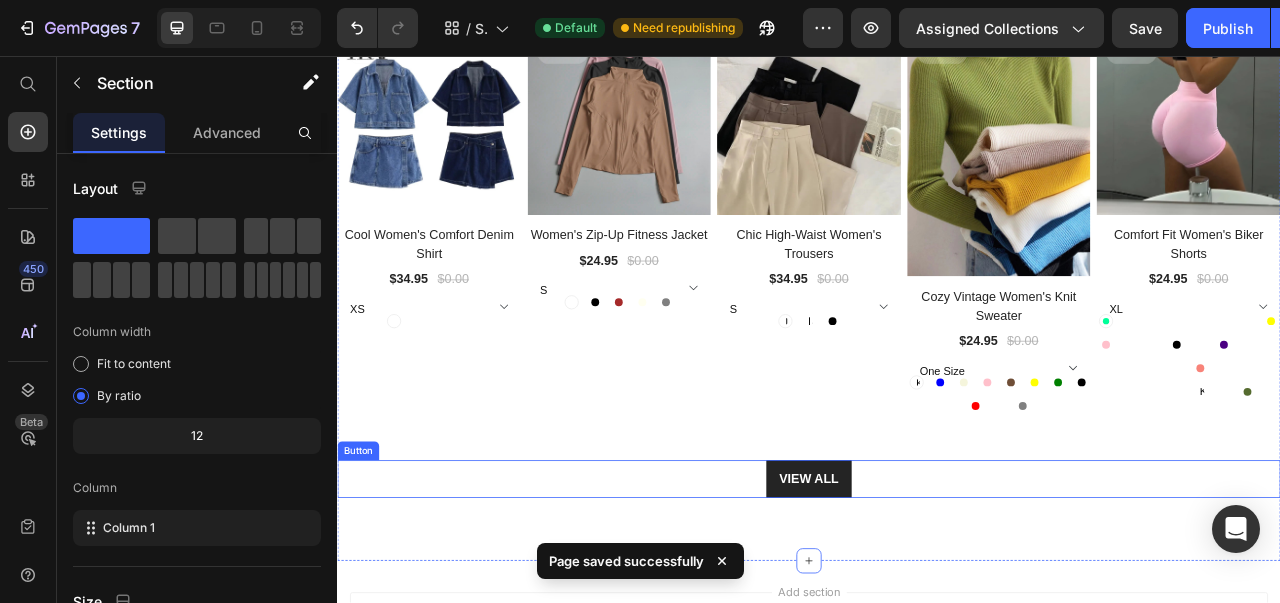 click on "VIEW ALL" at bounding box center [937, 595] 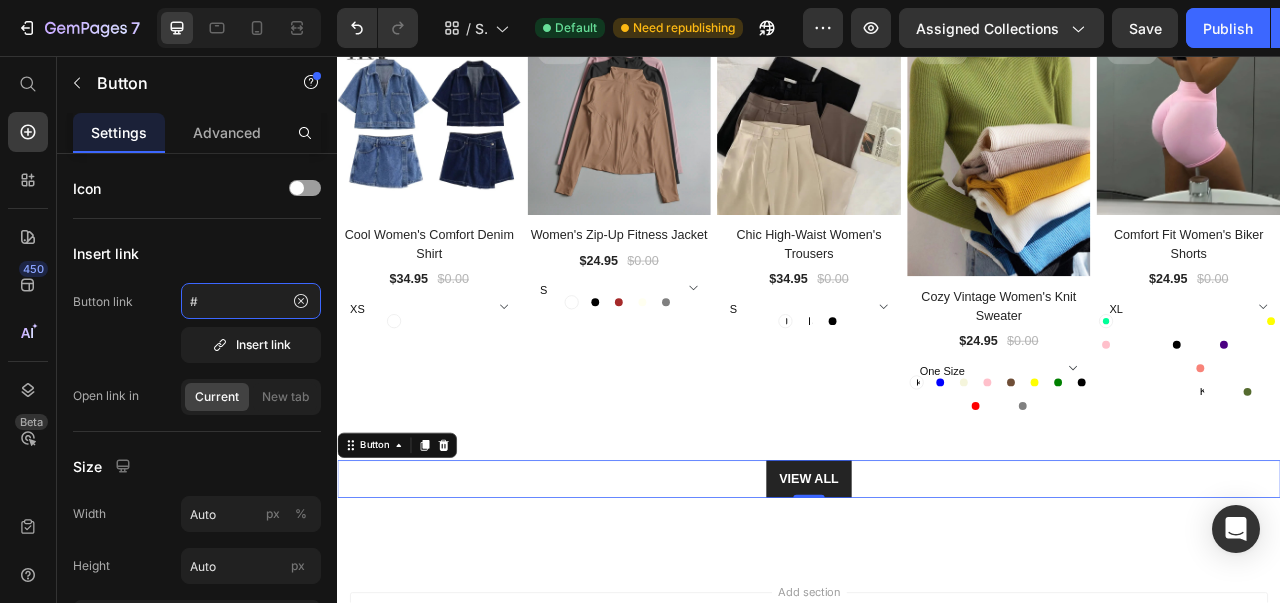 click on "#" 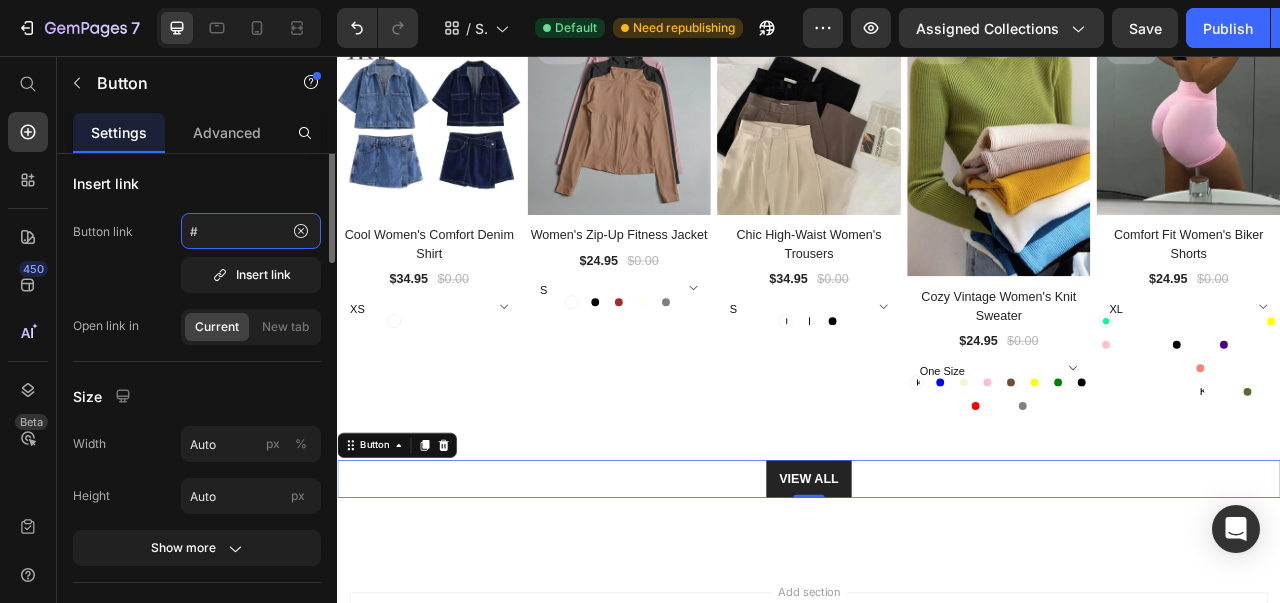 scroll, scrollTop: 0, scrollLeft: 0, axis: both 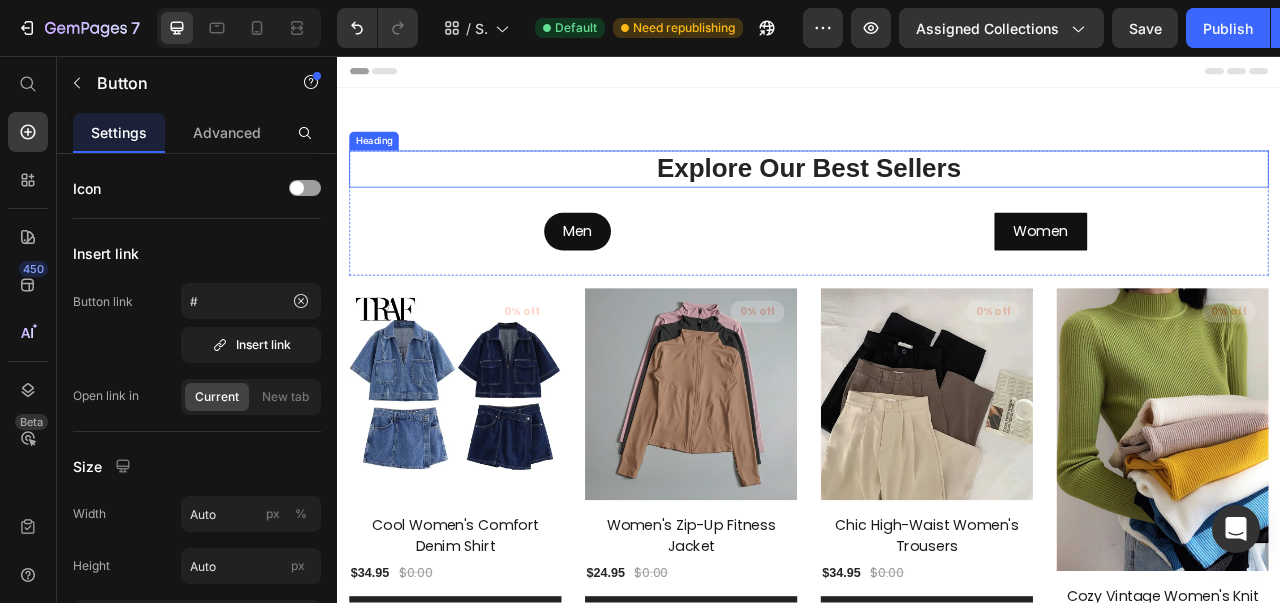 click on "Explore Our Best Sellers" at bounding box center [937, 200] 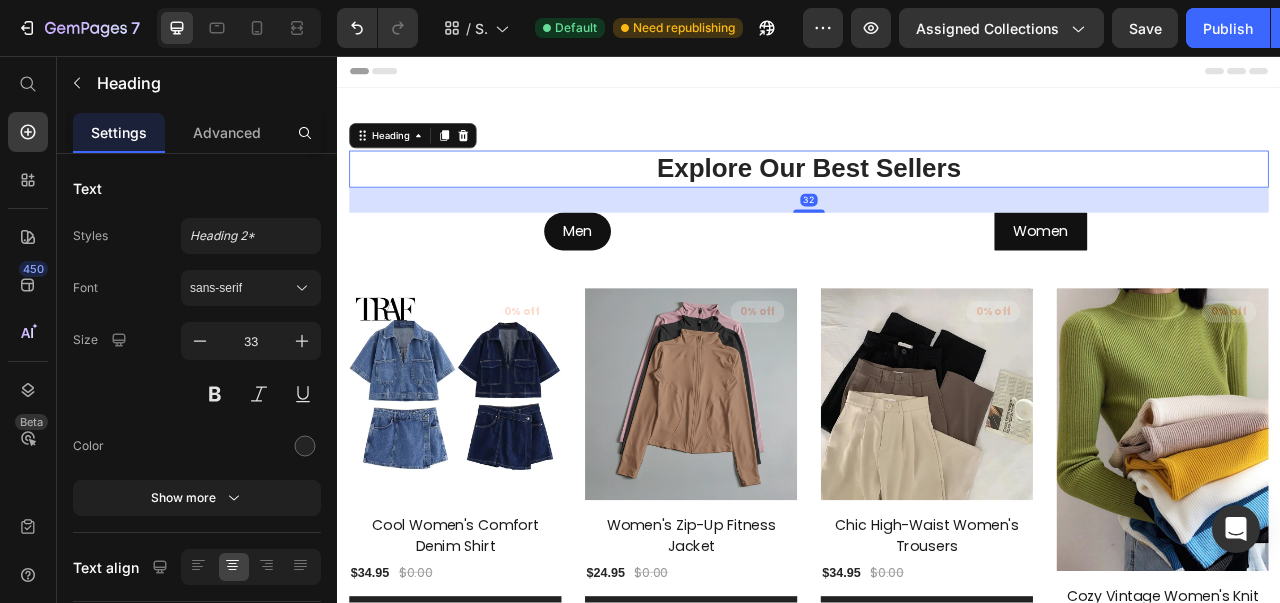 click 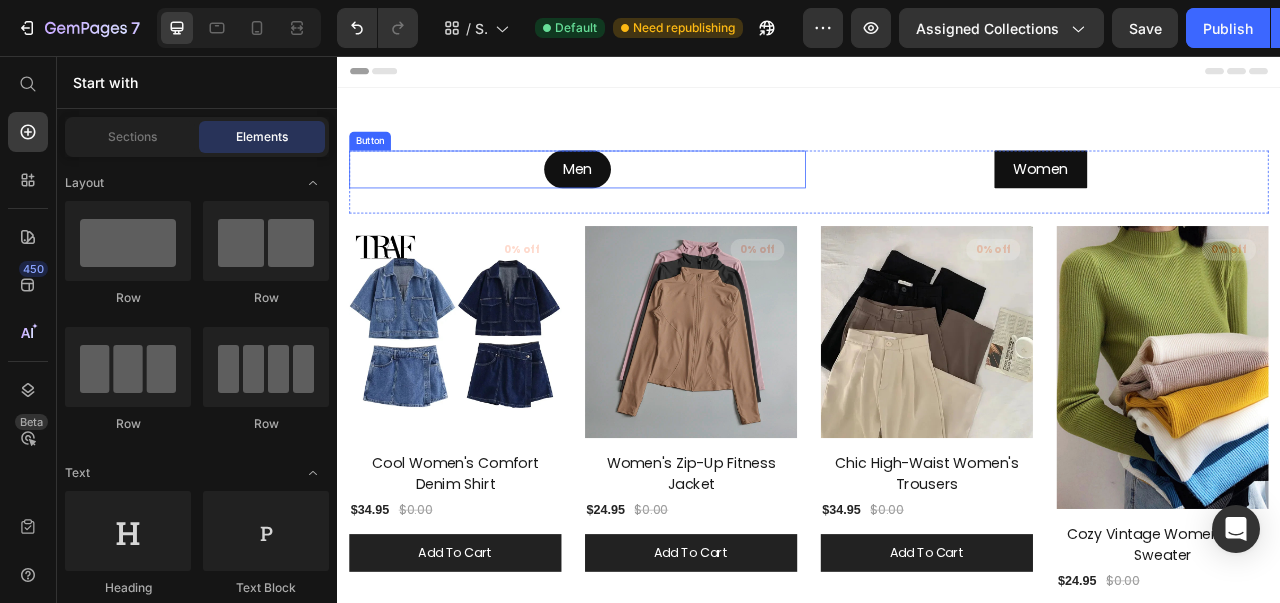 click on "Men Button" at bounding box center [642, 201] 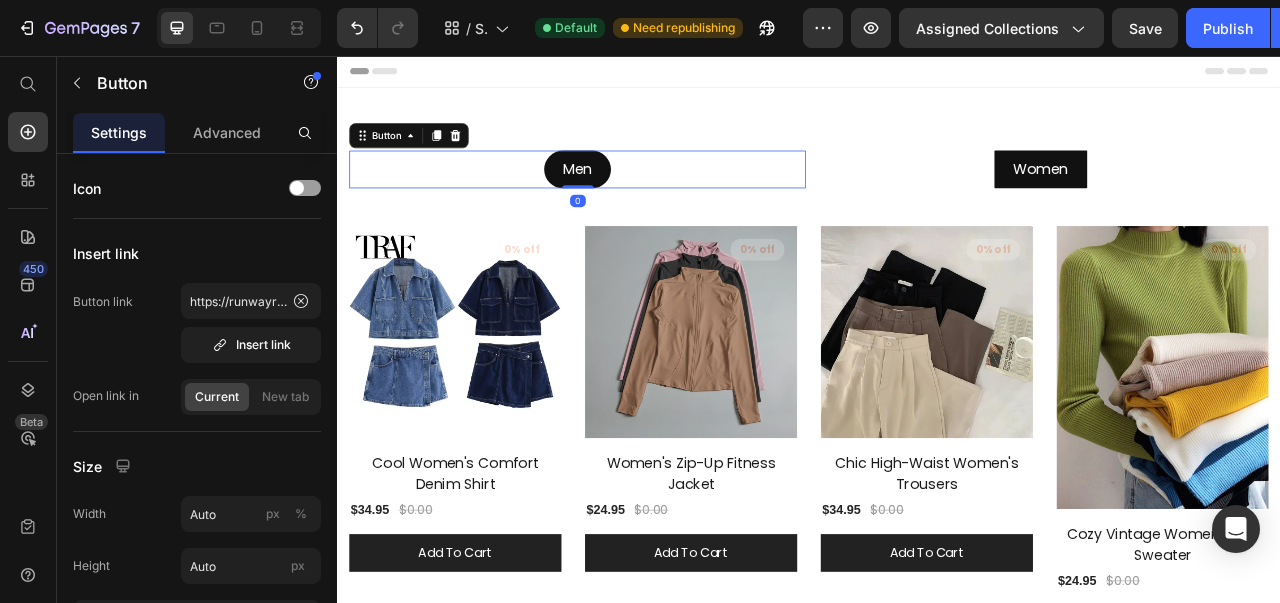 click 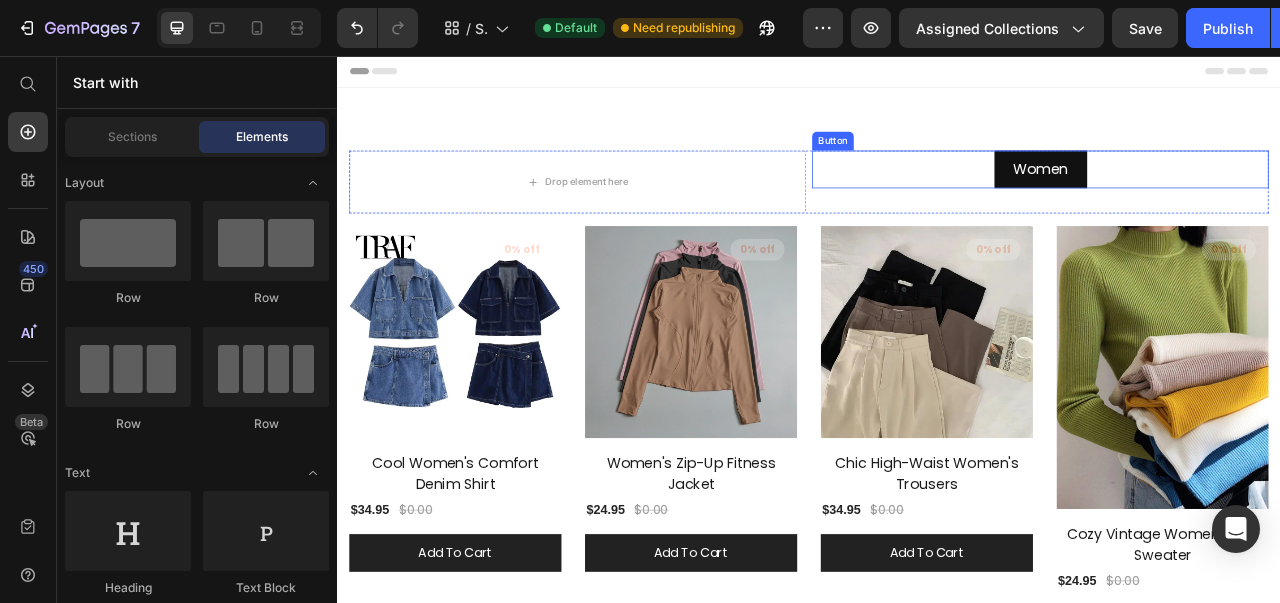 click on "Women Button" at bounding box center (1231, 201) 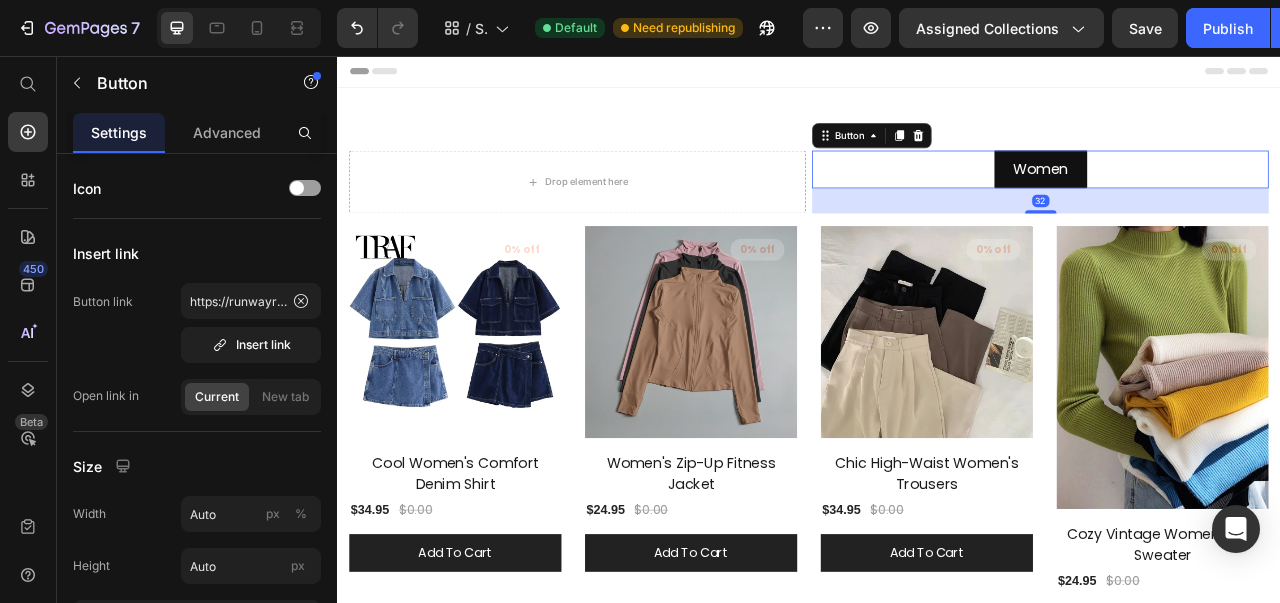 click 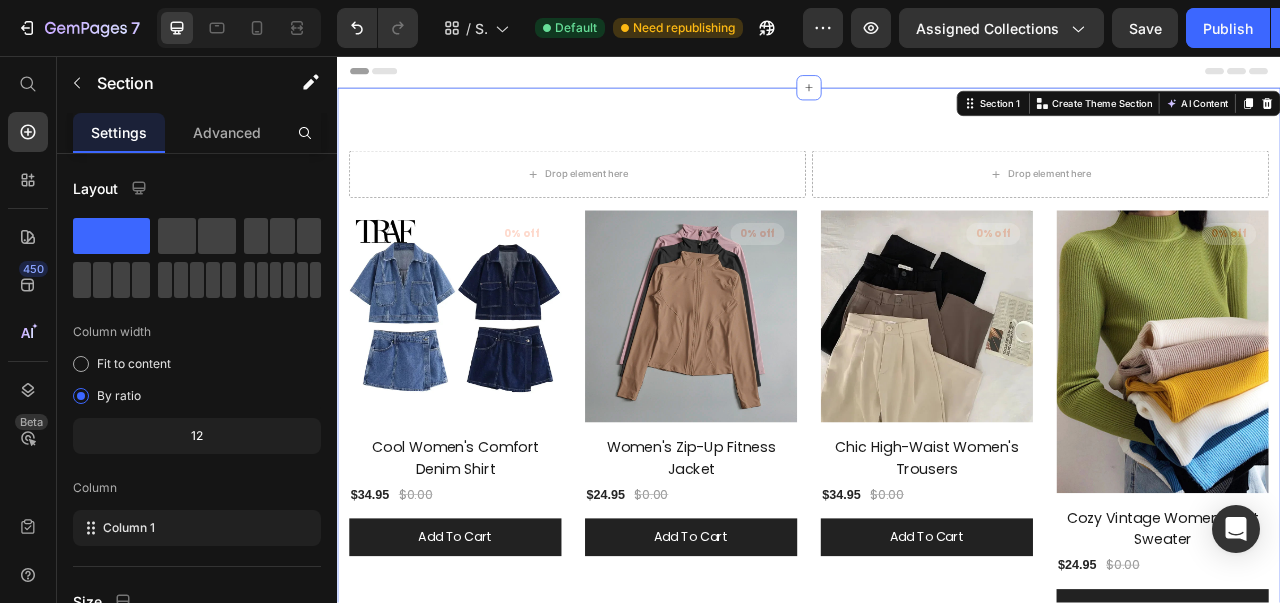 click 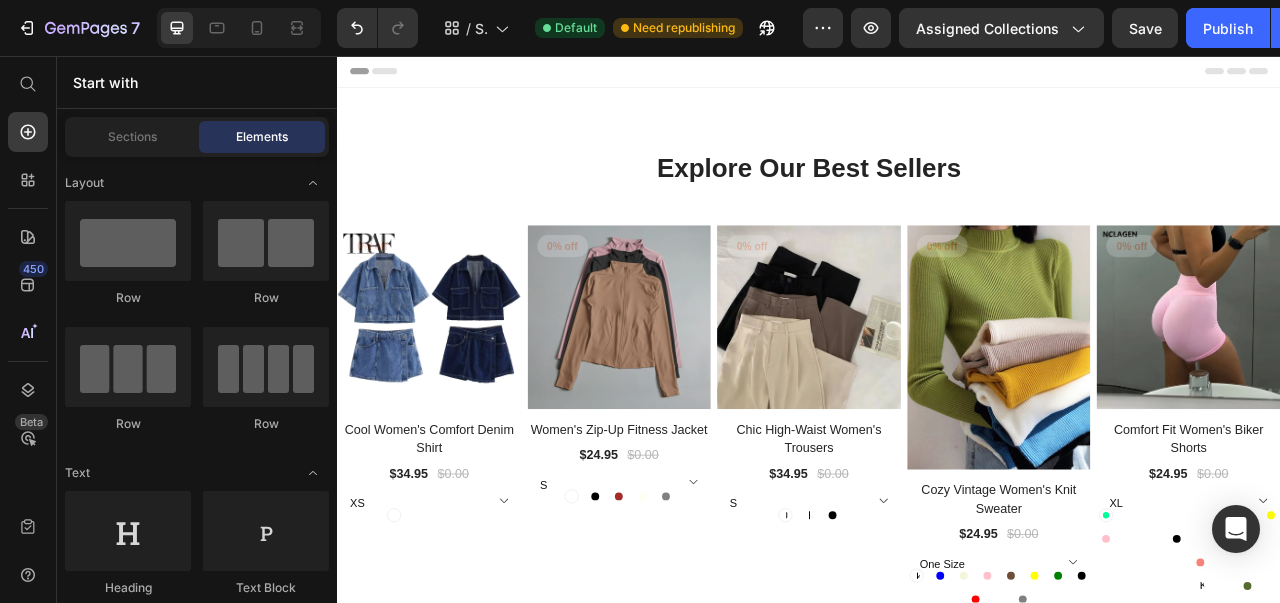 click at bounding box center [937, 76] 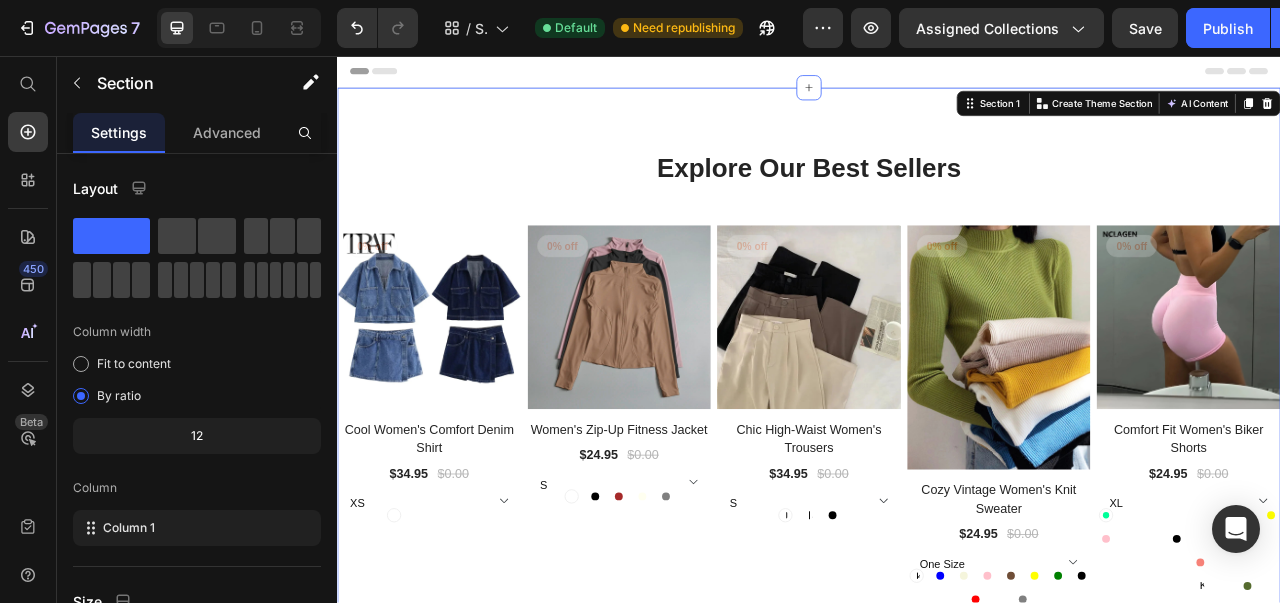 click 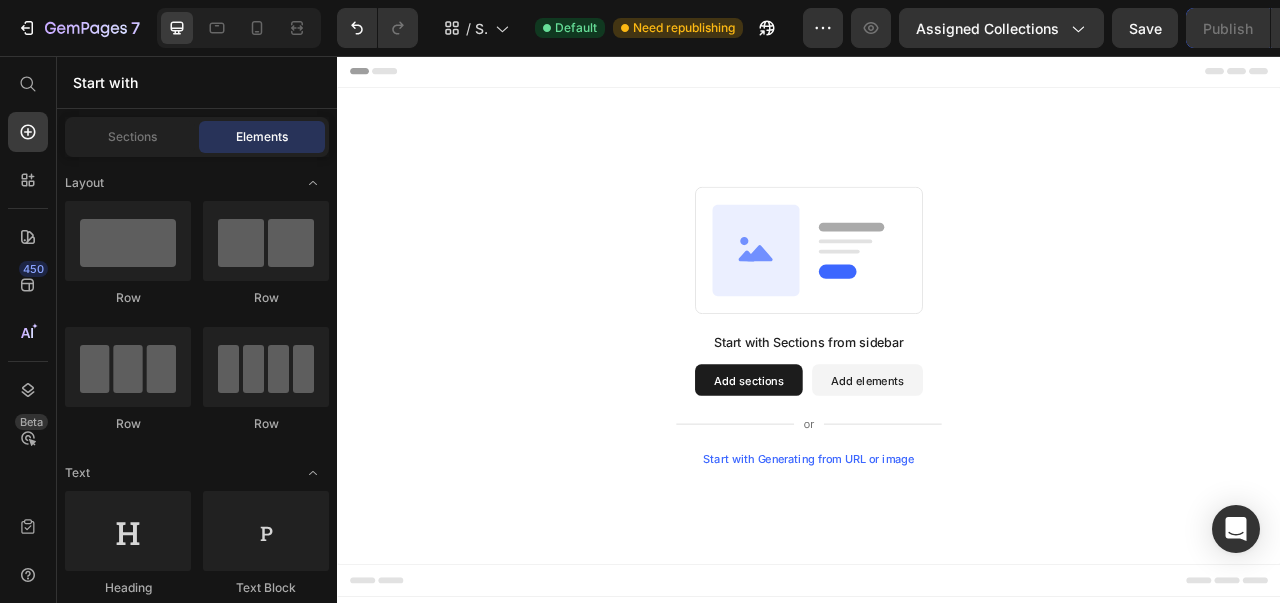 click on "Add sections" at bounding box center [860, 469] 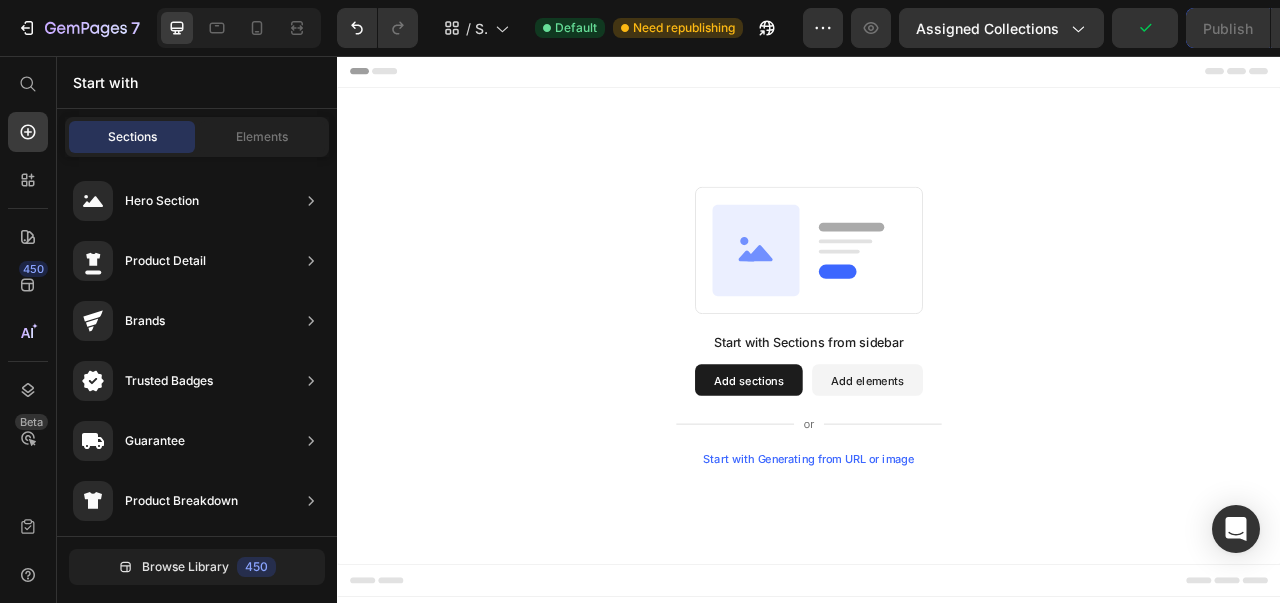 click on "Add sections" at bounding box center (860, 469) 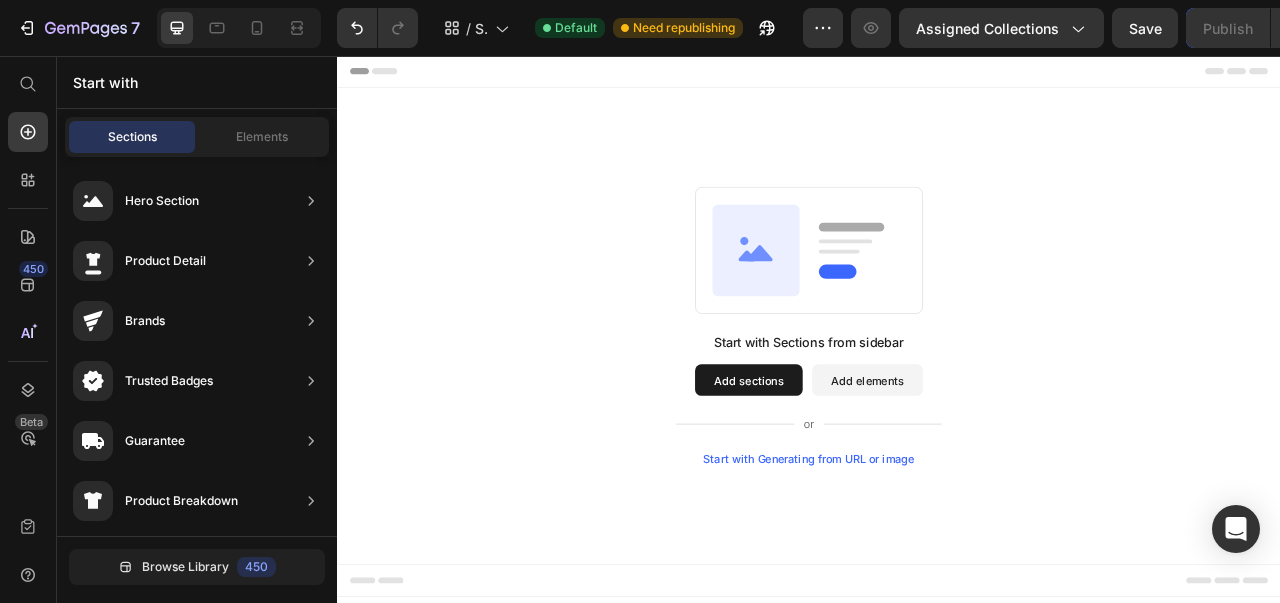 click on "Start with Generating from URL or image" at bounding box center (937, 569) 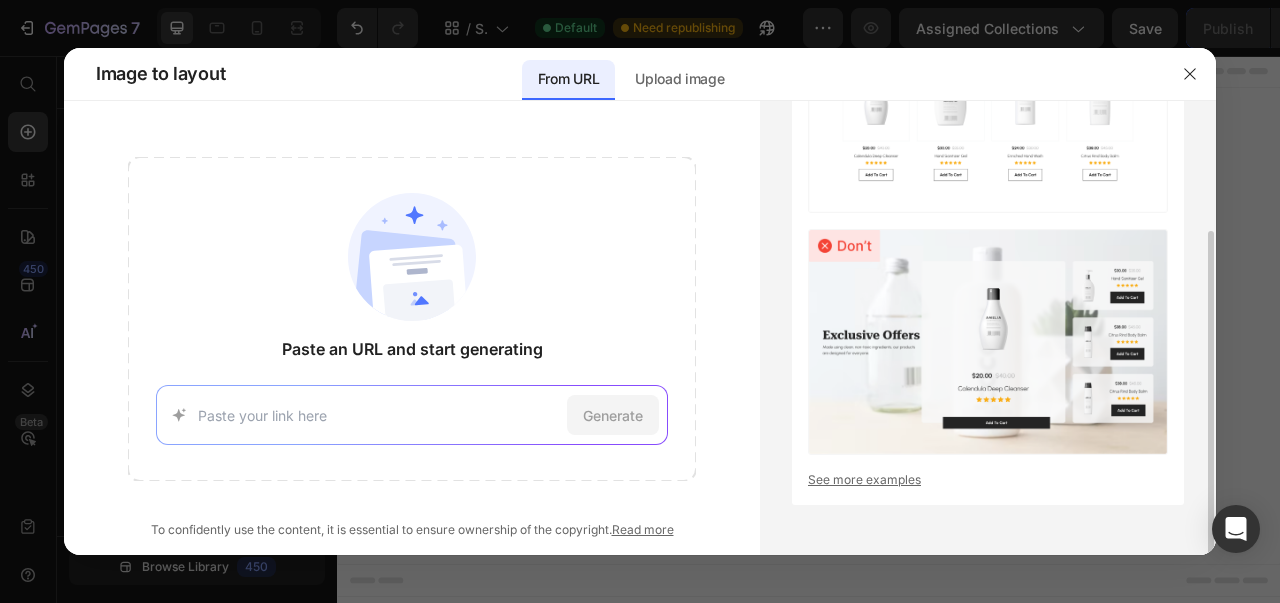 scroll, scrollTop: 0, scrollLeft: 0, axis: both 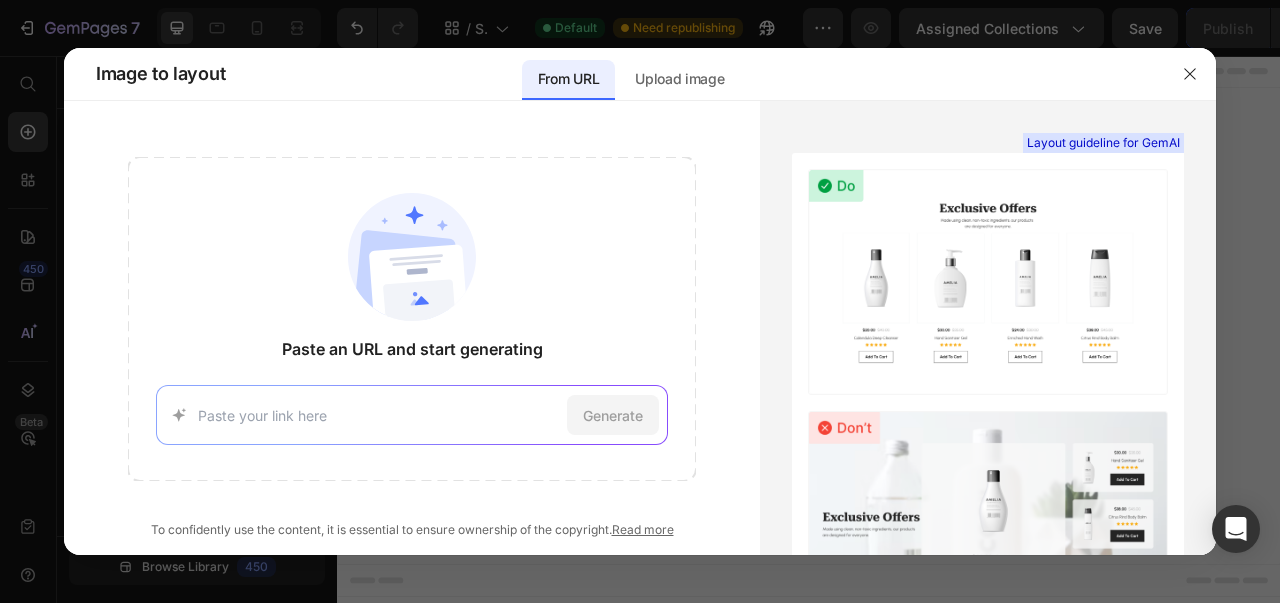 click 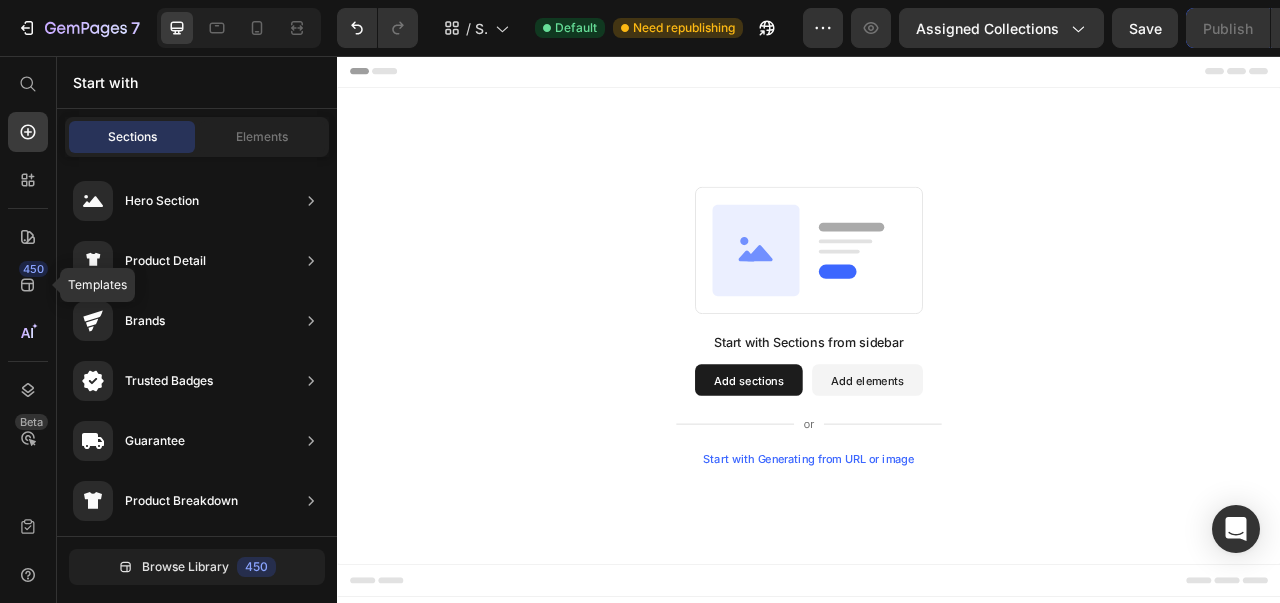 click on "450" at bounding box center (33, 269) 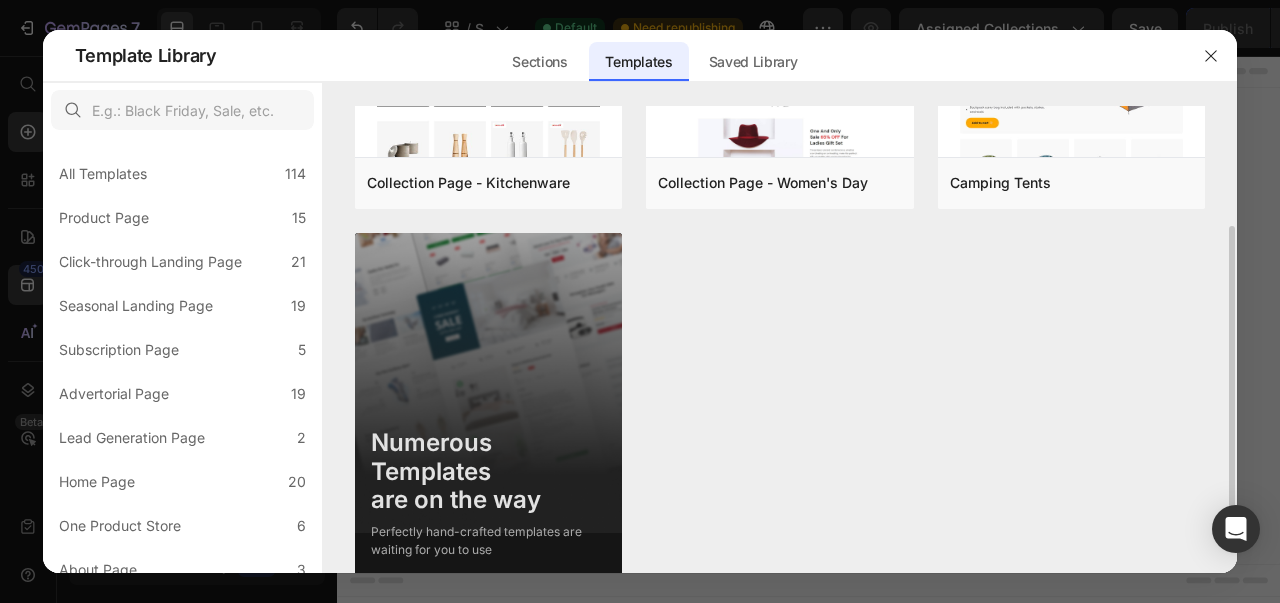scroll, scrollTop: 284, scrollLeft: 0, axis: vertical 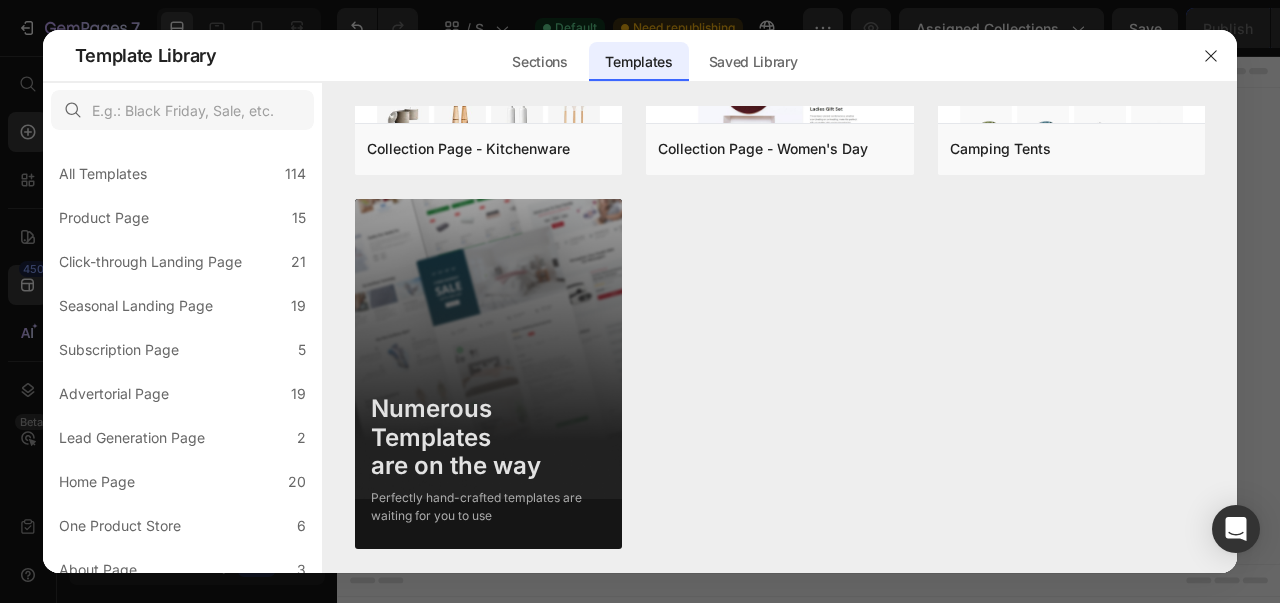click on "All Templates 114" 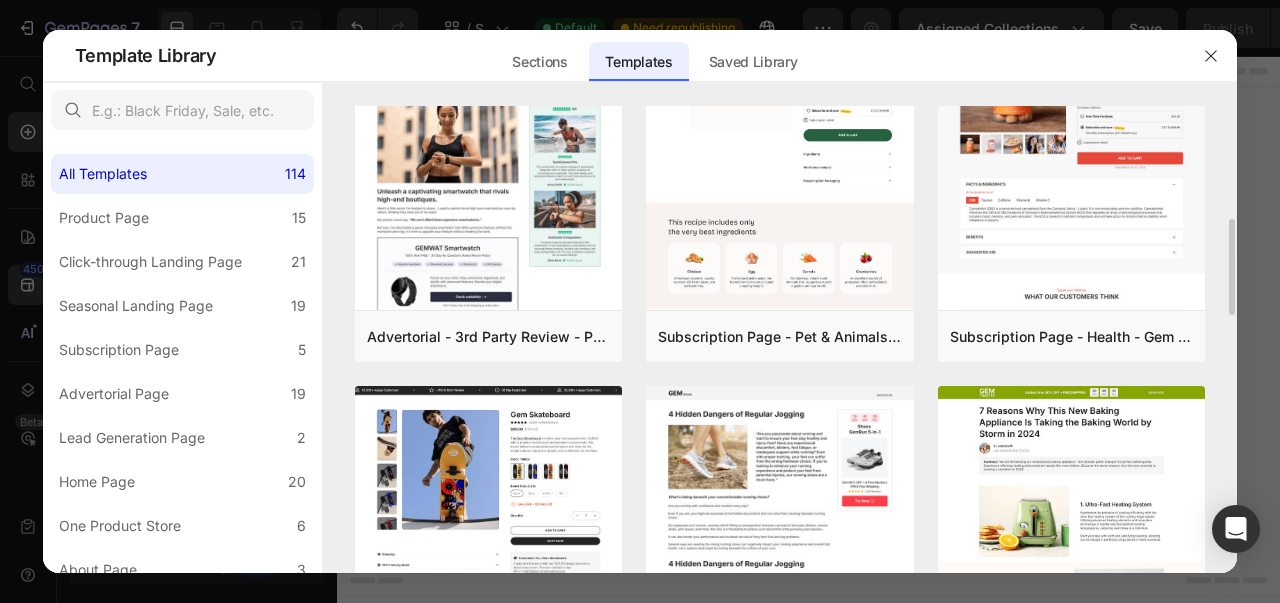 scroll, scrollTop: 486, scrollLeft: 0, axis: vertical 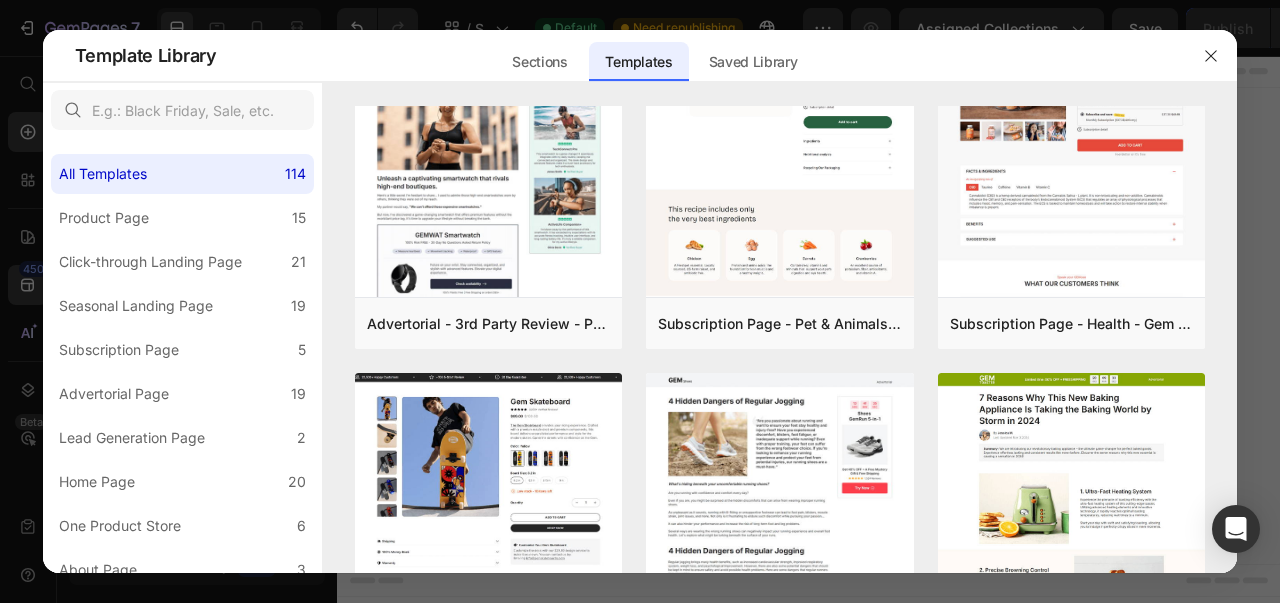 click on "Product Page 15" 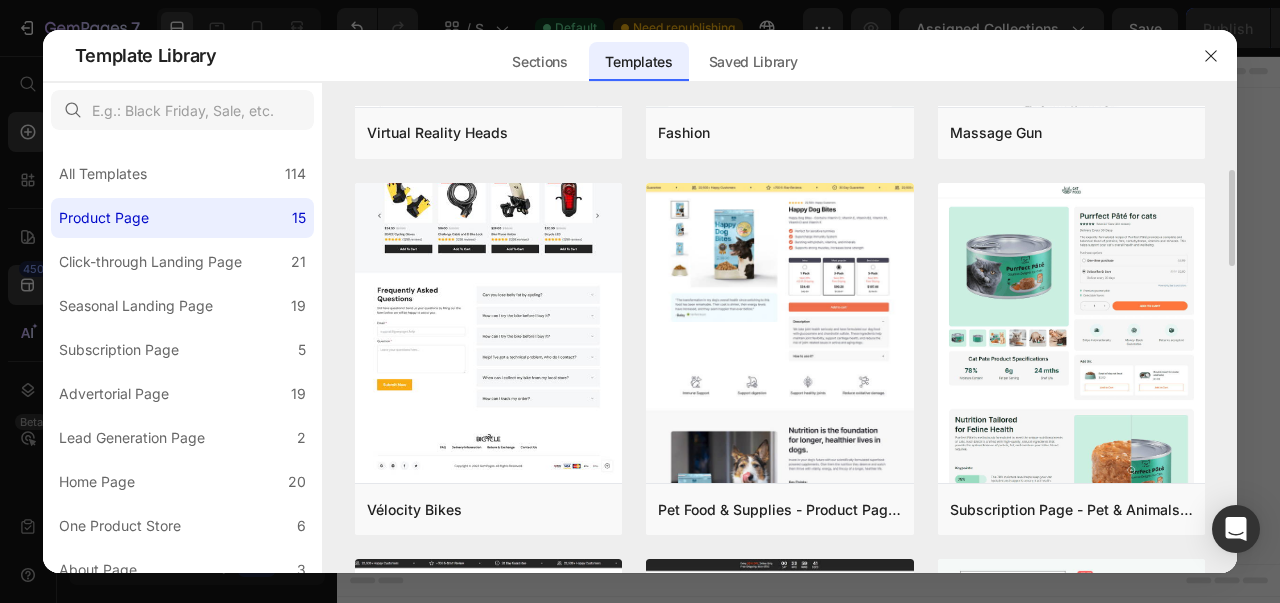 scroll, scrollTop: 302, scrollLeft: 0, axis: vertical 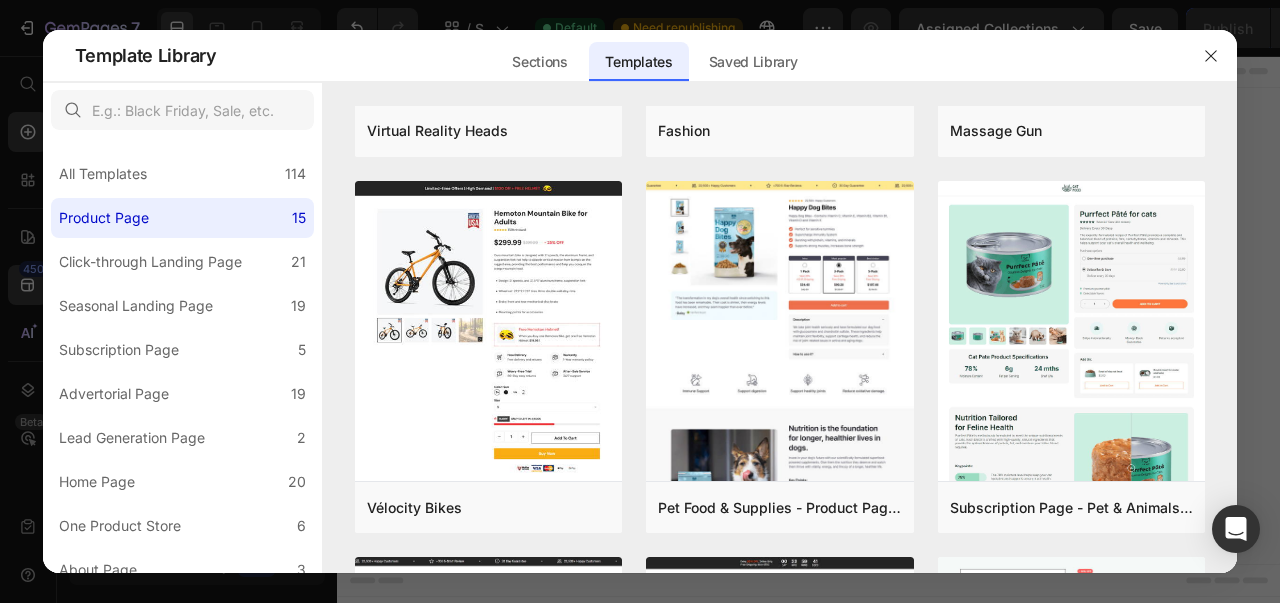 click on "Click-through Landing Page" at bounding box center [150, 262] 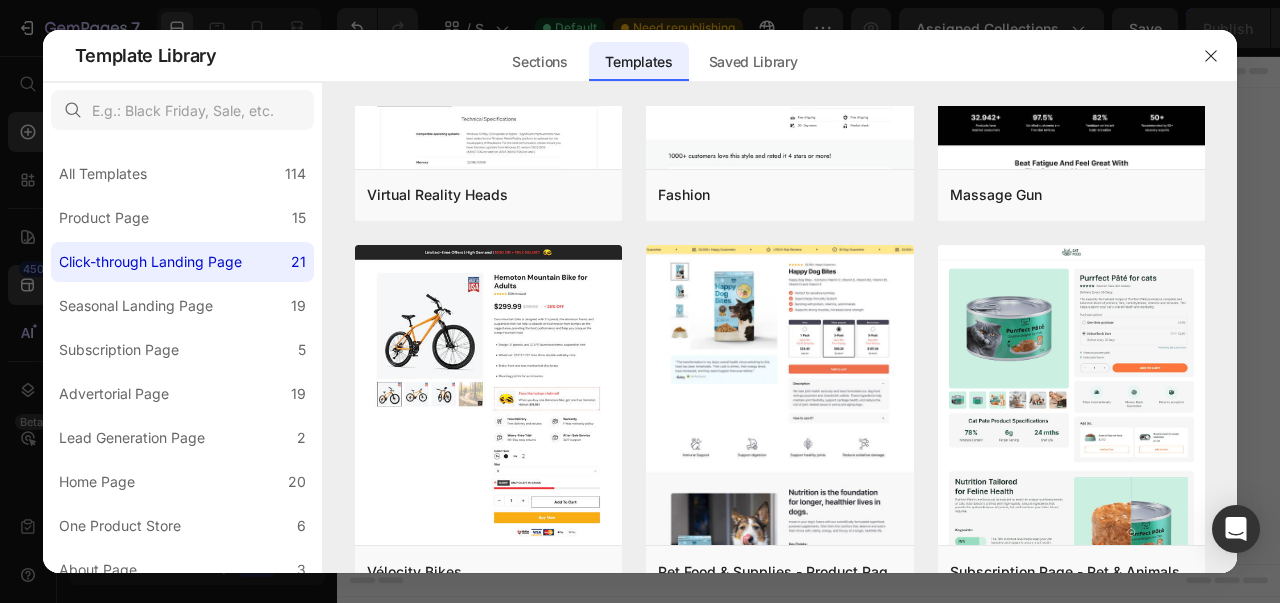 scroll, scrollTop: 0, scrollLeft: 0, axis: both 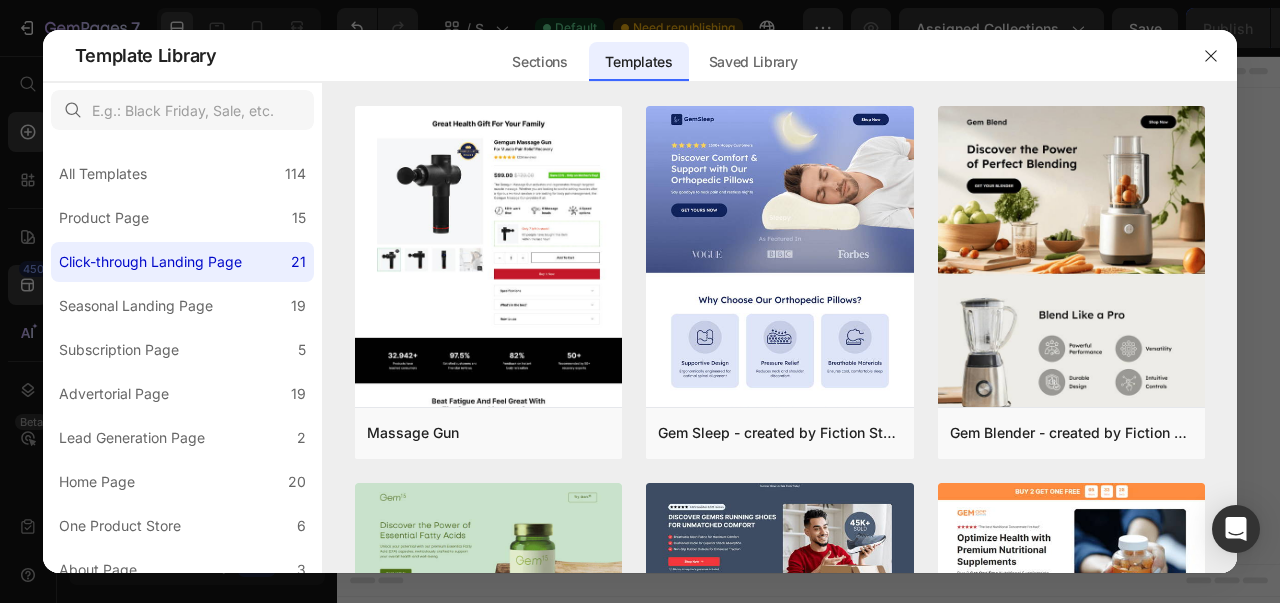 click 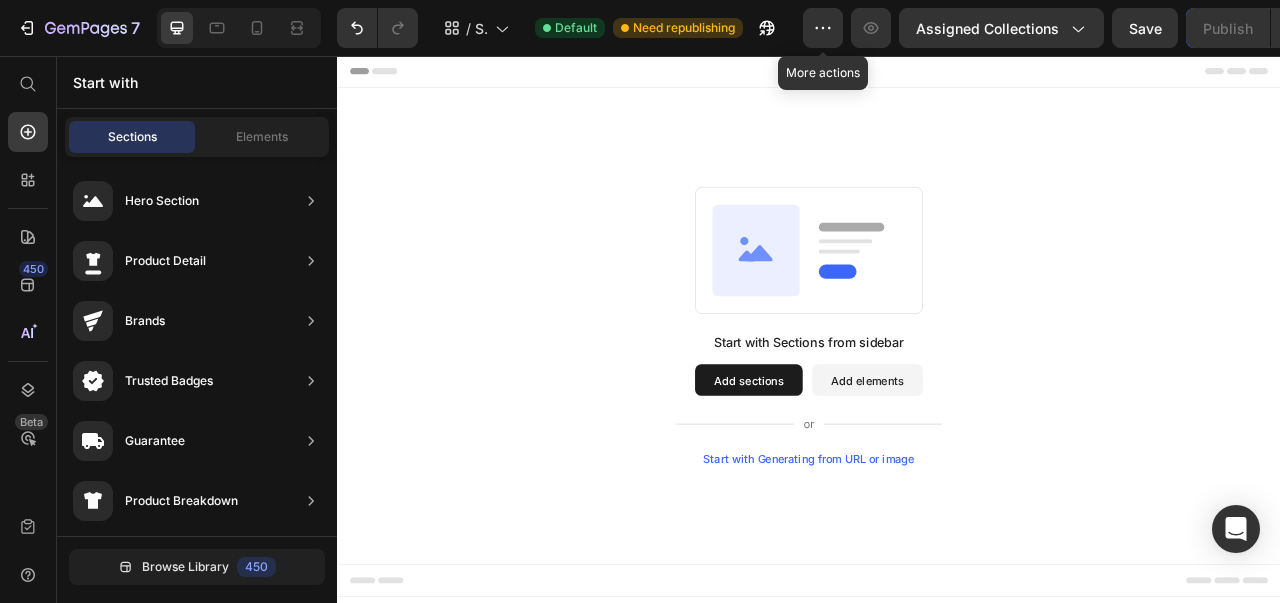 click 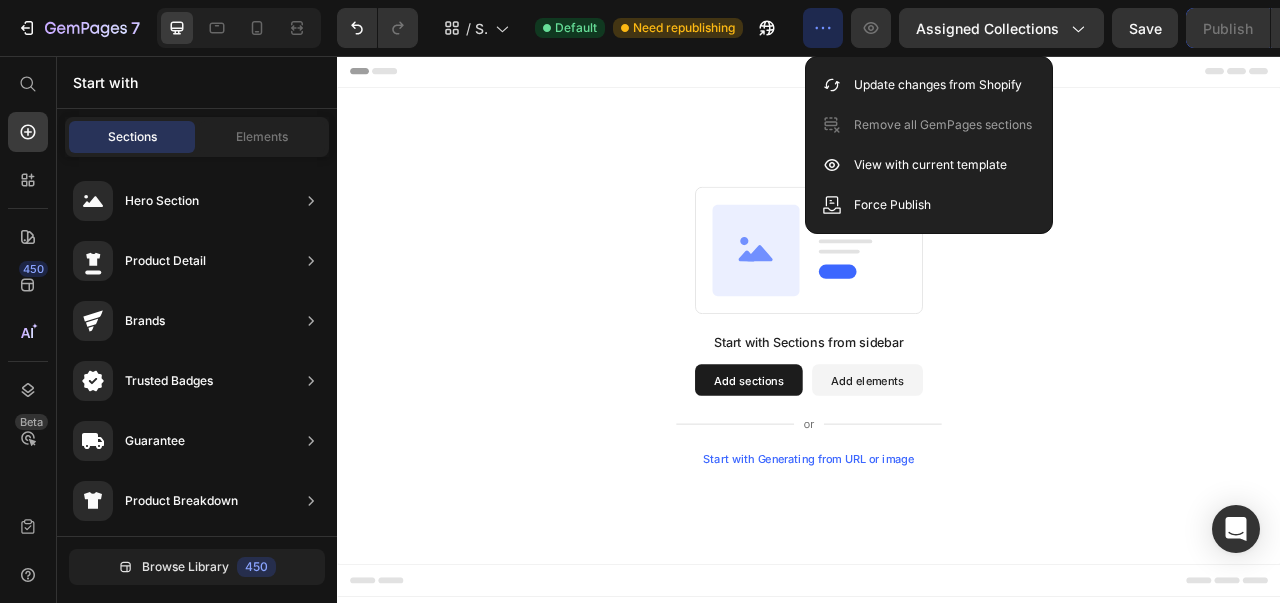 click on "Update changes from Shopify" at bounding box center (938, 85) 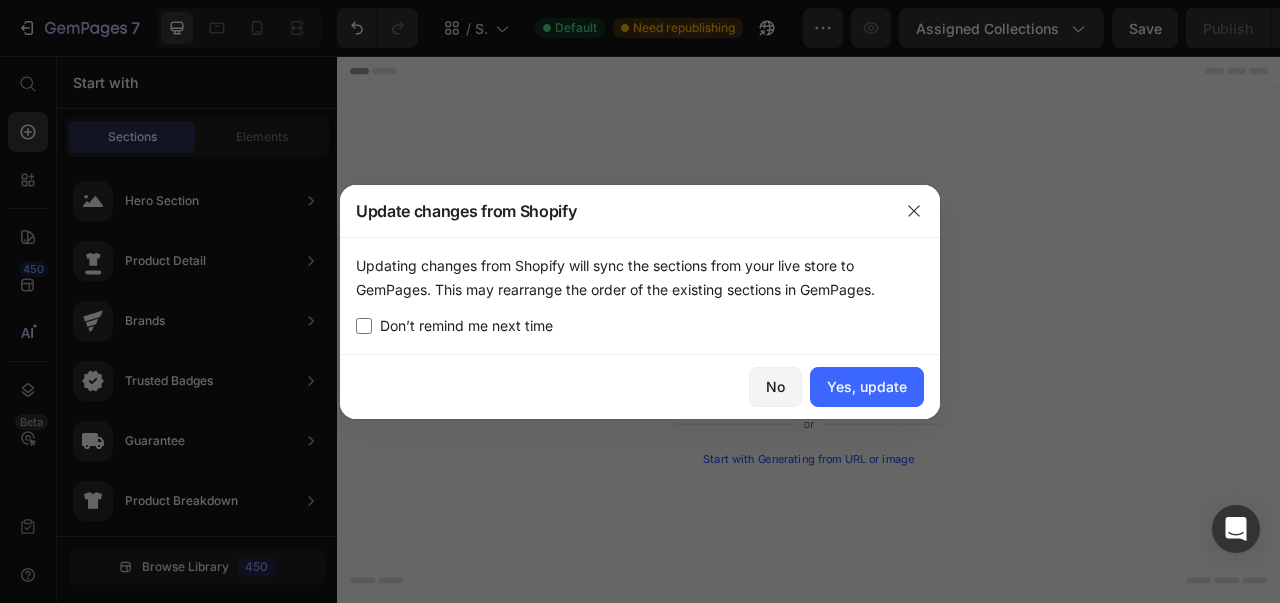 click on "Yes, update" at bounding box center (867, 386) 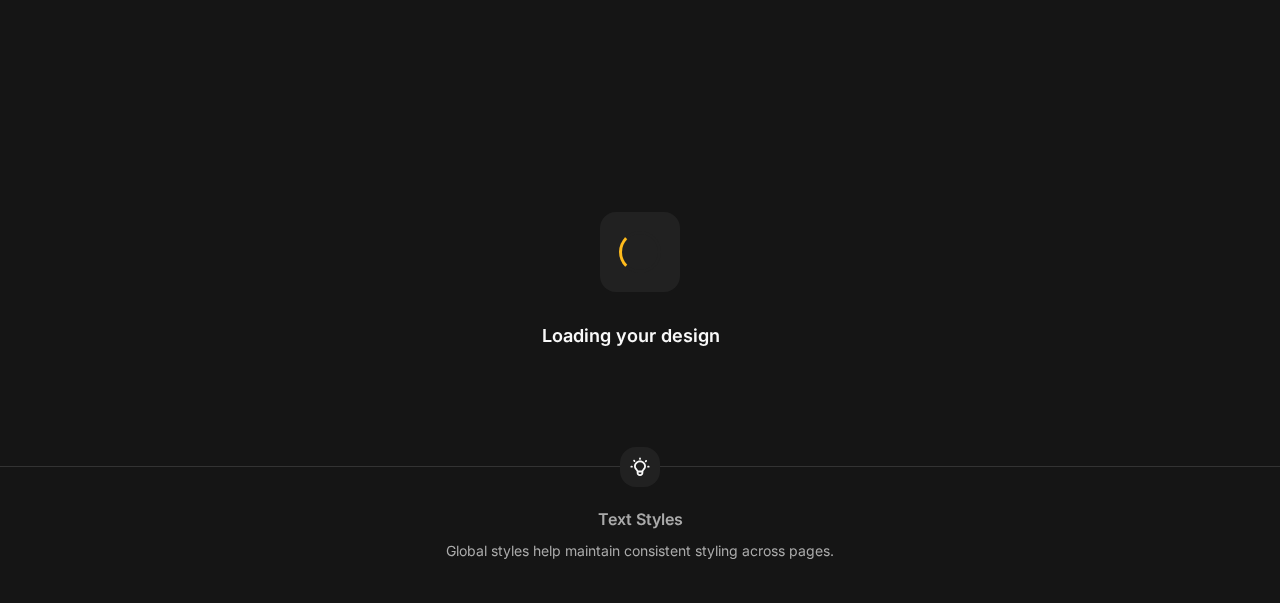 scroll, scrollTop: 0, scrollLeft: 0, axis: both 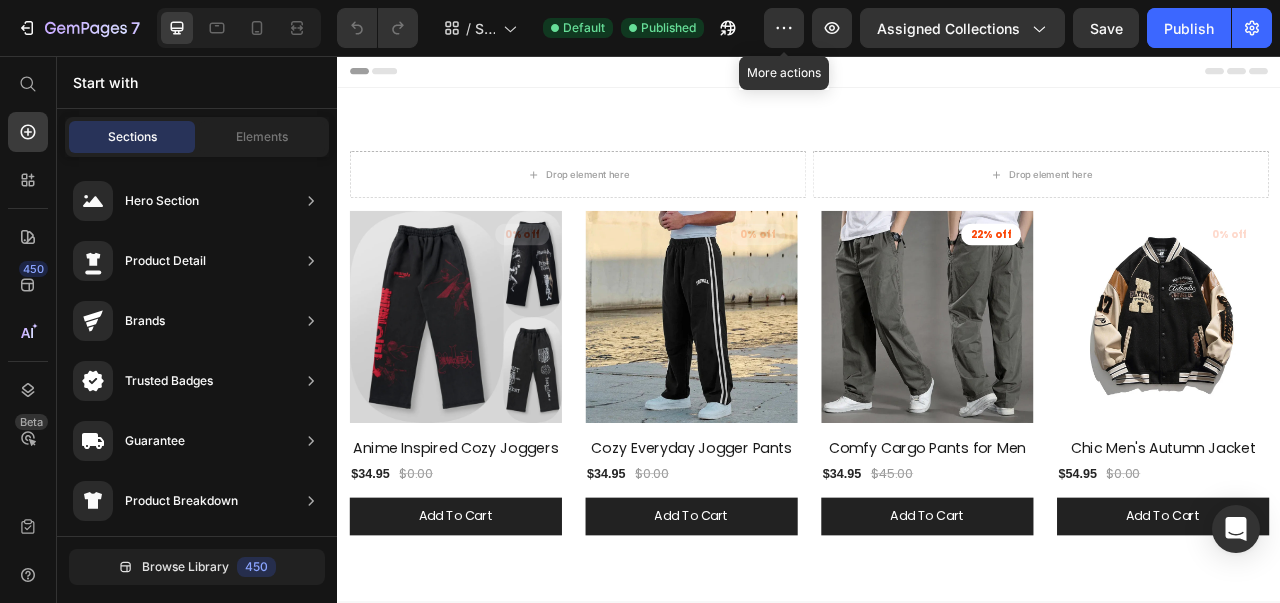 click 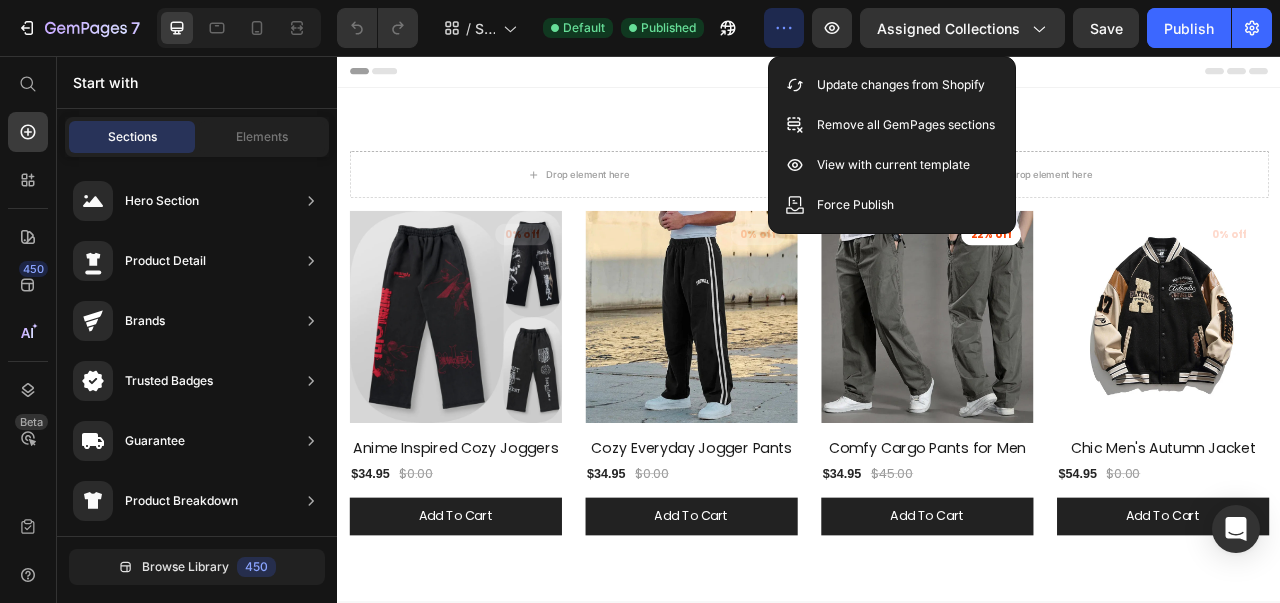 click on "Force Publish" at bounding box center (855, 205) 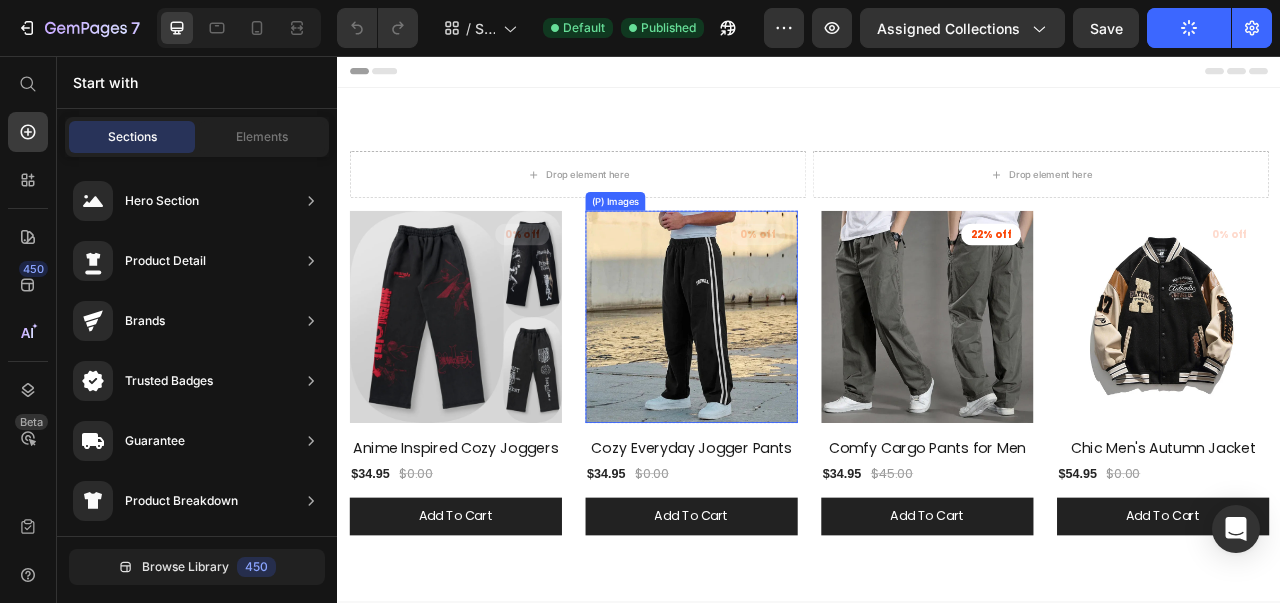 scroll, scrollTop: 187, scrollLeft: 0, axis: vertical 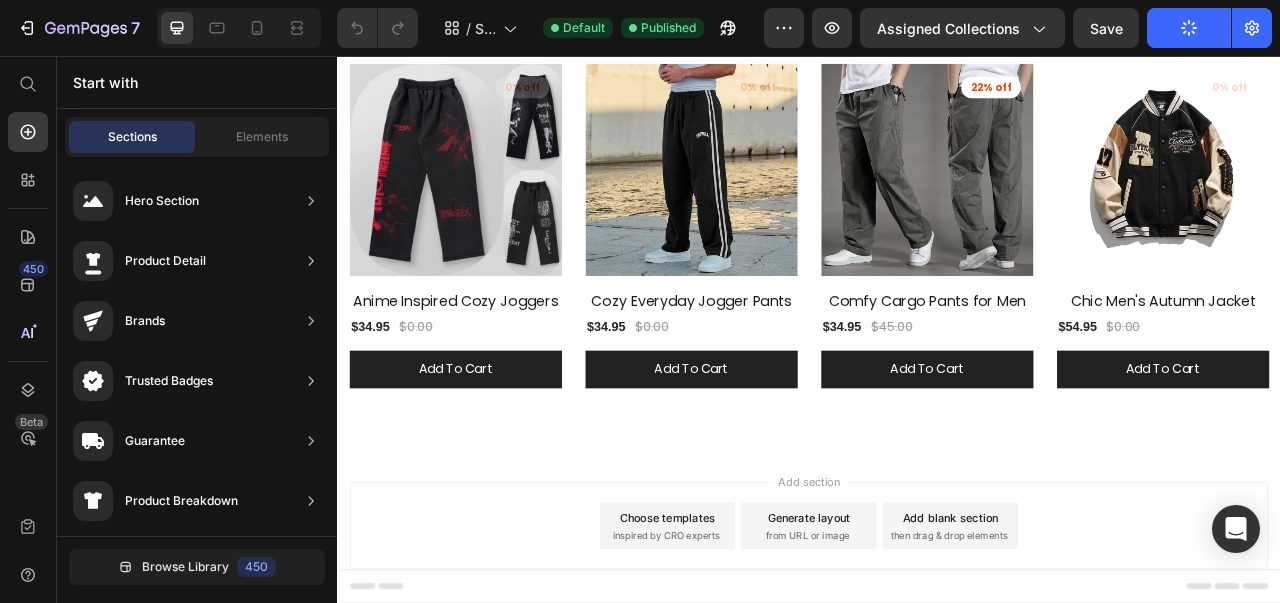 click on "Elements" at bounding box center [262, 137] 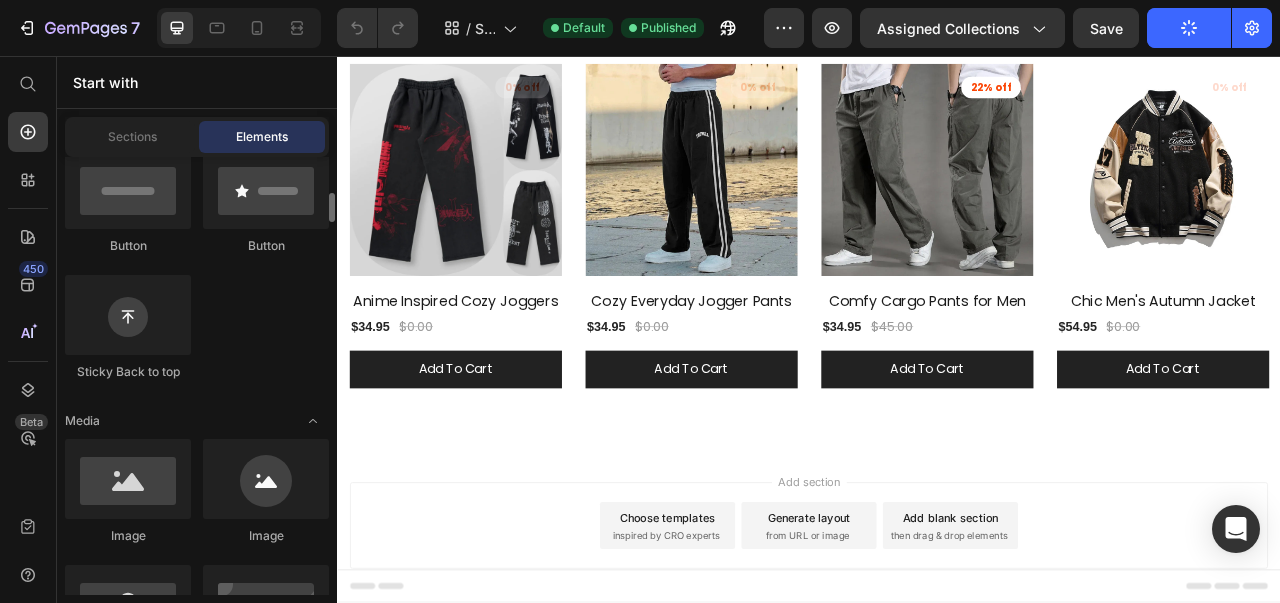 scroll, scrollTop: 510, scrollLeft: 0, axis: vertical 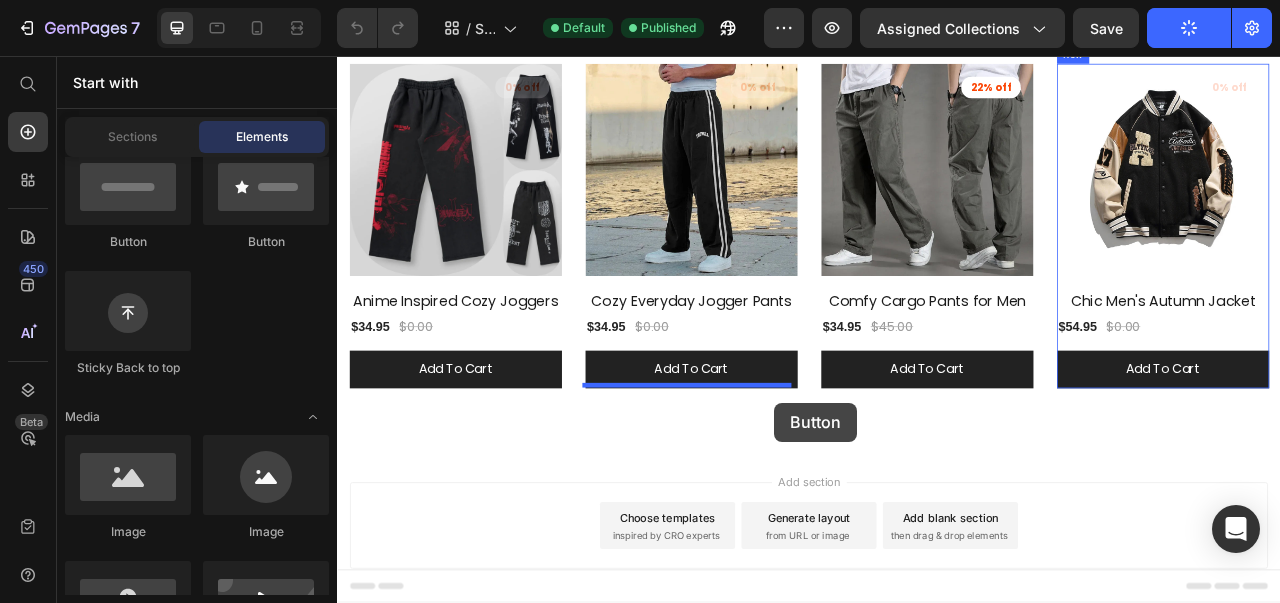 drag, startPoint x: 483, startPoint y: 262, endPoint x: 893, endPoint y: 497, distance: 472.57275 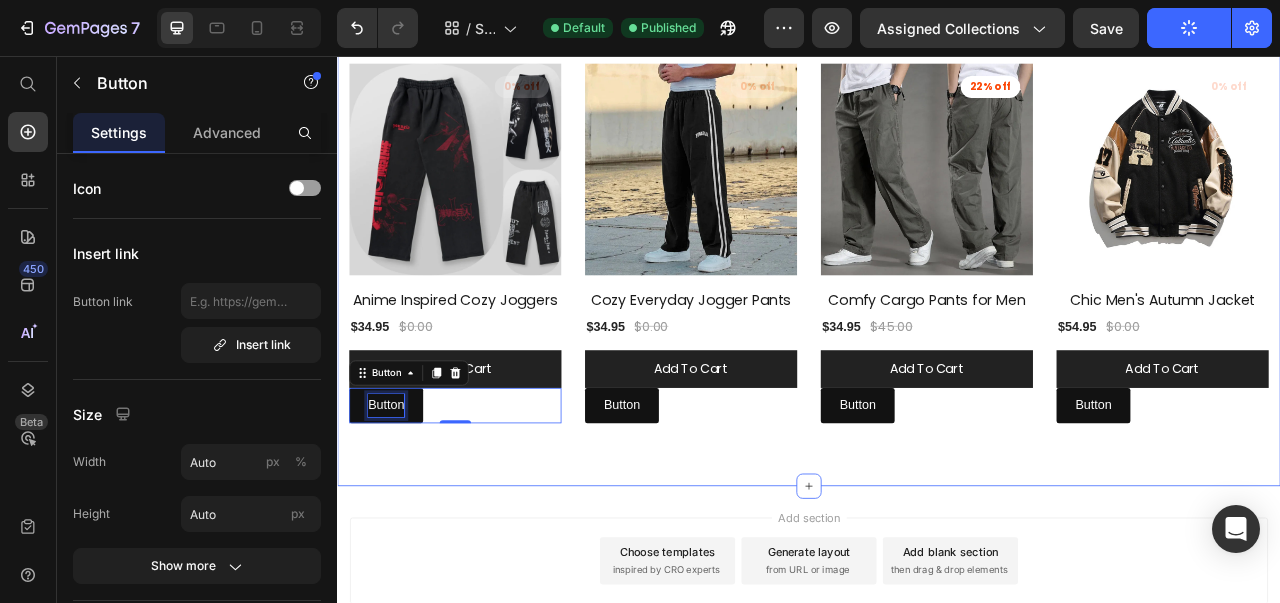 drag, startPoint x: 759, startPoint y: 563, endPoint x: 946, endPoint y: 571, distance: 187.17105 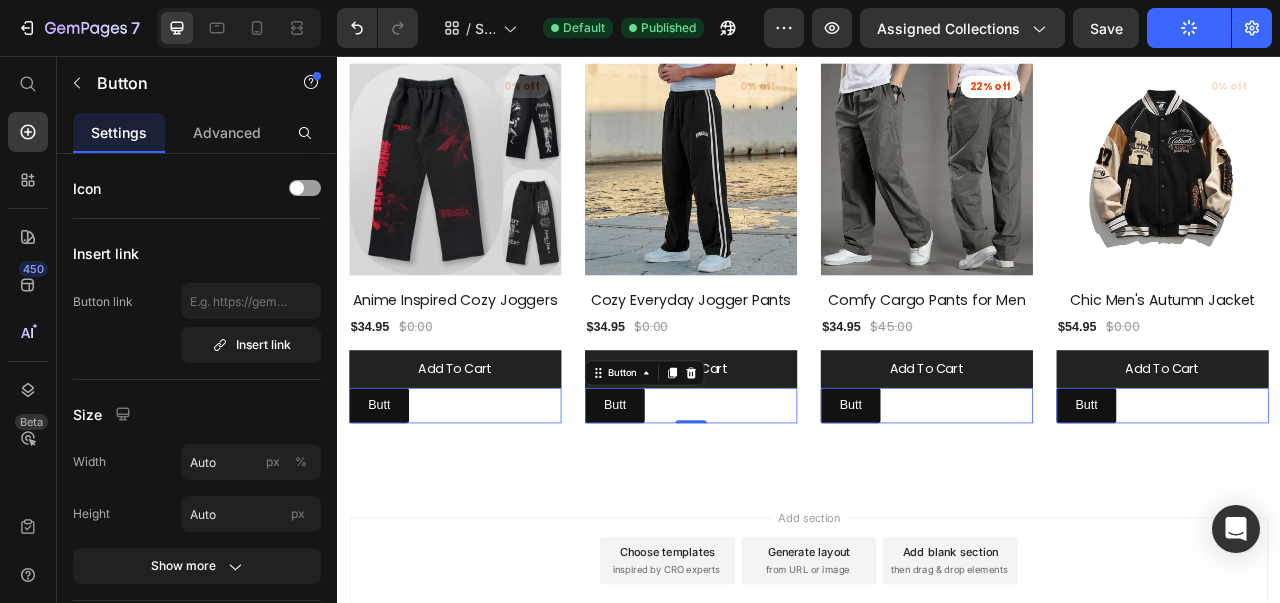 click on "Butt" at bounding box center [390, 501] 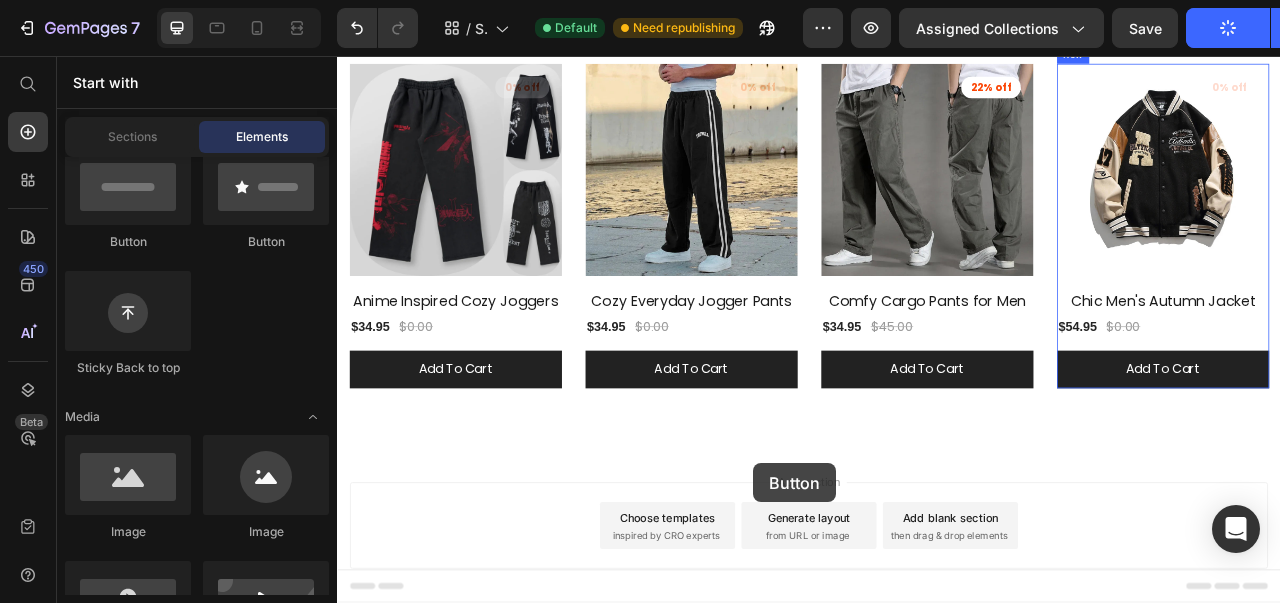 drag, startPoint x: 446, startPoint y: 268, endPoint x: 866, endPoint y: 574, distance: 519.6499 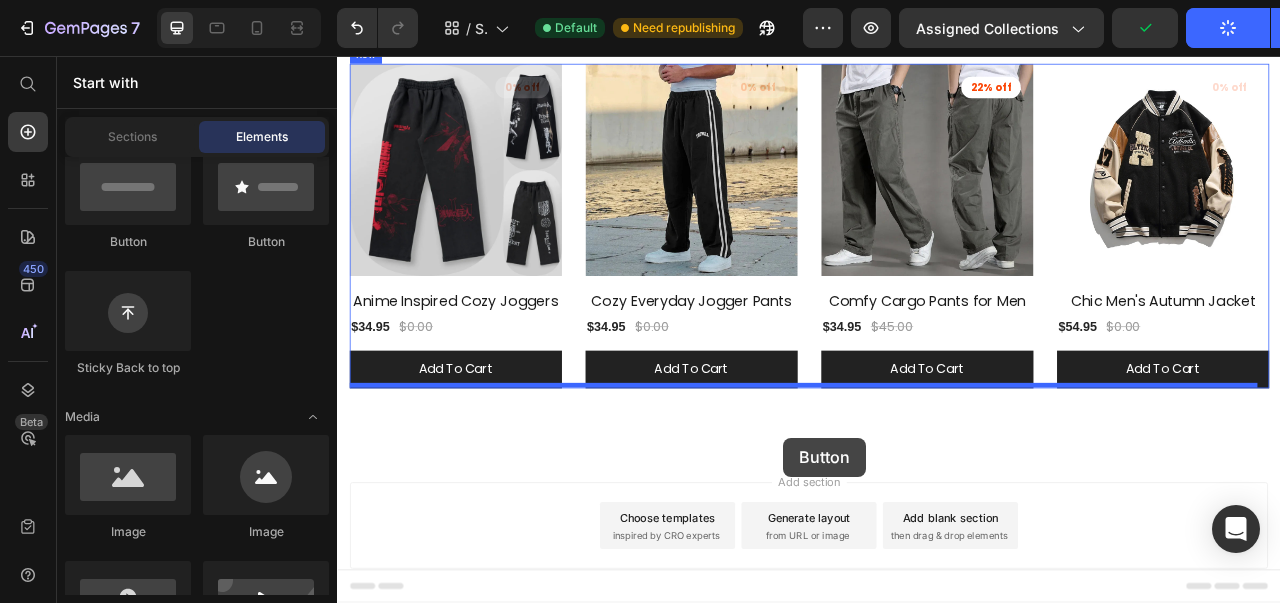 drag, startPoint x: 759, startPoint y: 522, endPoint x: 904, endPoint y: 543, distance: 146.5128 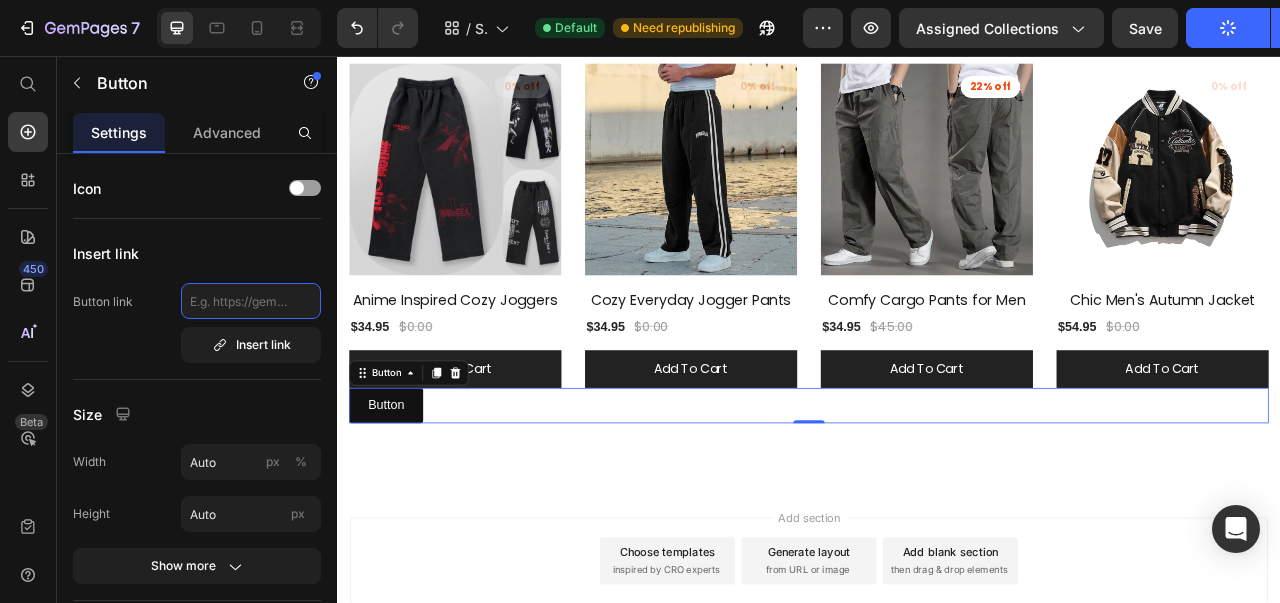 click 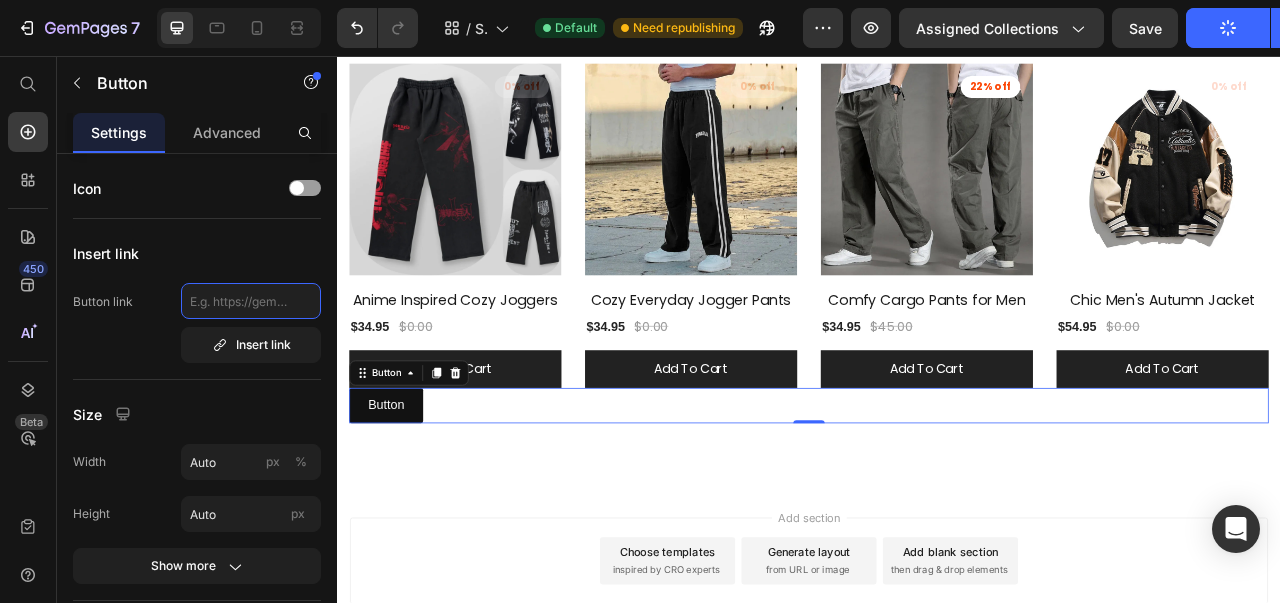 click 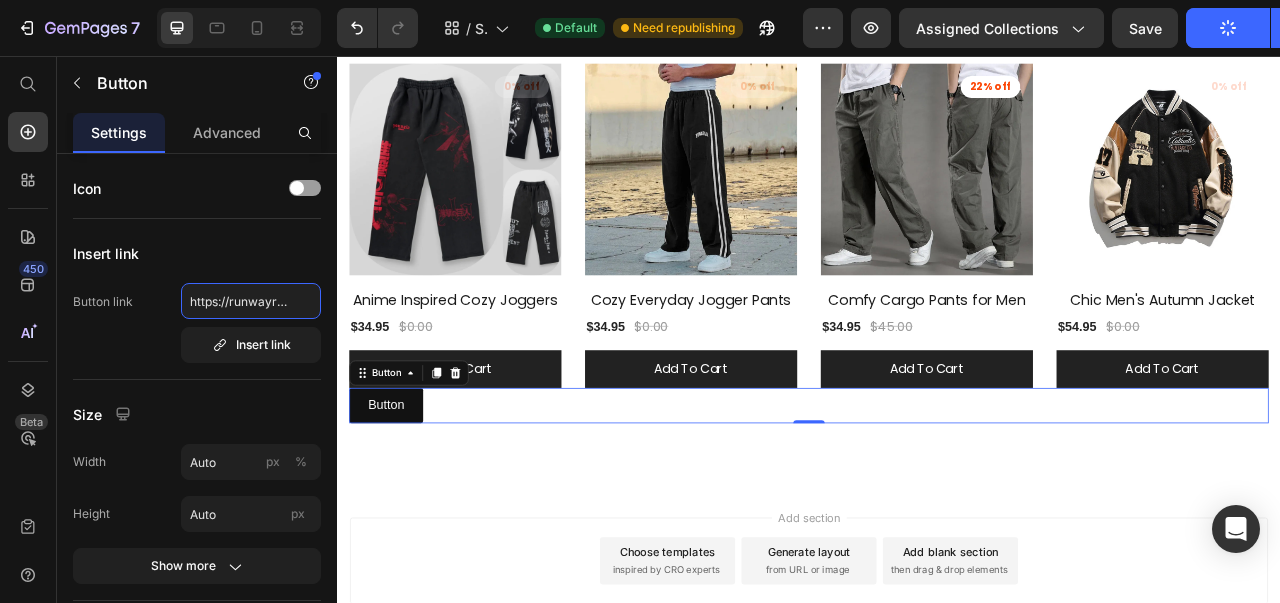scroll, scrollTop: 0, scrollLeft: 143, axis: horizontal 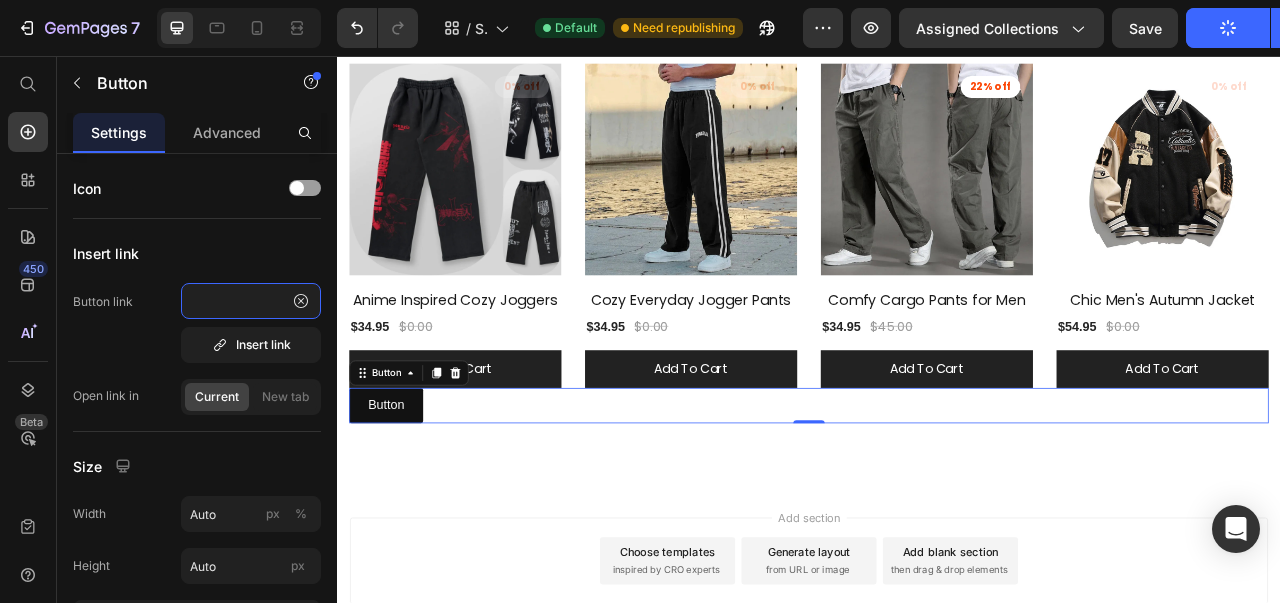 type on "https://runwayrogue.store/collections/men" 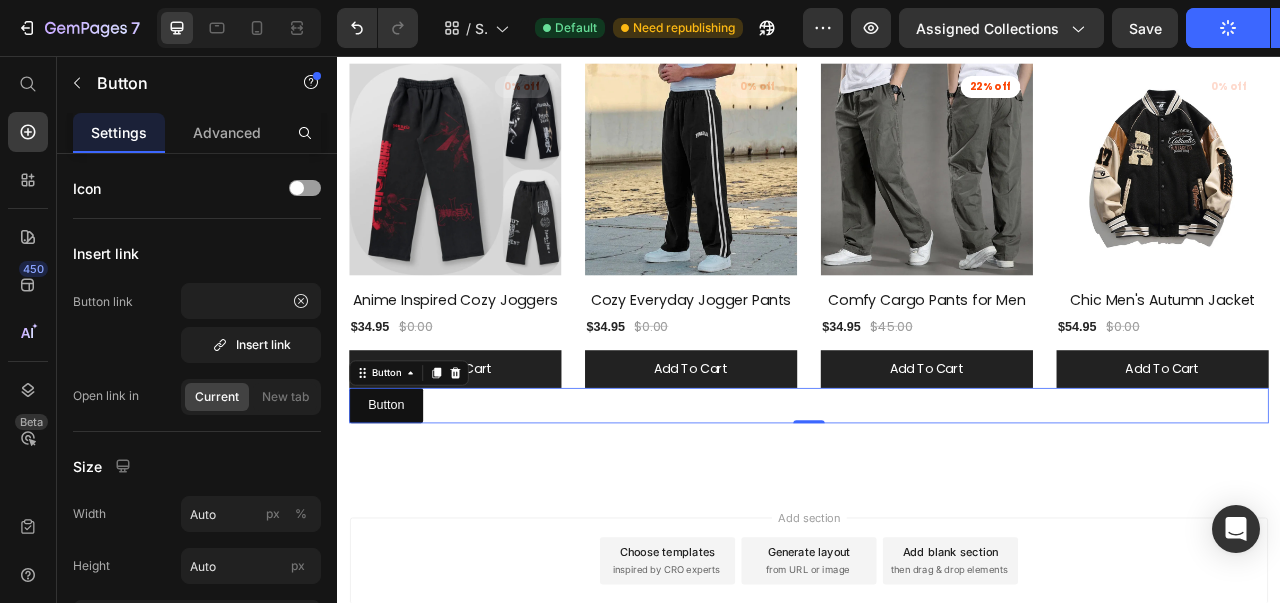 scroll, scrollTop: 0, scrollLeft: 0, axis: both 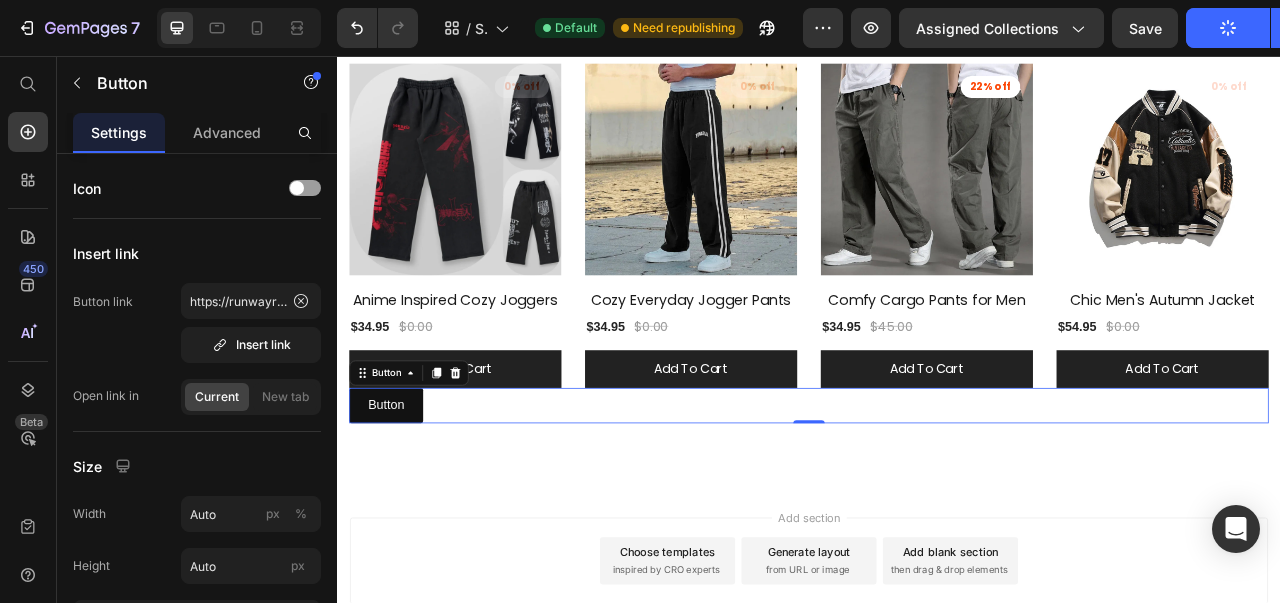 click on "Insert link" at bounding box center [251, 345] 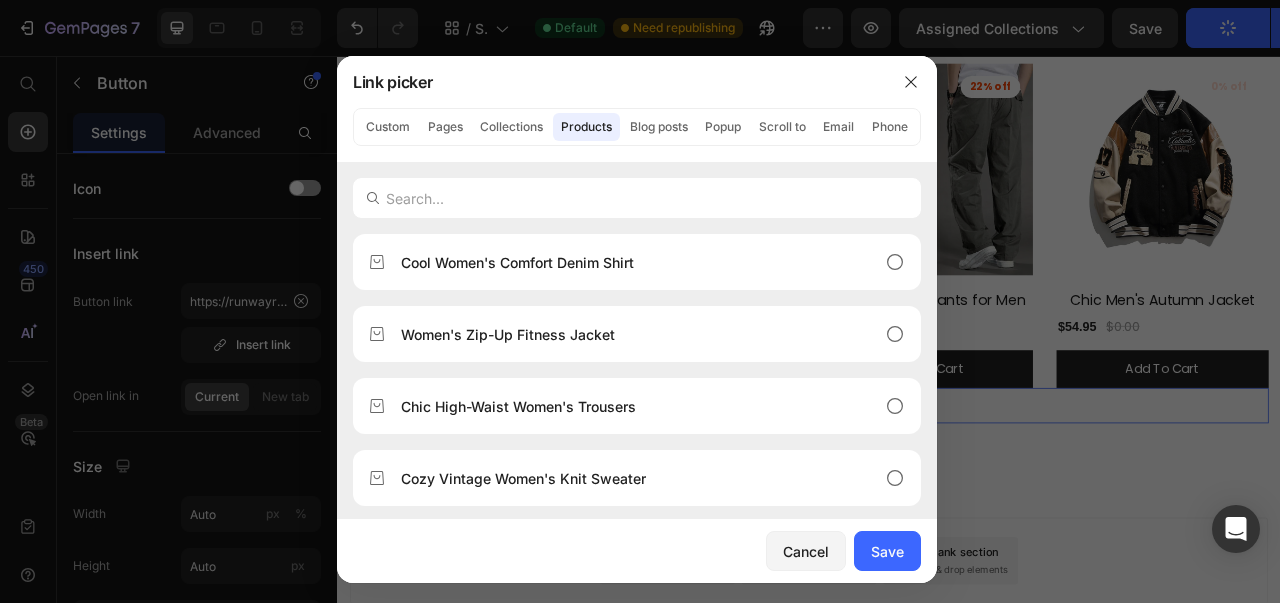 click on "Collections" 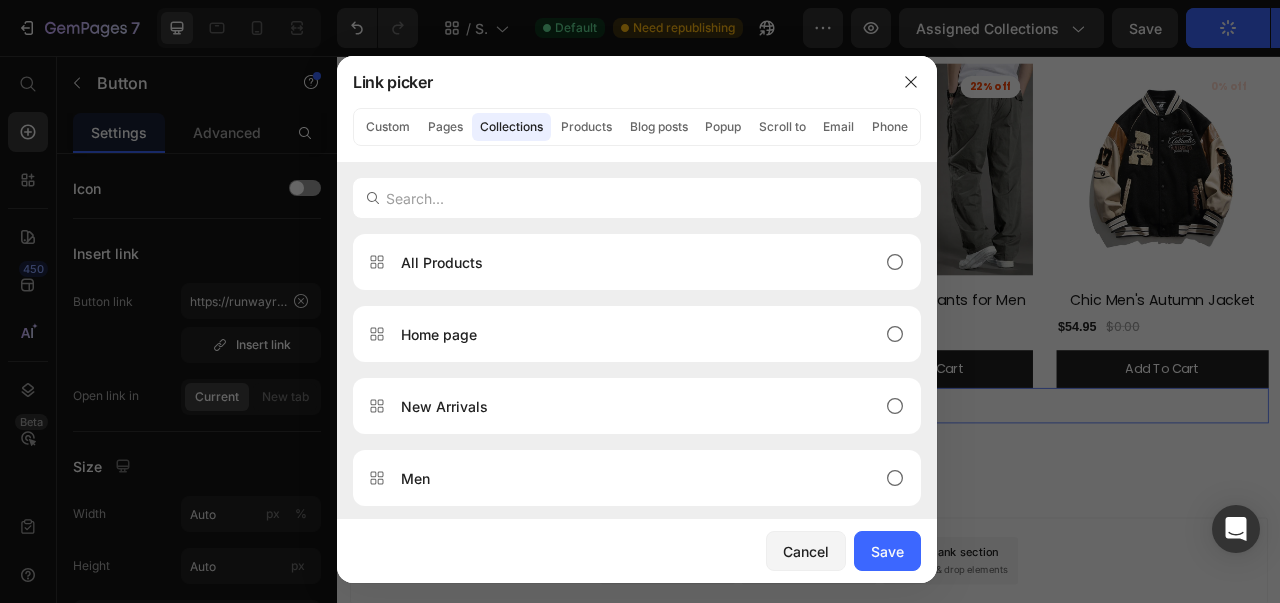 click on "Men" at bounding box center [621, 478] 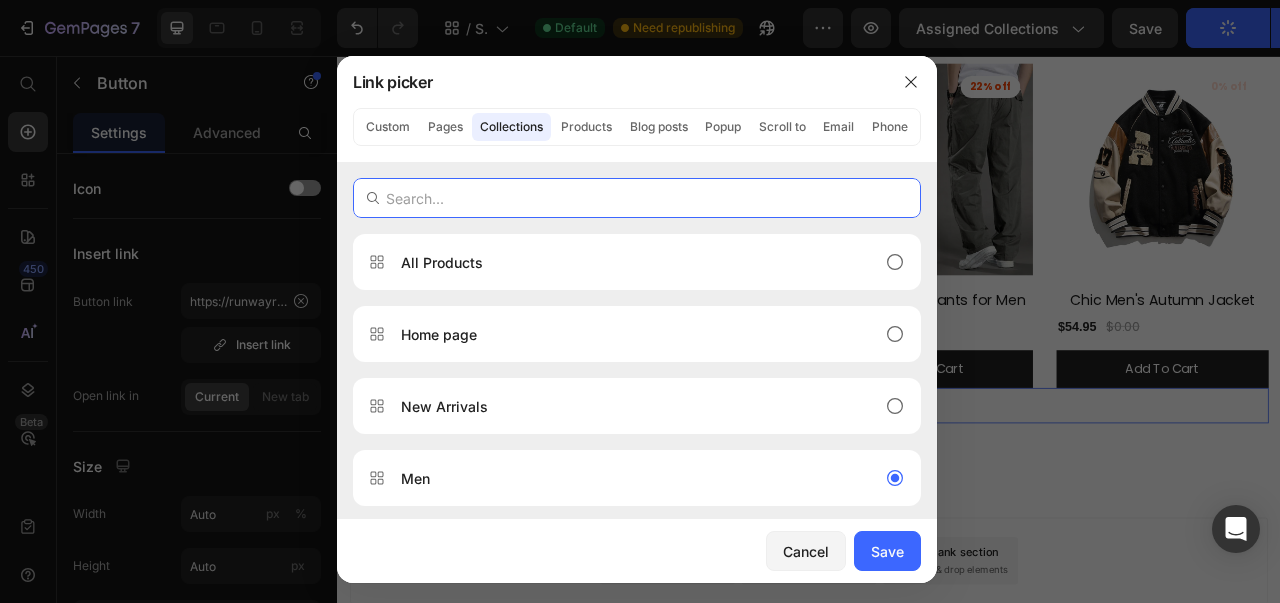 click at bounding box center (637, 198) 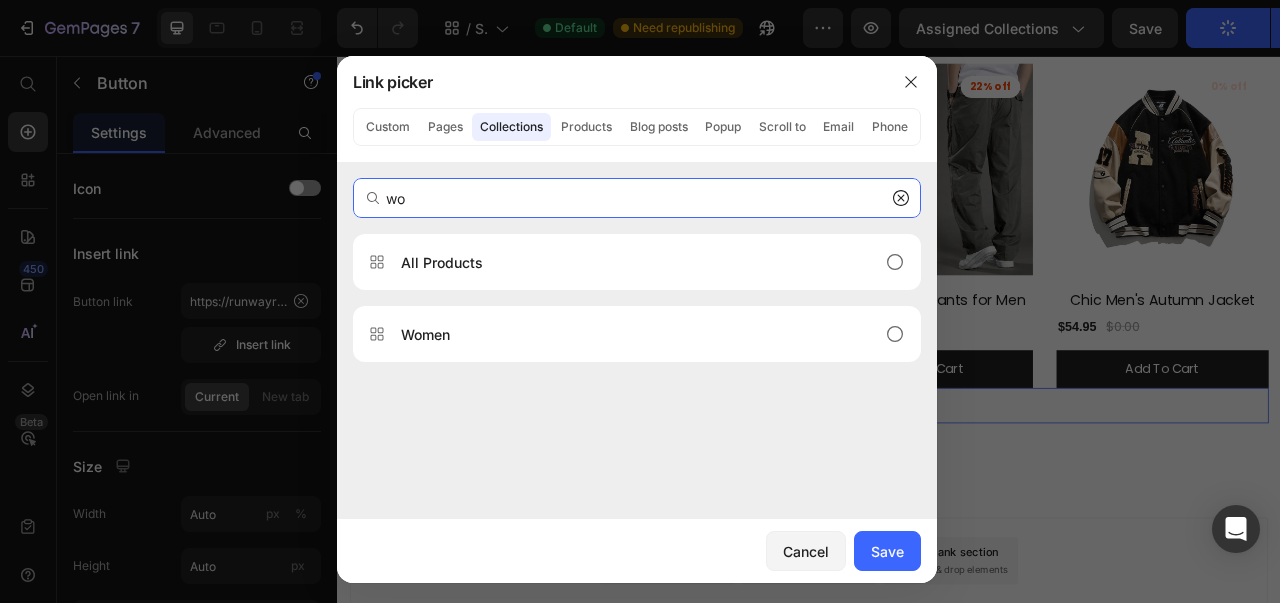 type on "wo" 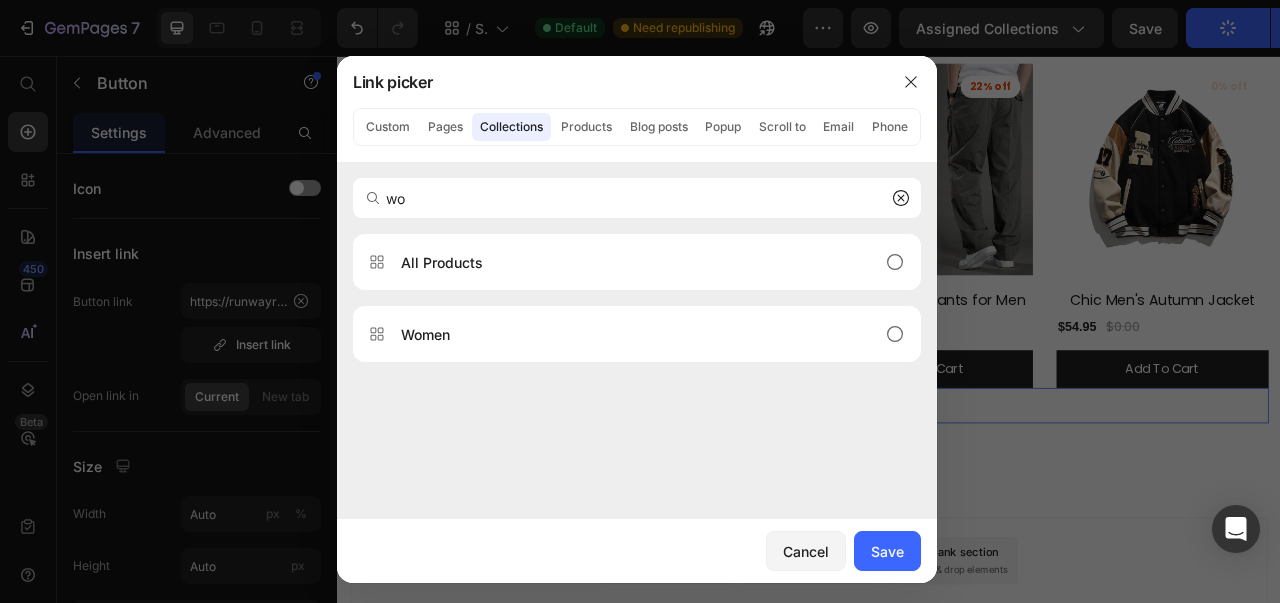 click on "Women" at bounding box center (621, 334) 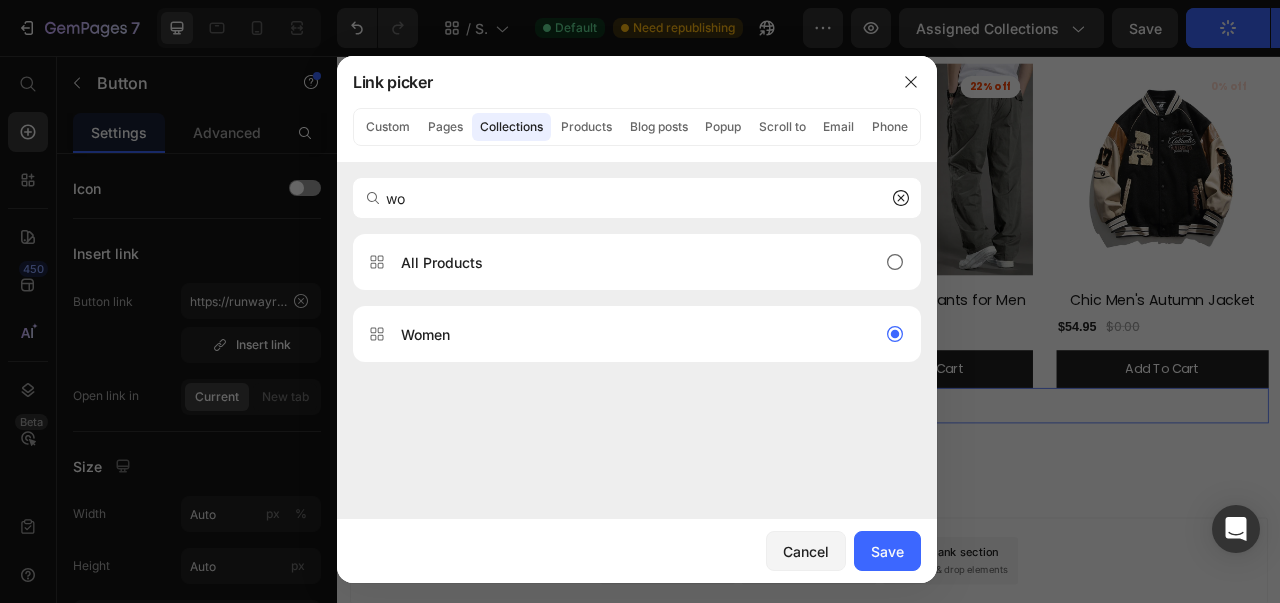 click on "Save" at bounding box center (887, 551) 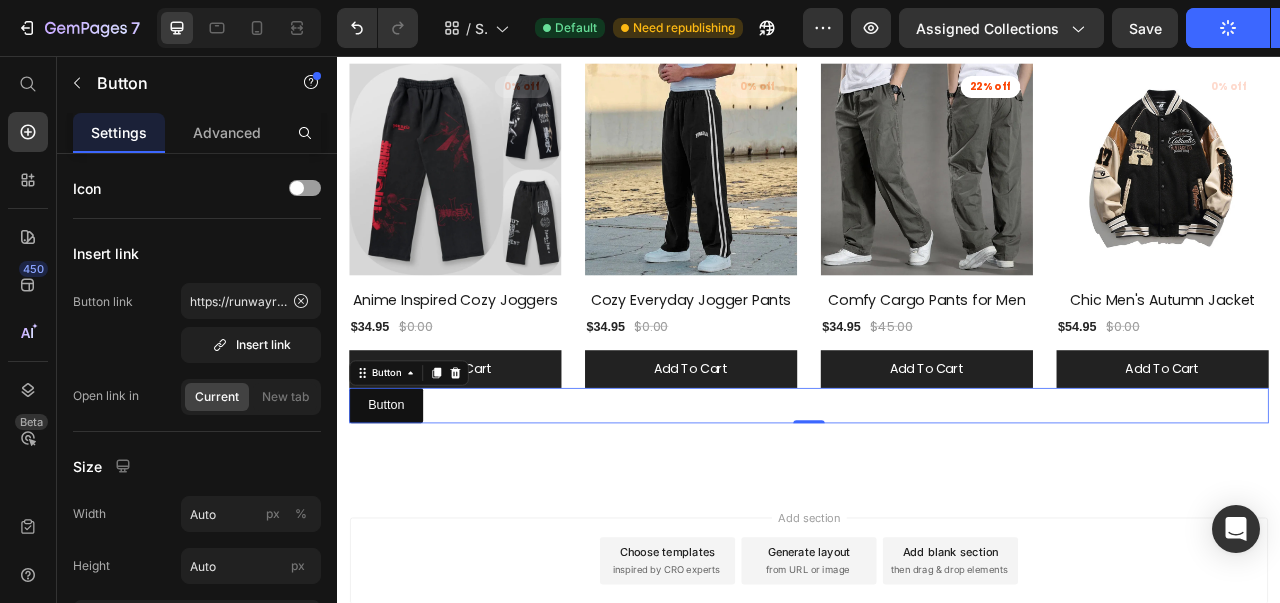 type on "/collections/women" 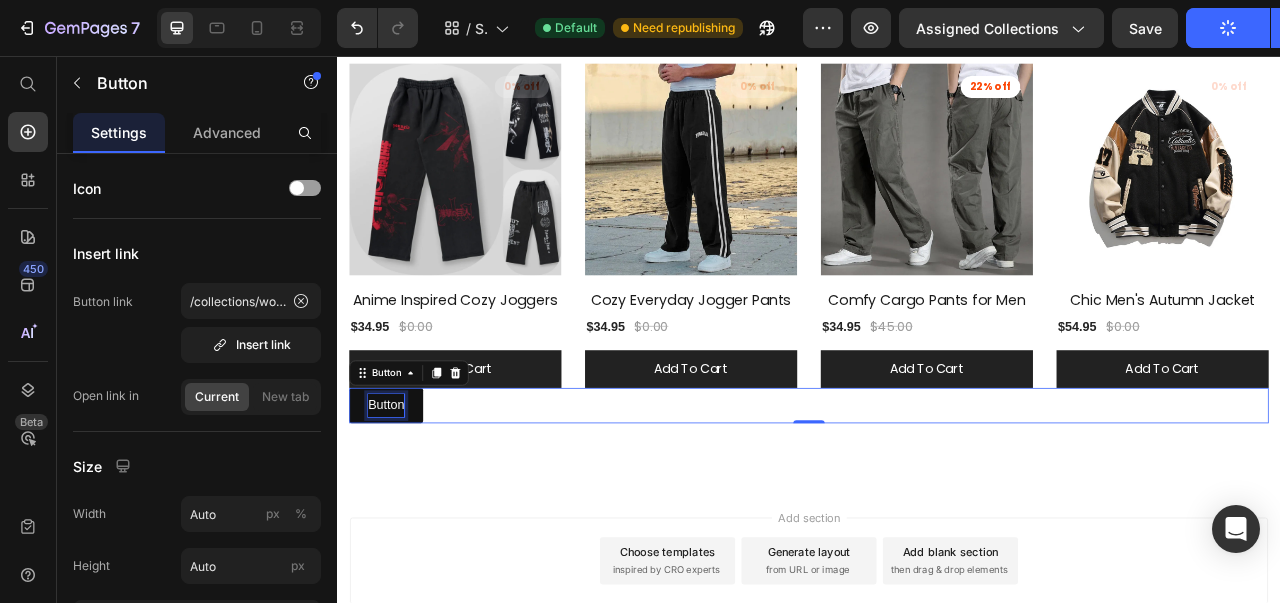 click on "Button" at bounding box center [399, 501] 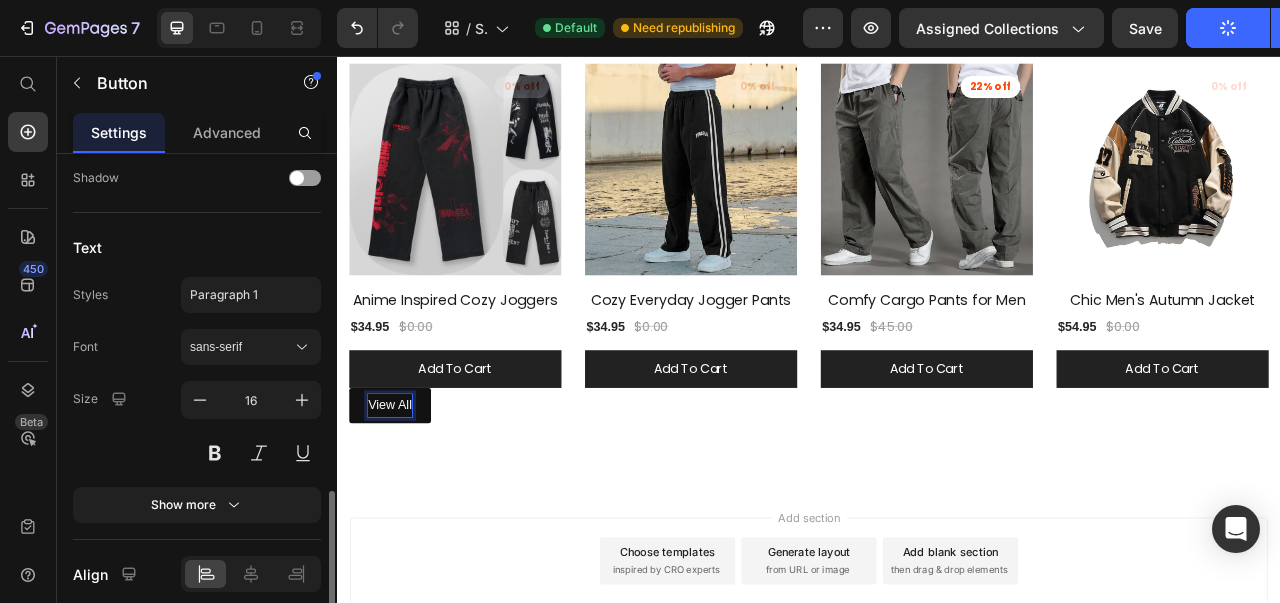scroll, scrollTop: 935, scrollLeft: 0, axis: vertical 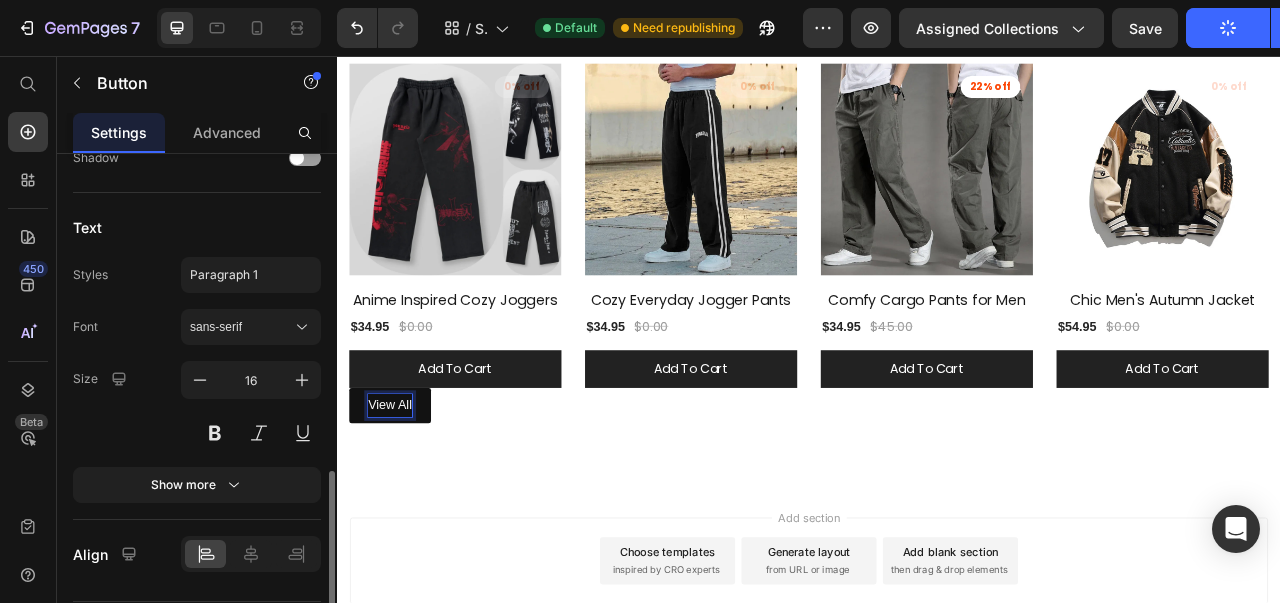 click on "Text Styles Paragraph 1 Font sans-serif Size 16 Show more" 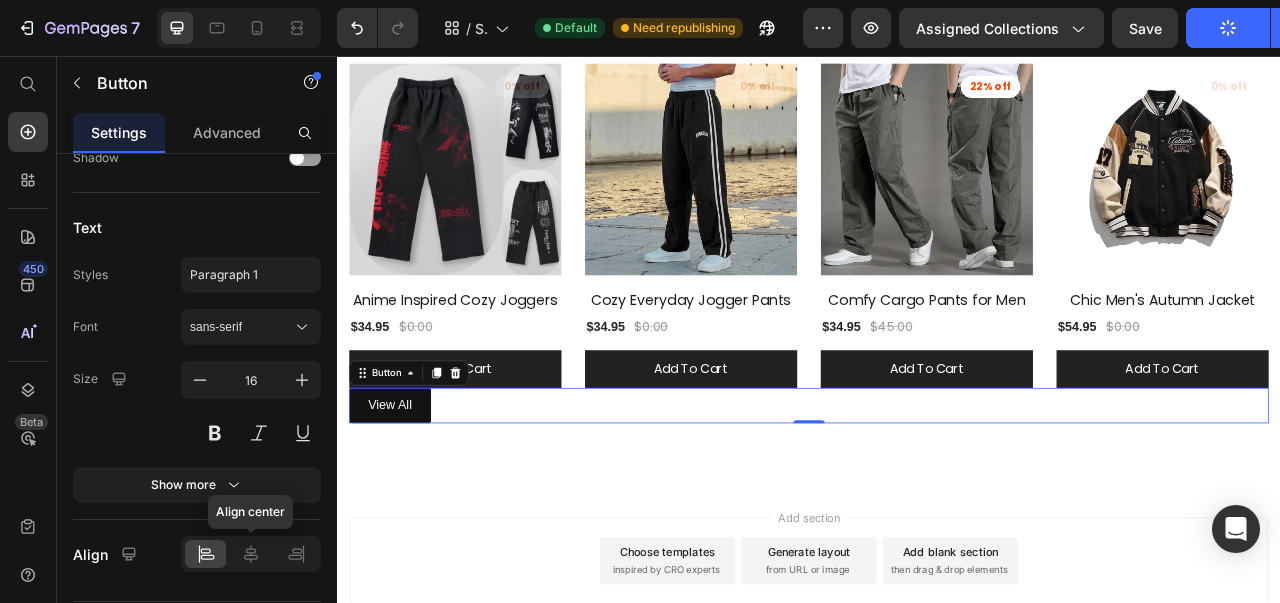 click 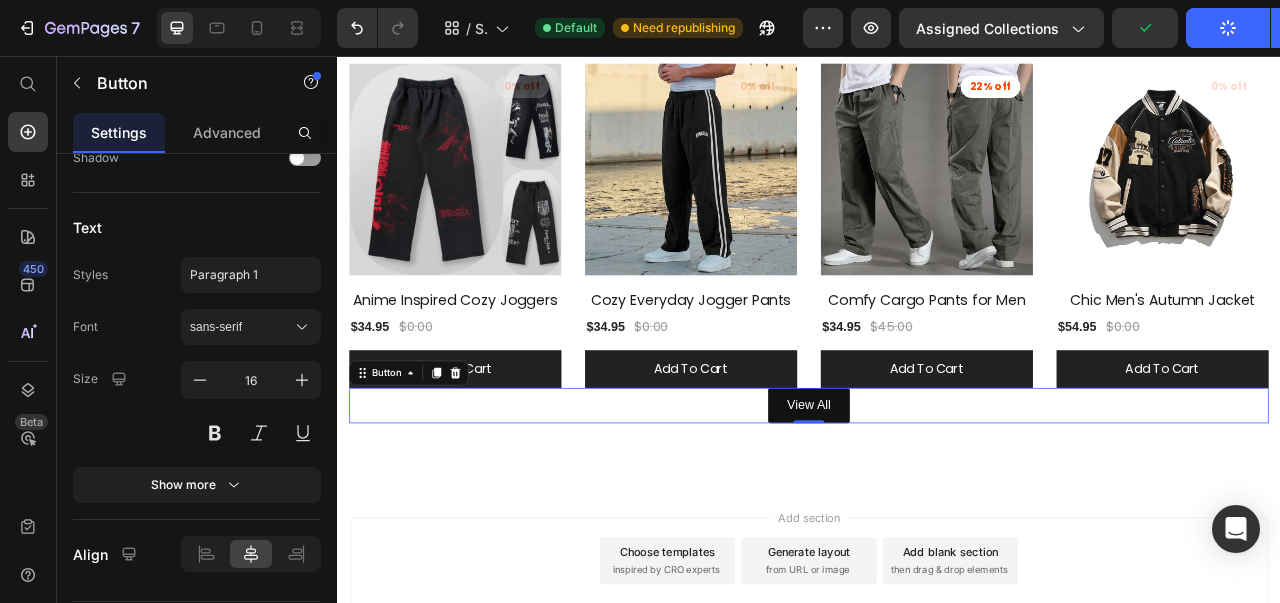 click on "sans-serif" at bounding box center (241, 327) 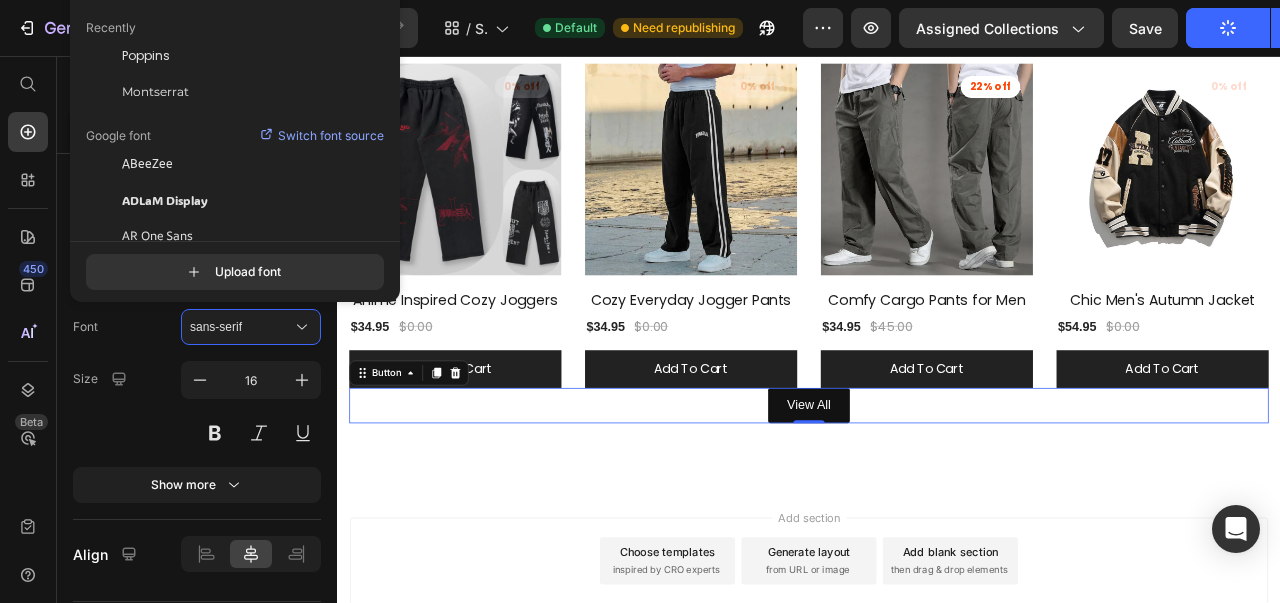 click on "Poppins" 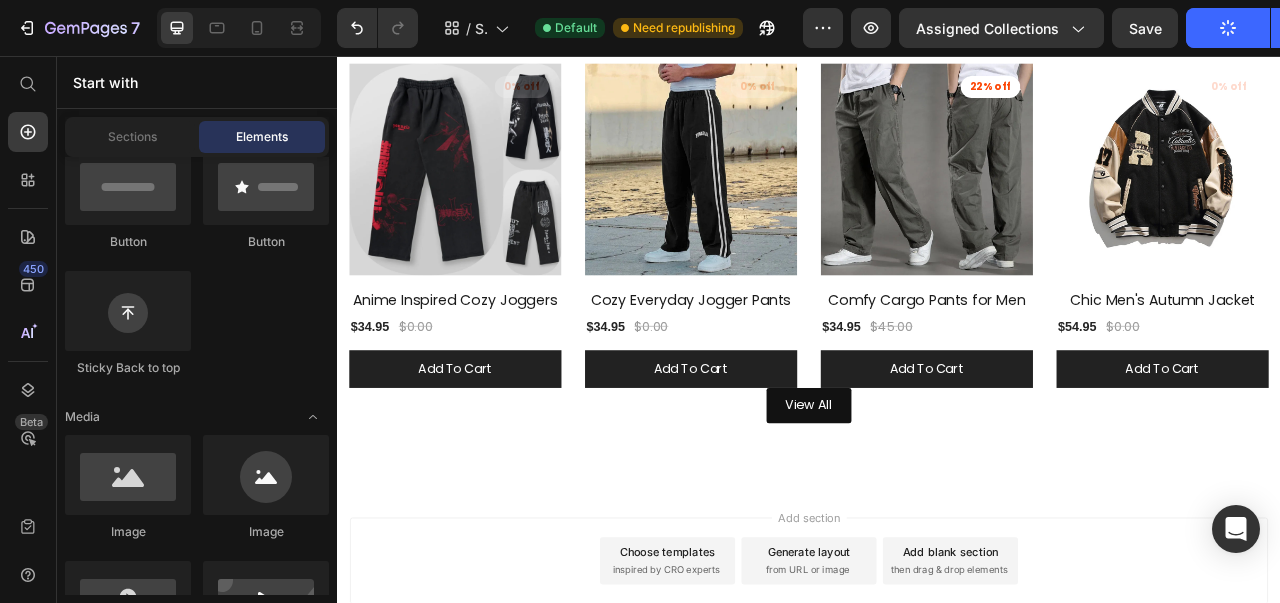 click on "Add section Choose templates inspired by CRO experts Generate layout from URL or image Add blank section then drag & drop elements" at bounding box center (937, 703) 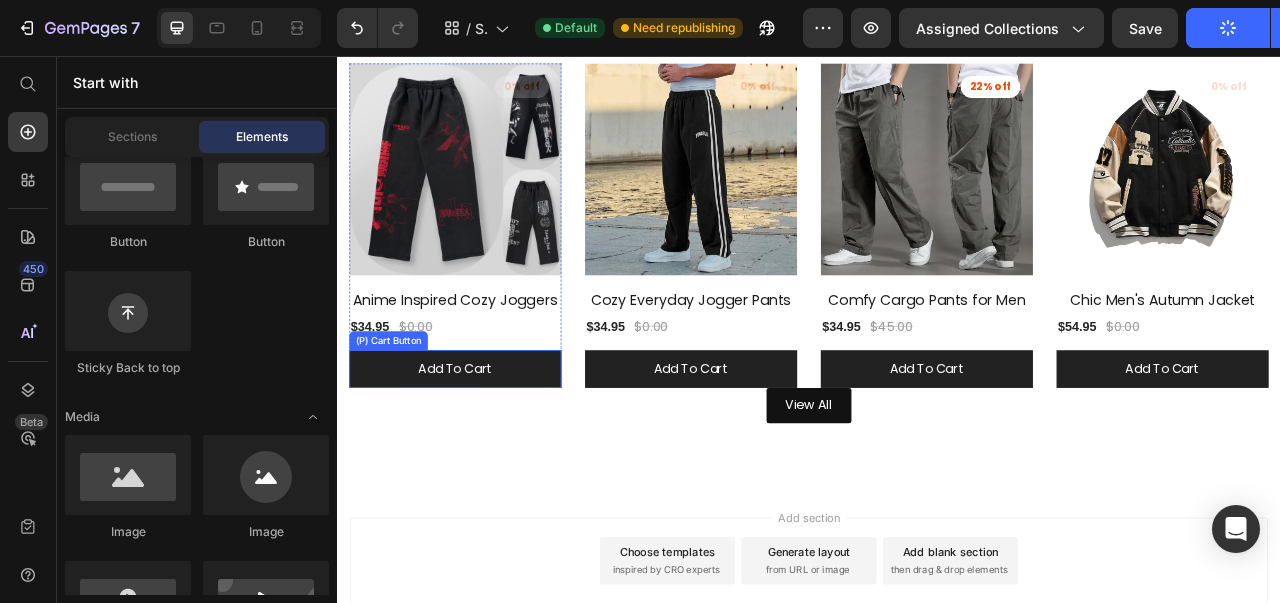 click on "add to cart" at bounding box center (487, 455) 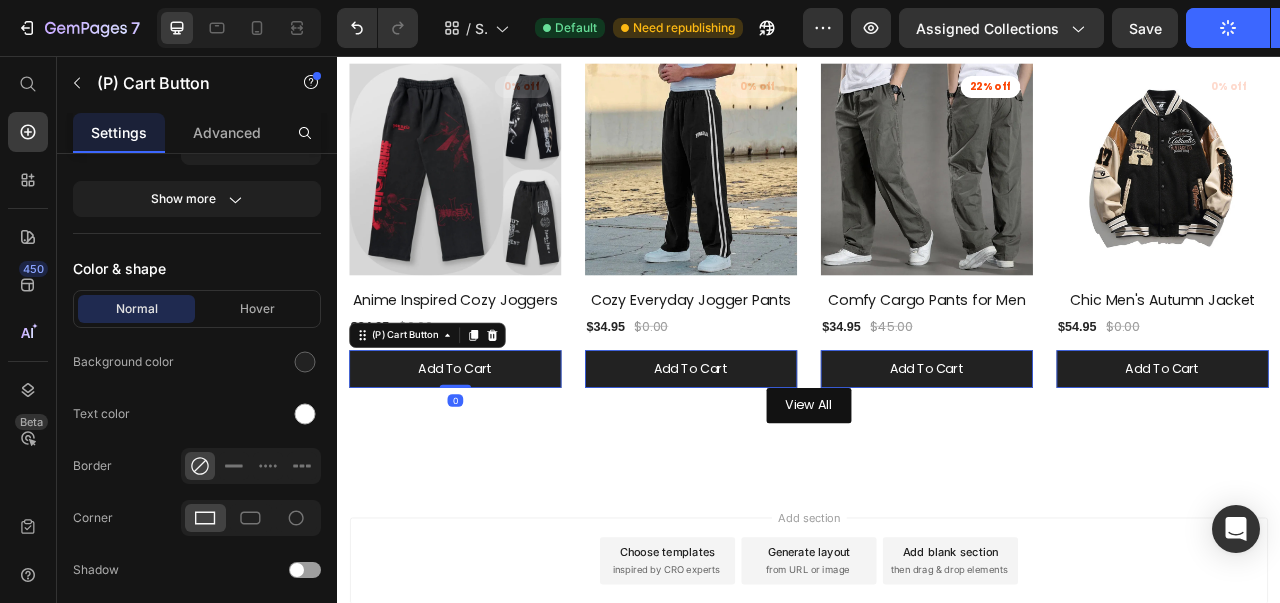 scroll, scrollTop: 0, scrollLeft: 0, axis: both 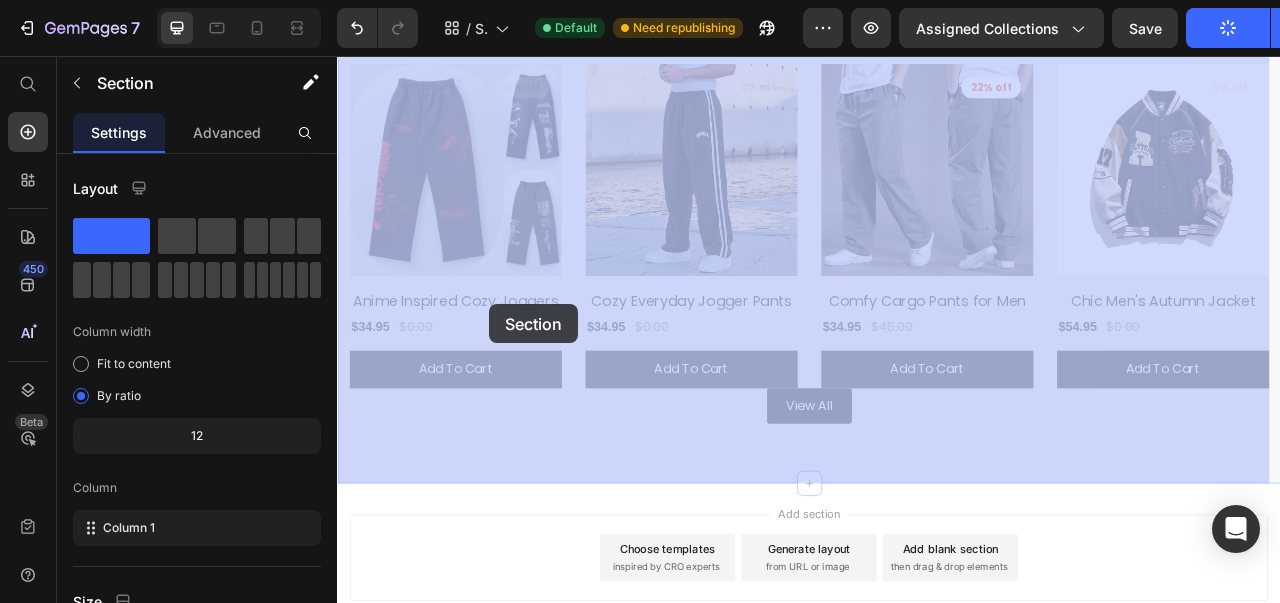 drag, startPoint x: 572, startPoint y: 587, endPoint x: 531, endPoint y: 383, distance: 208.07932 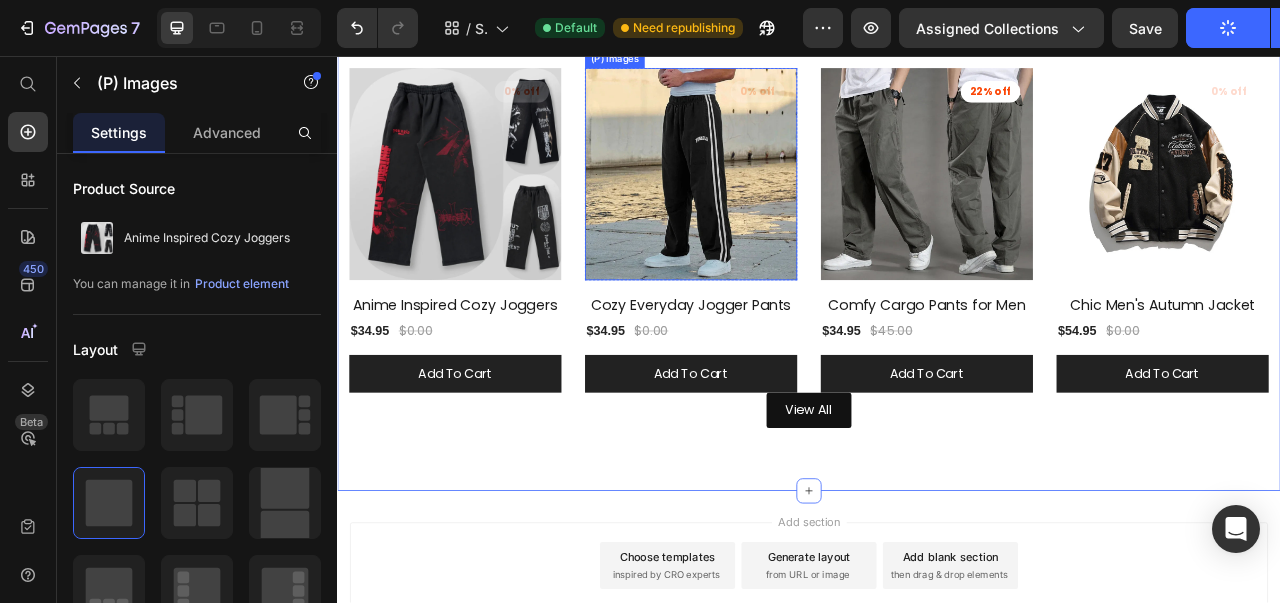 scroll, scrollTop: 182, scrollLeft: 0, axis: vertical 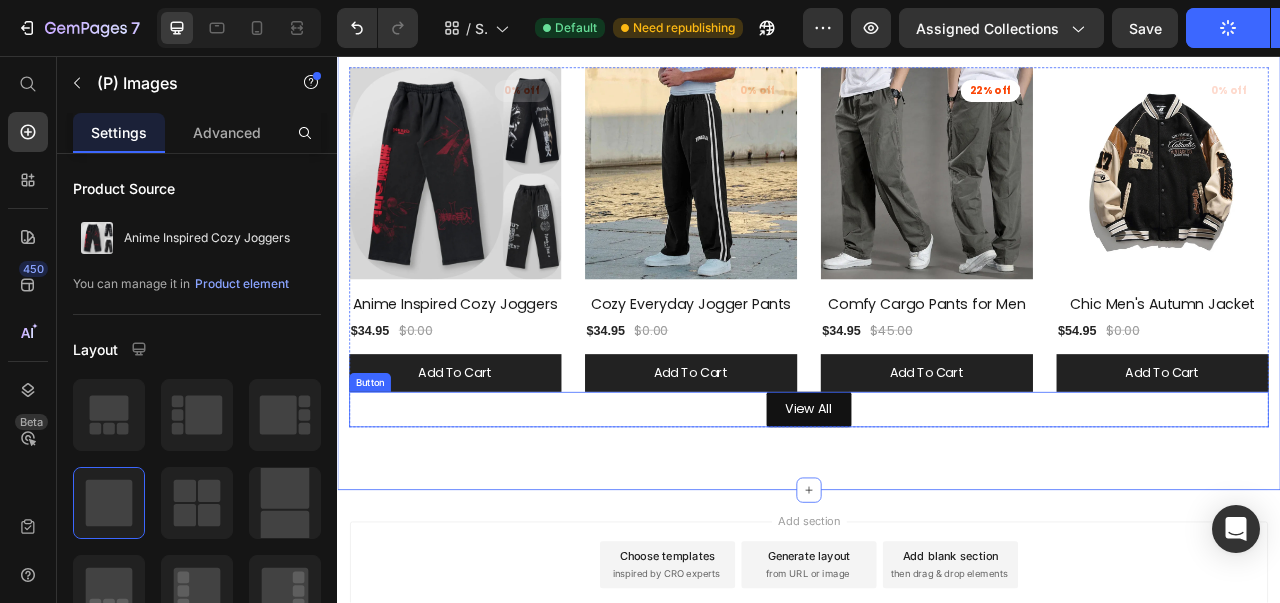 click on "View All" at bounding box center [937, 506] 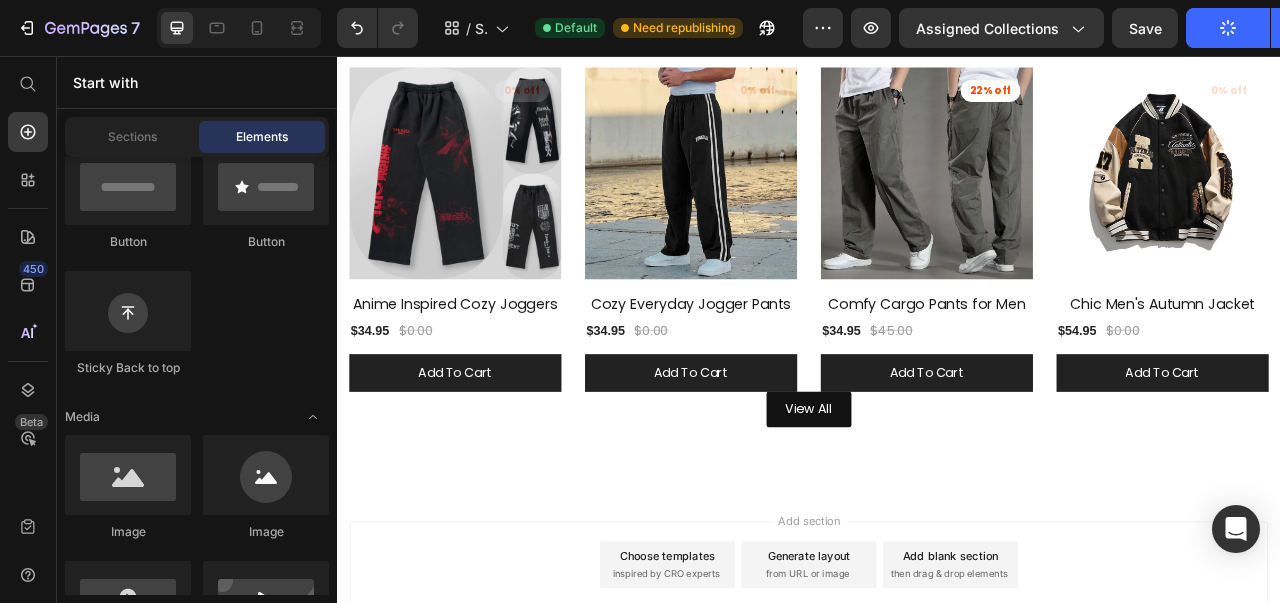click on "Add section Choose templates inspired by CRO experts Generate layout from URL or image Add blank section then drag & drop elements" at bounding box center [937, 704] 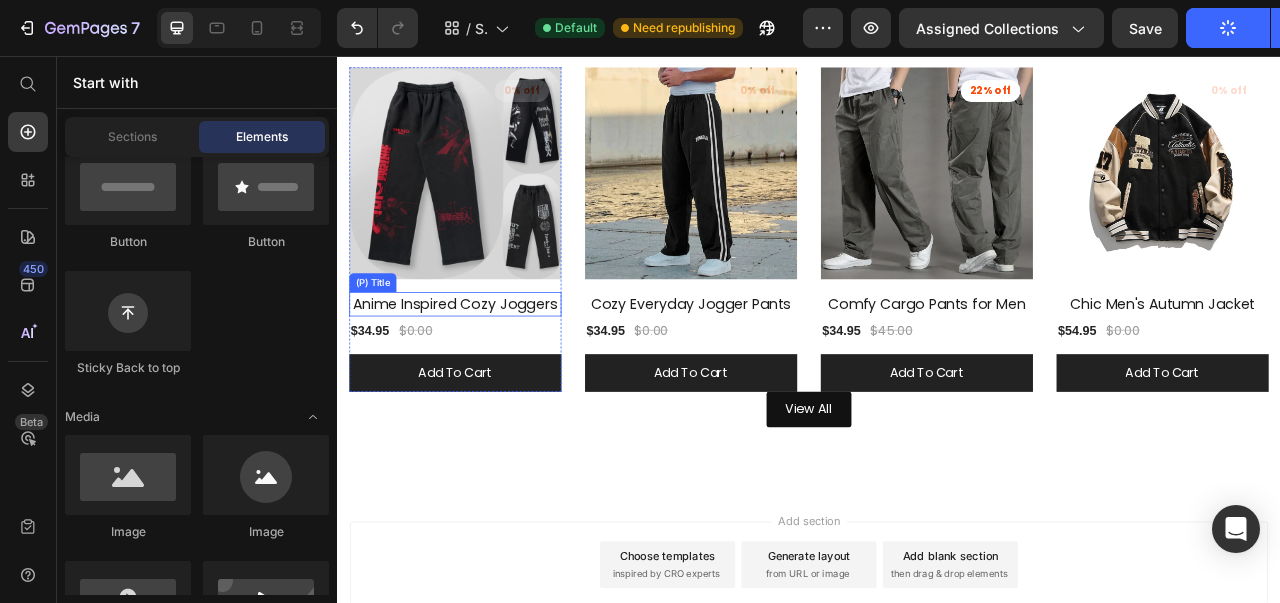 click on "Anime Inspired Cozy Joggers" at bounding box center (487, 372) 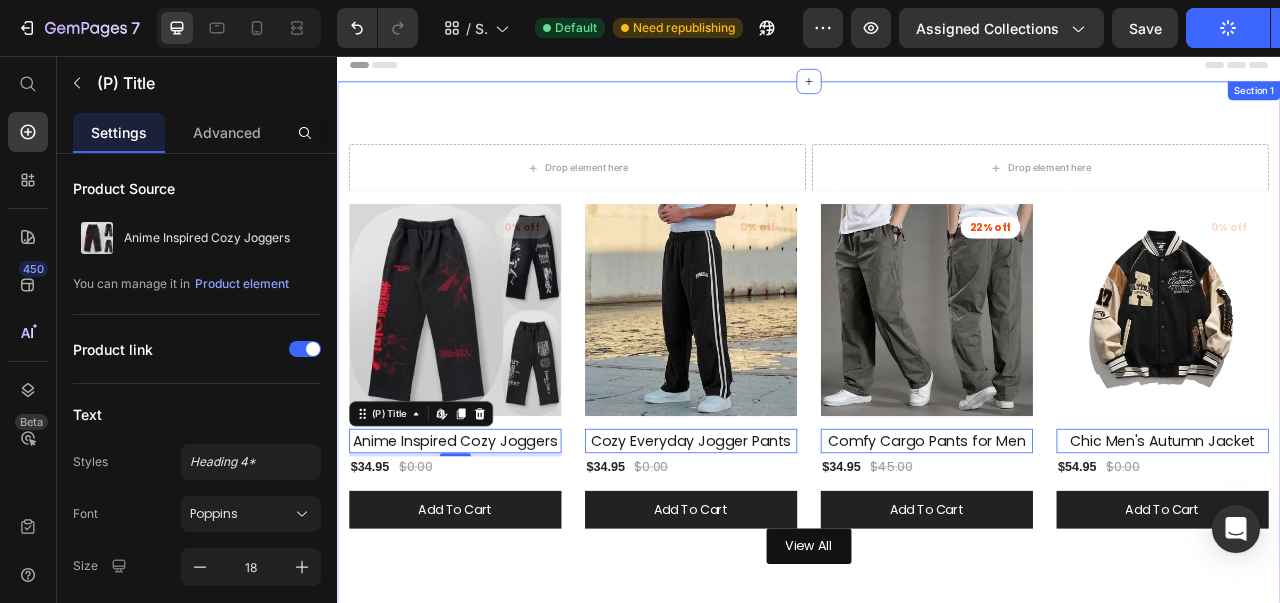 scroll, scrollTop: 0, scrollLeft: 0, axis: both 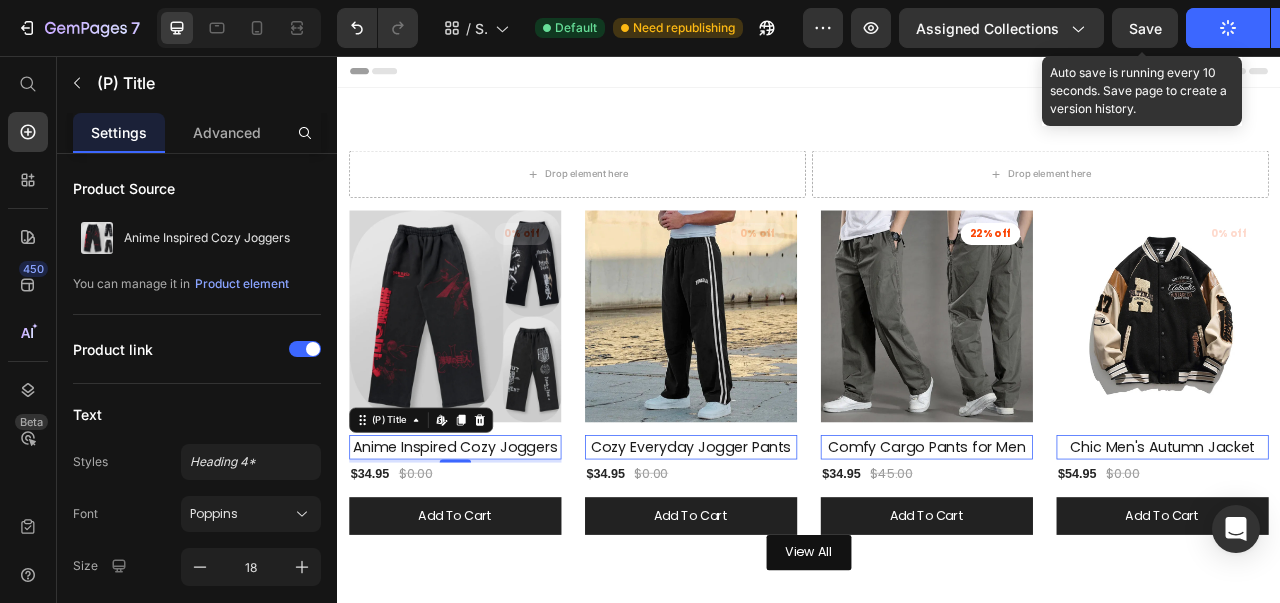 click on "Save" at bounding box center (1145, 28) 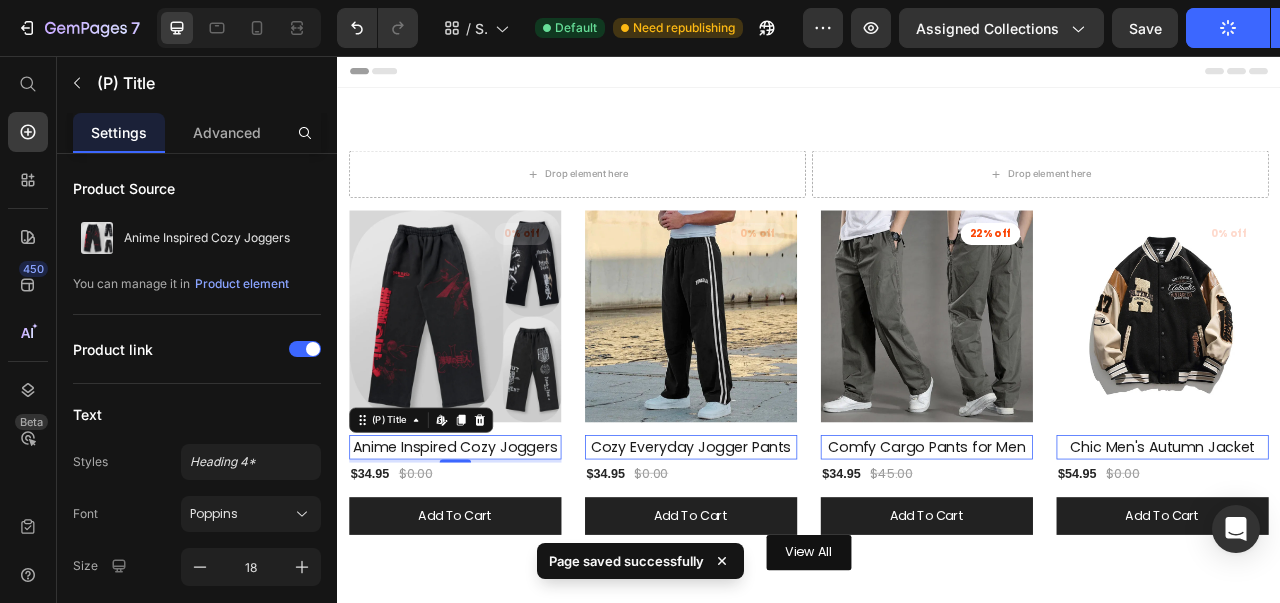 click 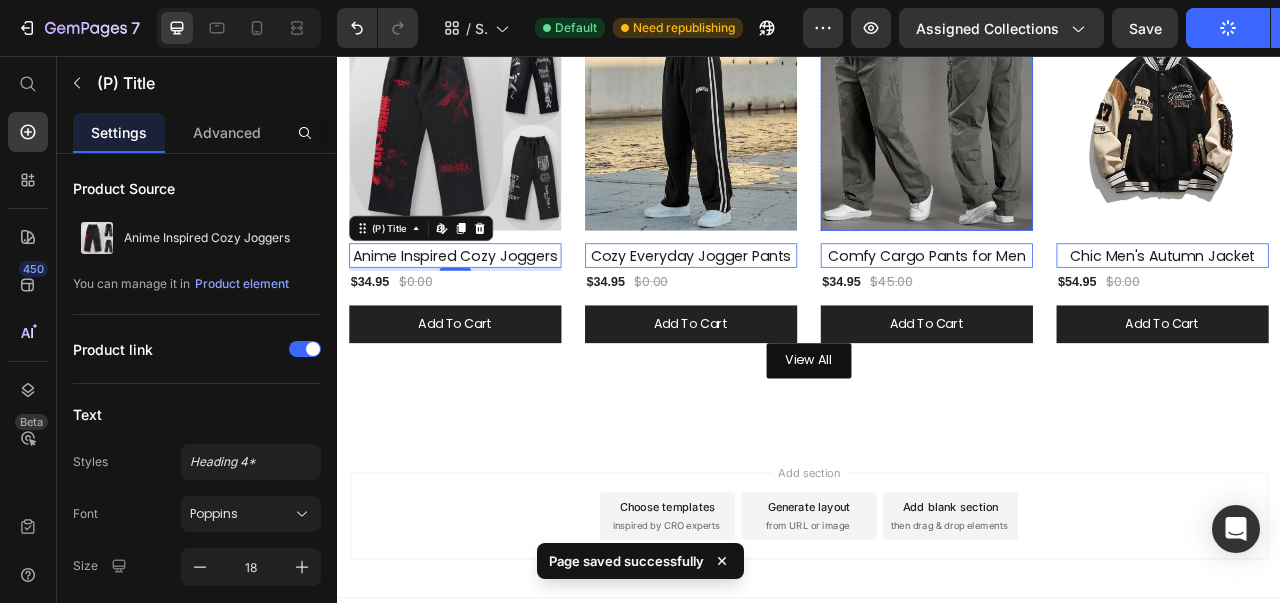 scroll, scrollTop: 273, scrollLeft: 0, axis: vertical 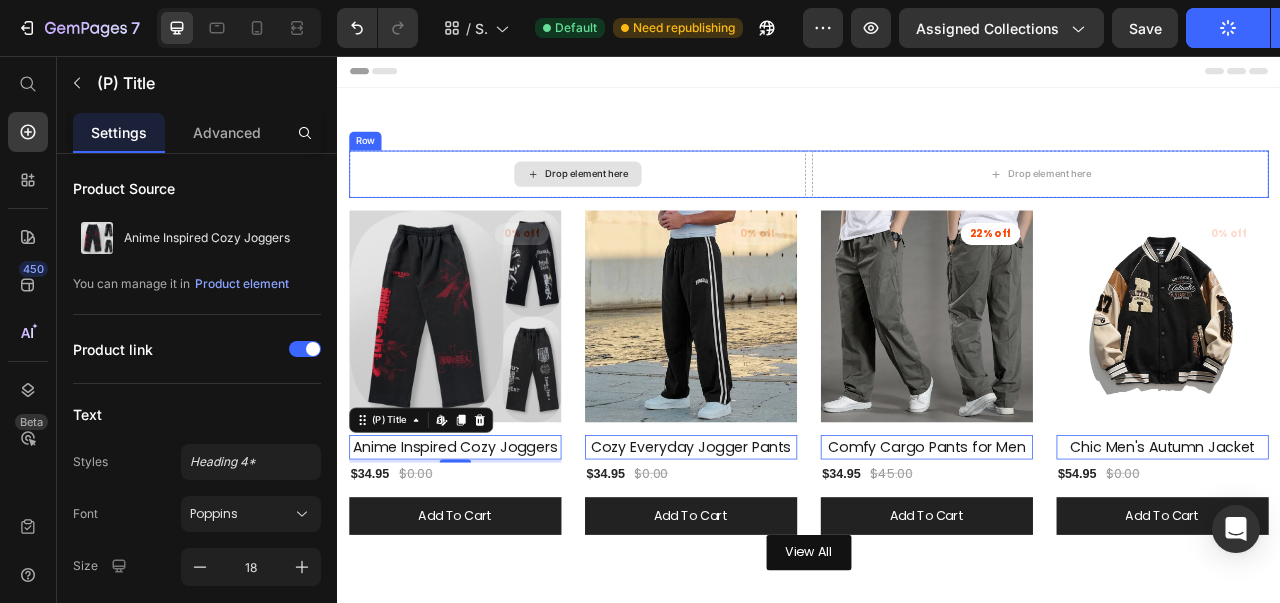 click on "Drop element here" at bounding box center (642, 207) 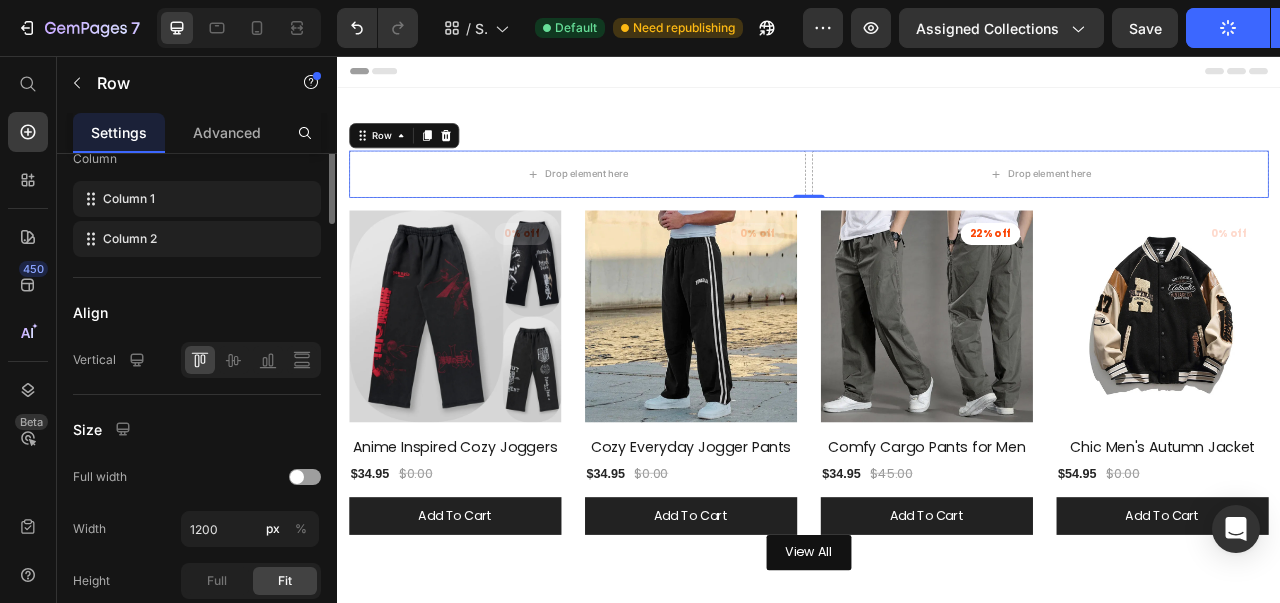 scroll, scrollTop: 0, scrollLeft: 0, axis: both 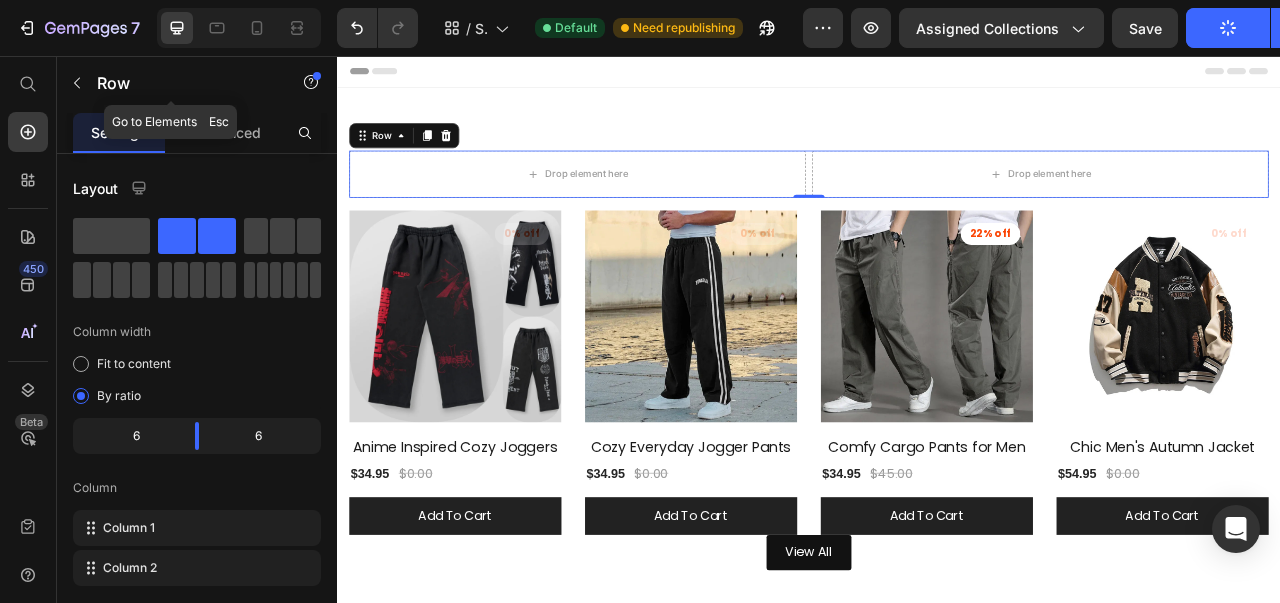 click 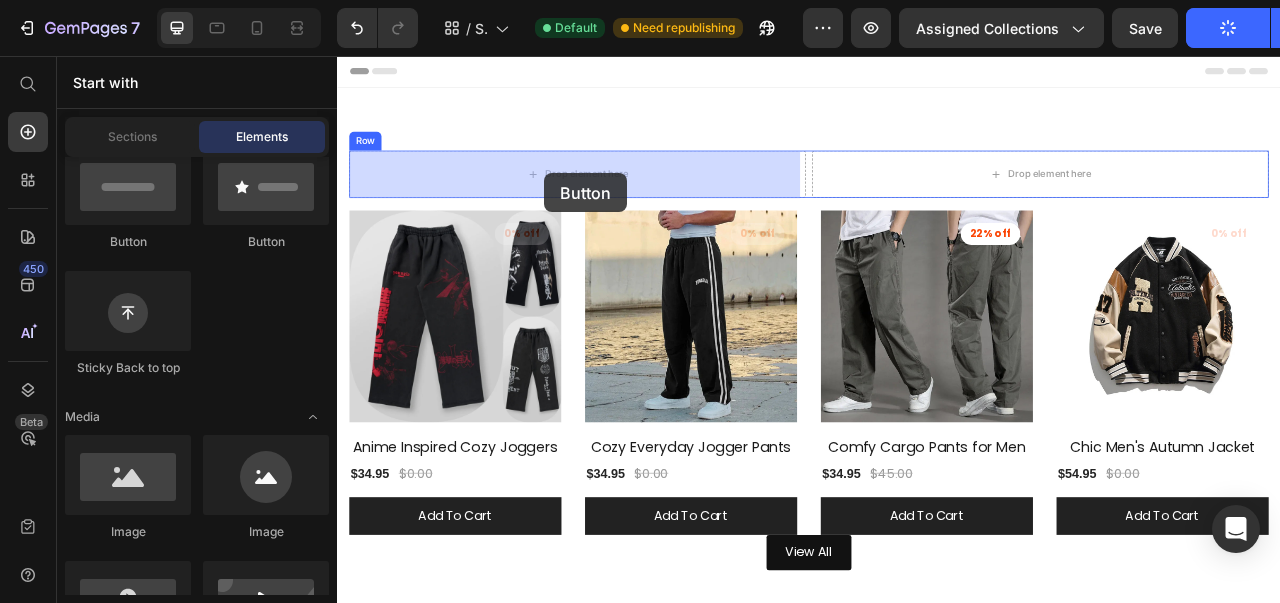 drag, startPoint x: 465, startPoint y: 251, endPoint x: 601, endPoint y: 205, distance: 143.5688 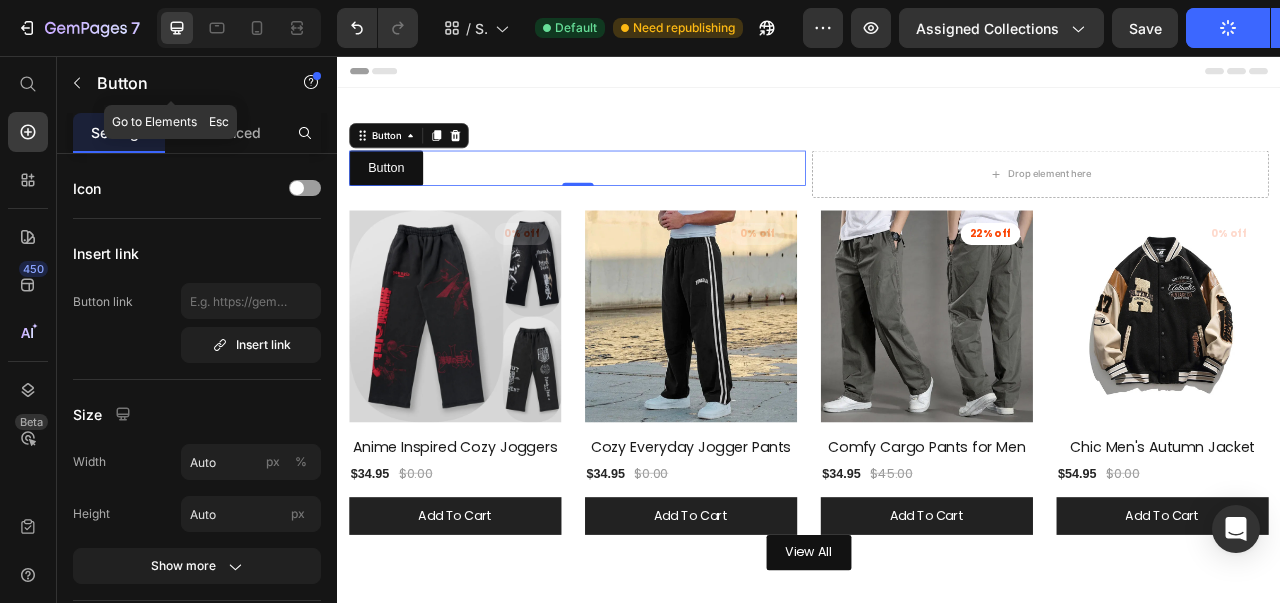 click 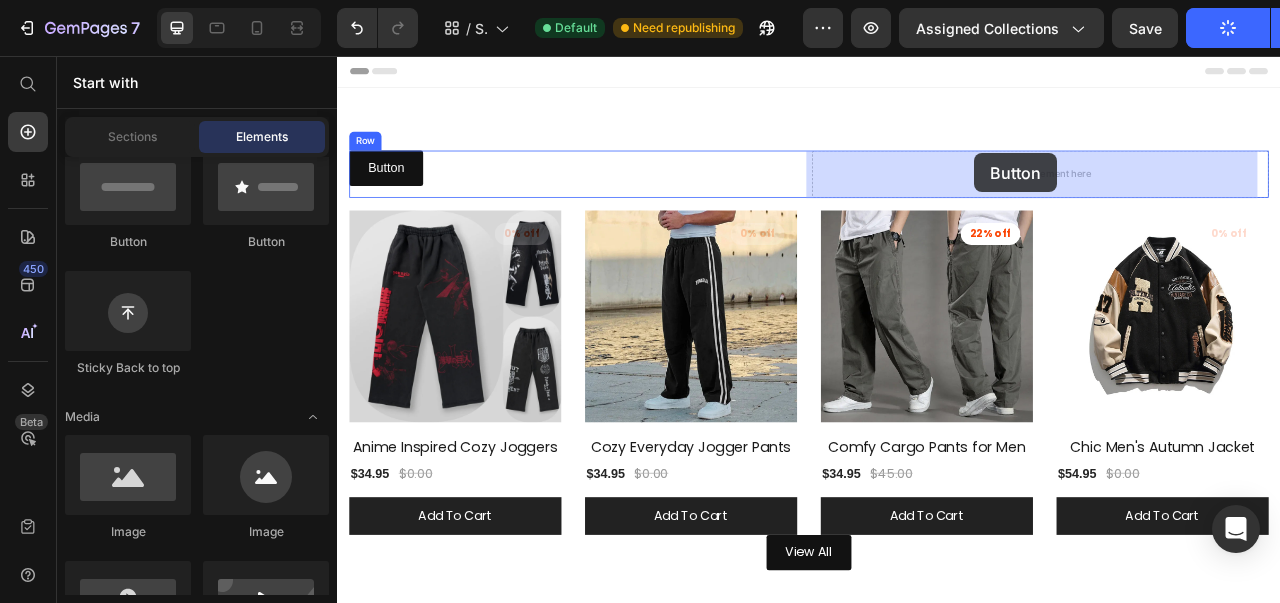 drag, startPoint x: 1003, startPoint y: 235, endPoint x: 1147, endPoint y: 180, distance: 154.14604 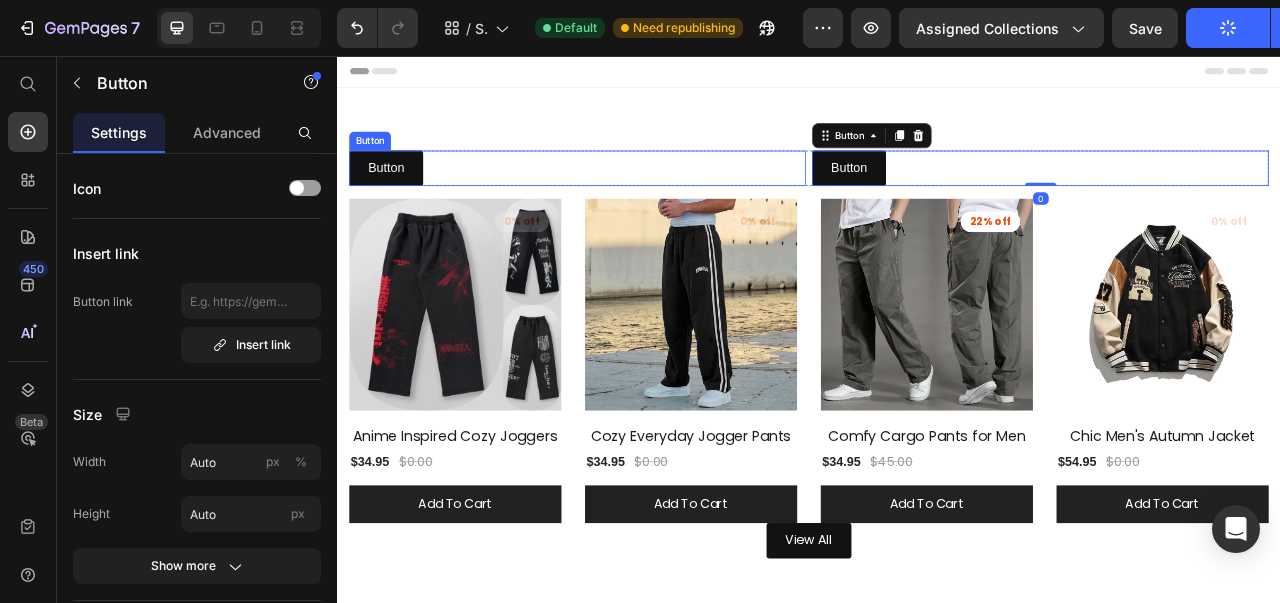 click on "Button" at bounding box center (399, 199) 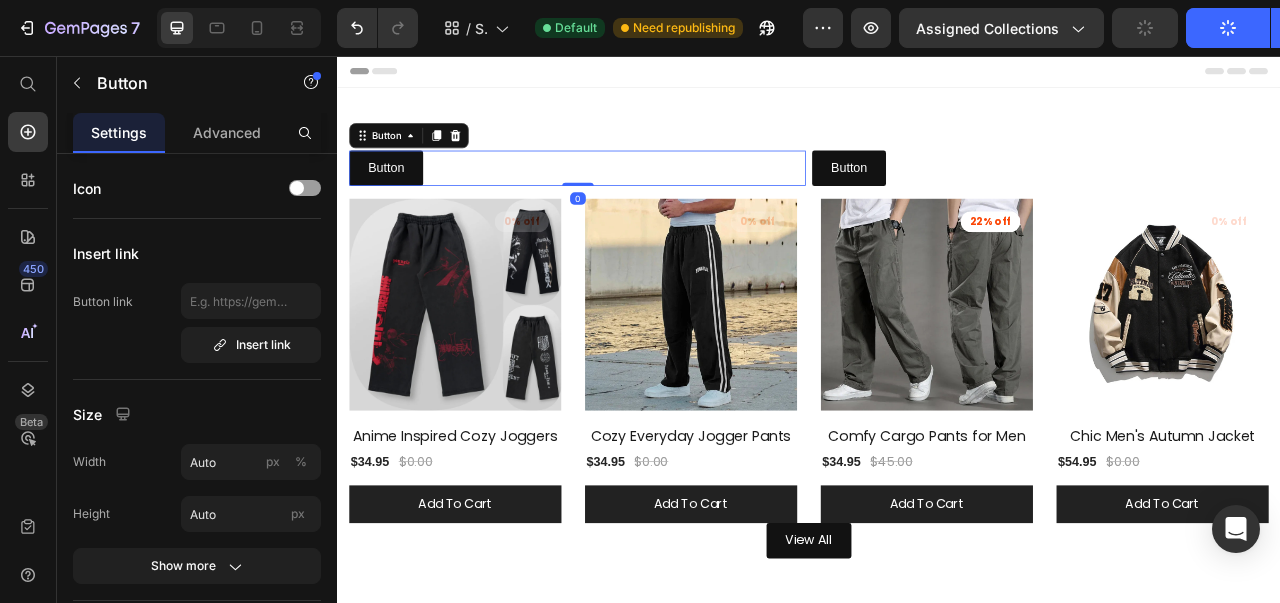 click on "Button" at bounding box center (399, 199) 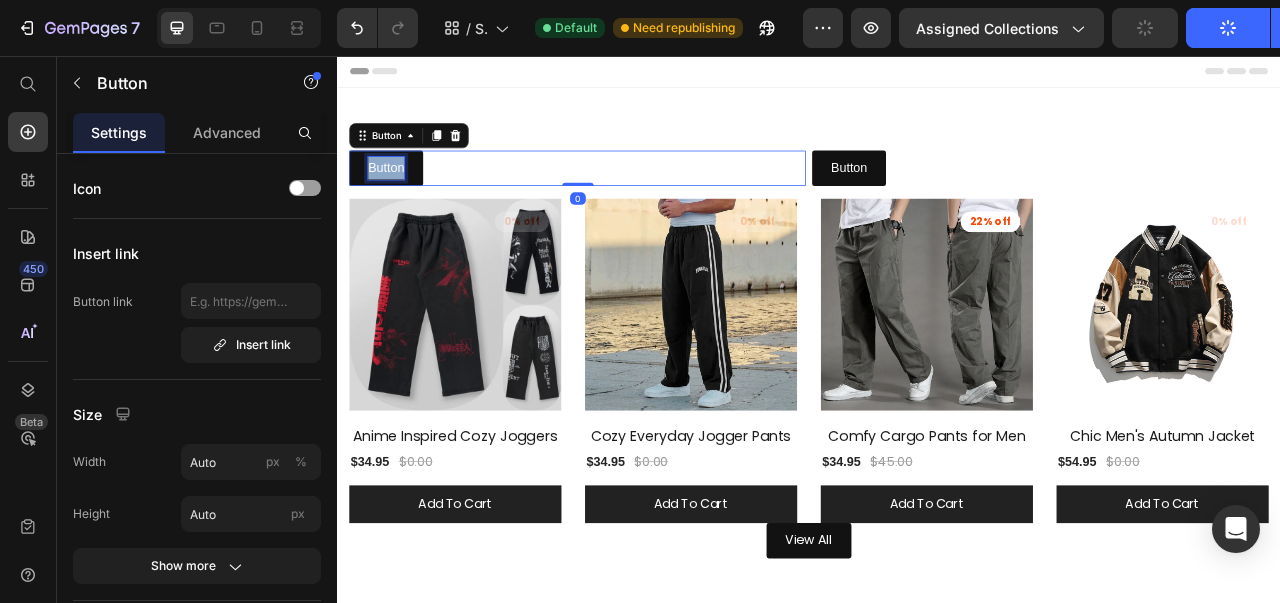 click on "Button" at bounding box center [399, 199] 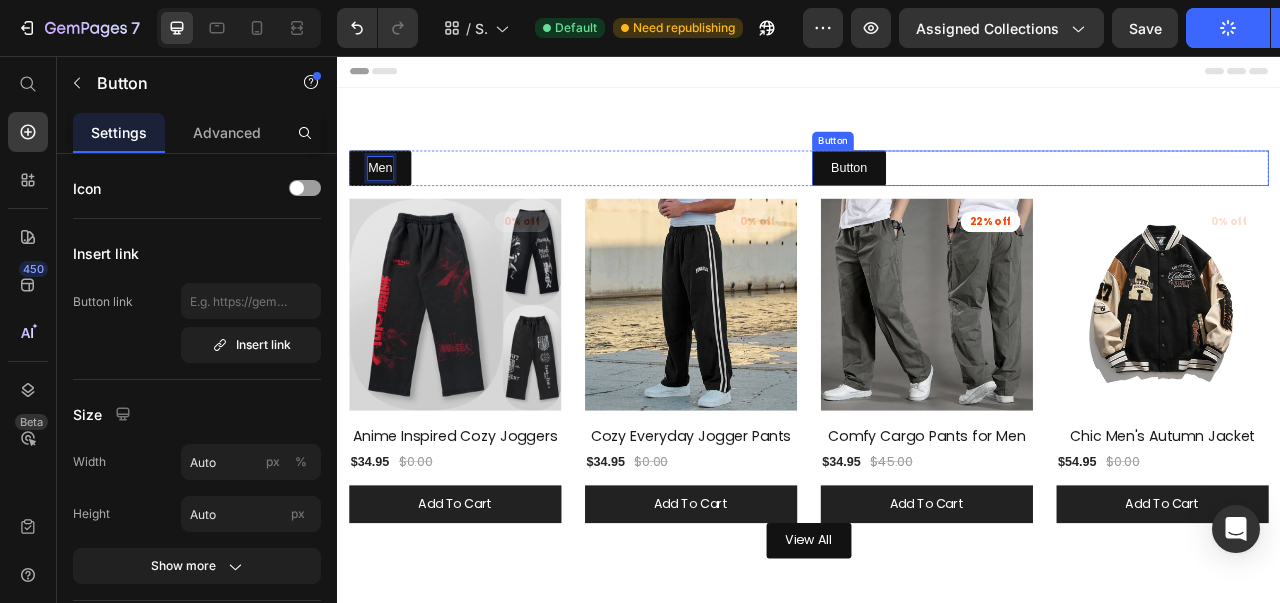 click on "Button" at bounding box center [988, 199] 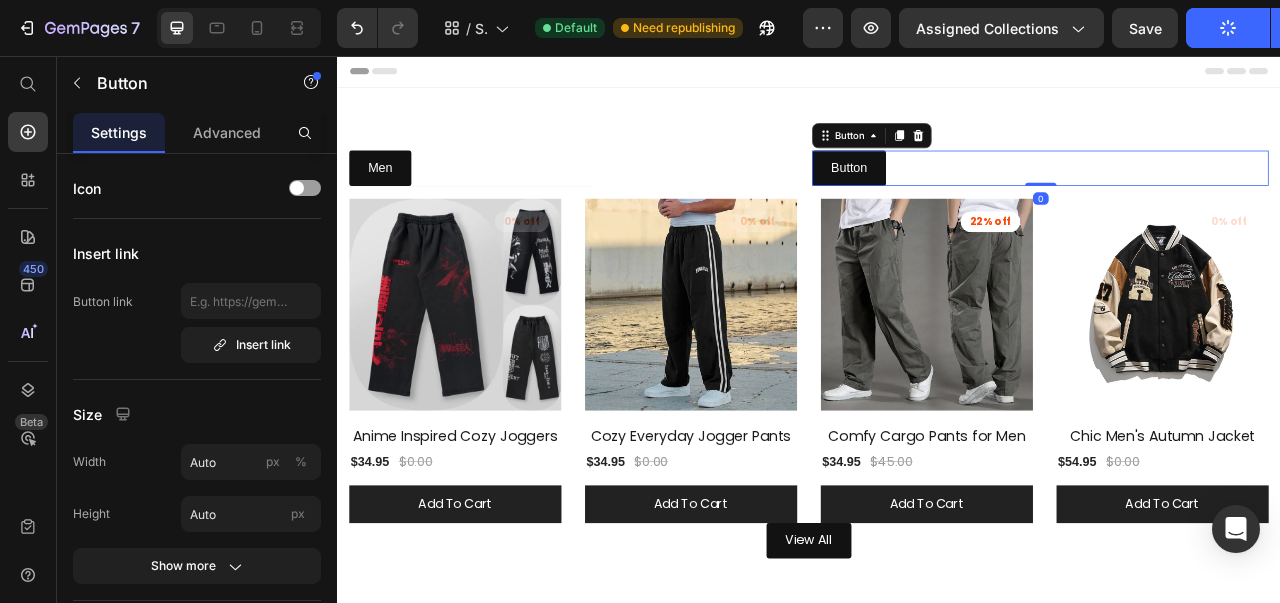 click on "Button" at bounding box center [988, 199] 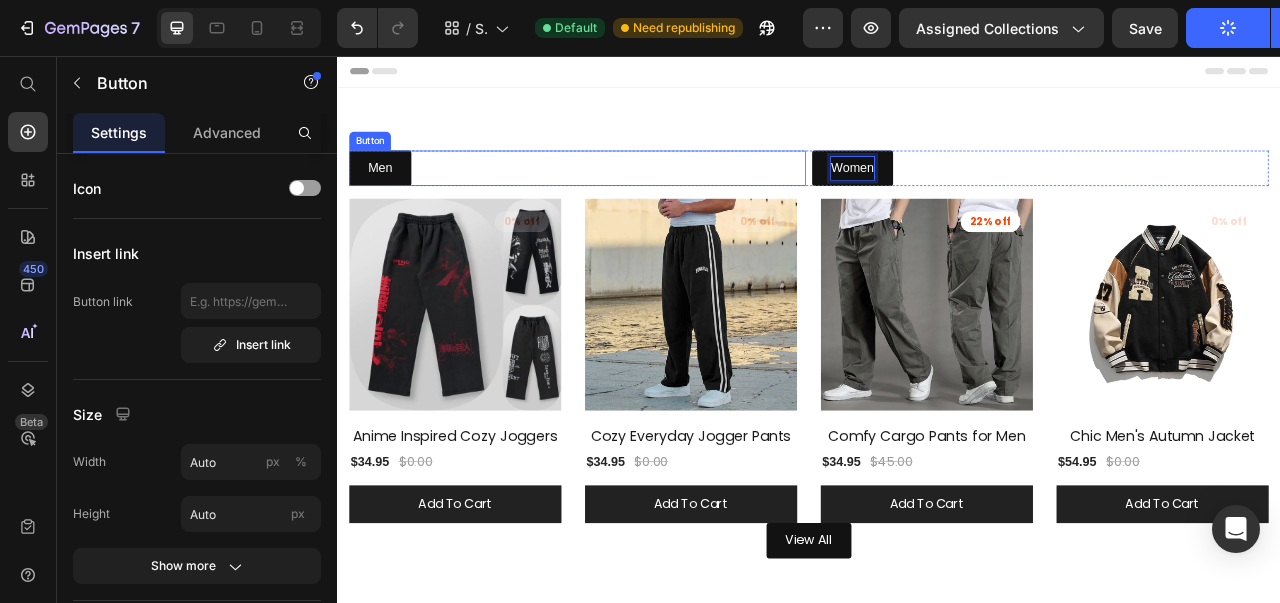 click on "Men" at bounding box center (391, 199) 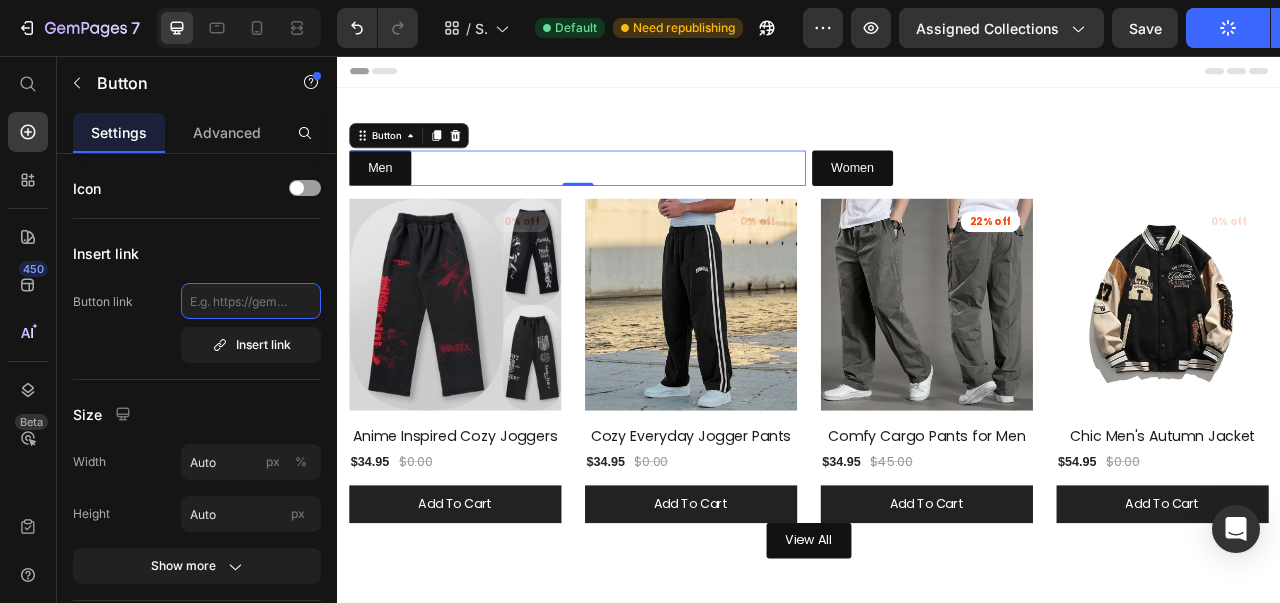 click 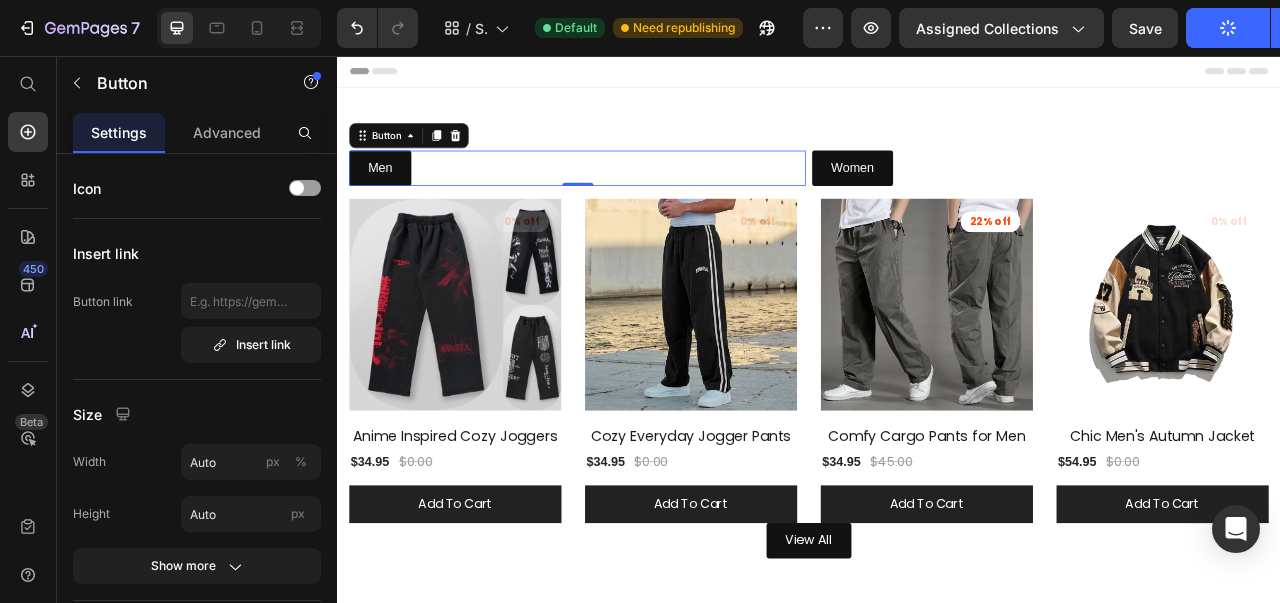 click on "Men" at bounding box center [391, 199] 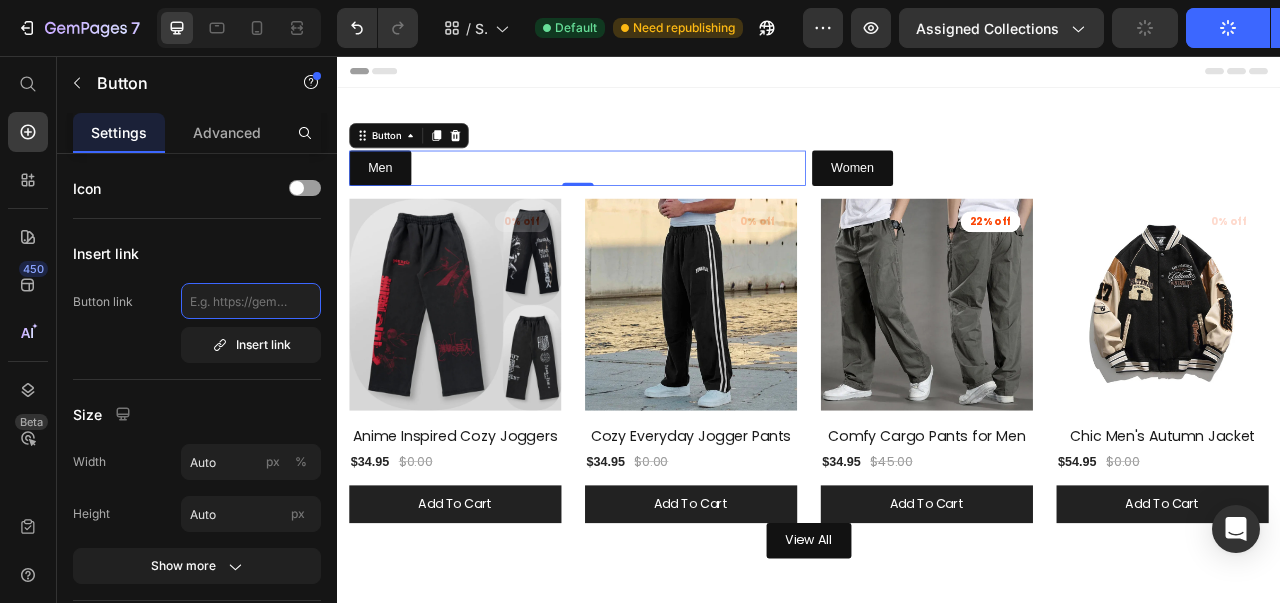 click 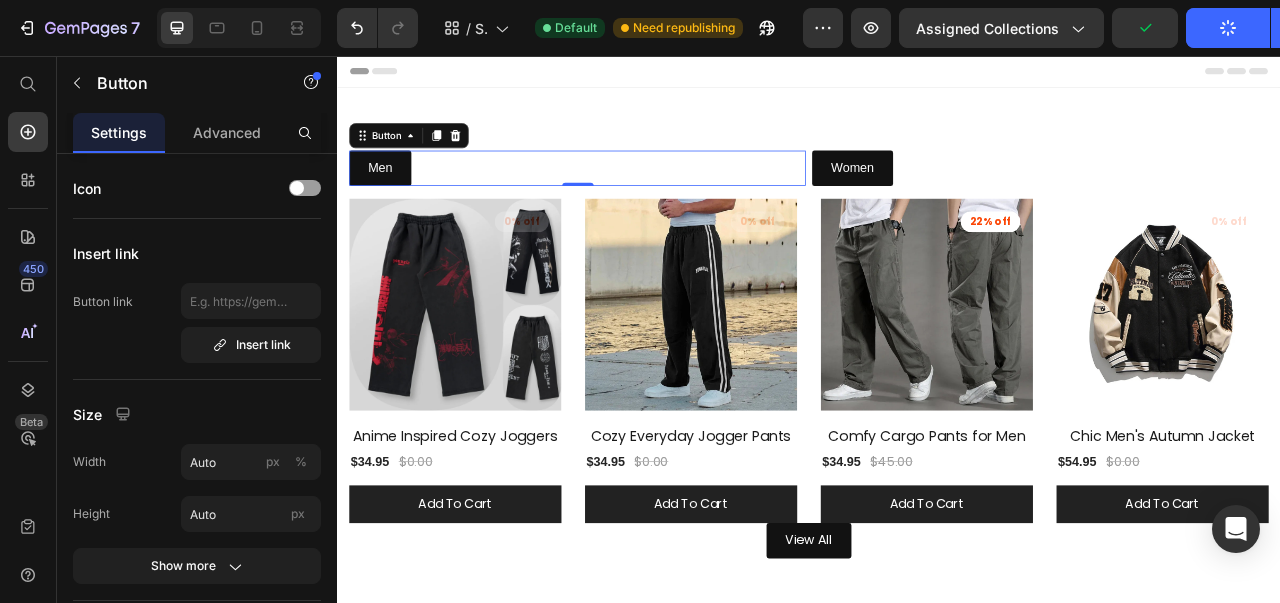 click on "Insert link" at bounding box center [251, 345] 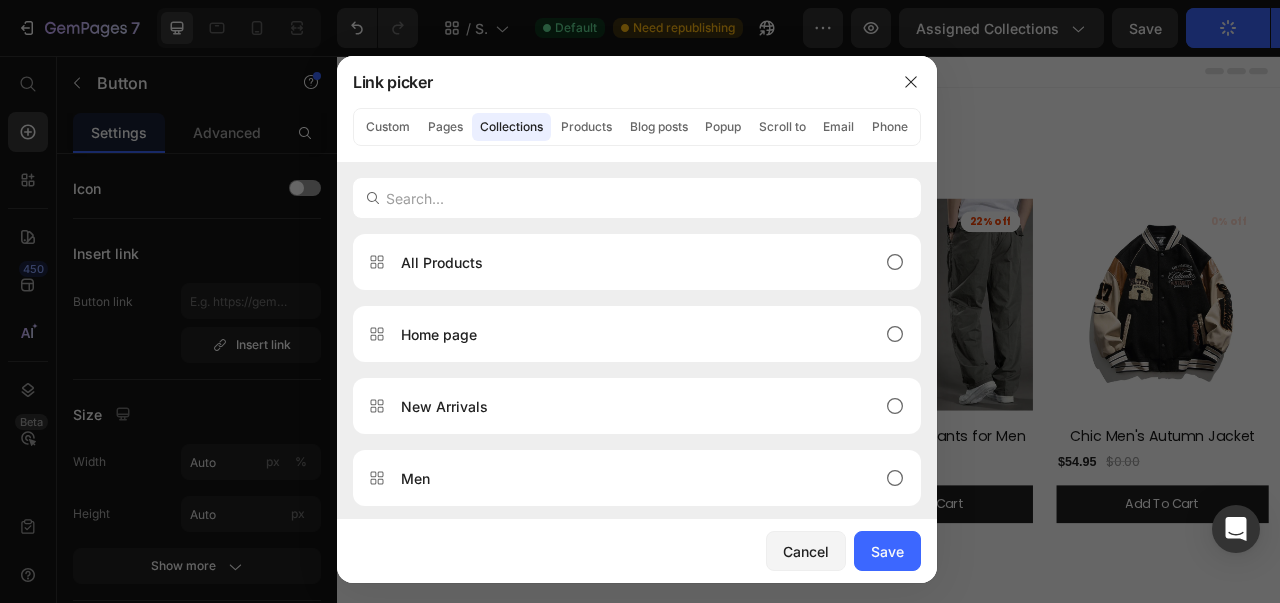 click on "Men" at bounding box center (621, 478) 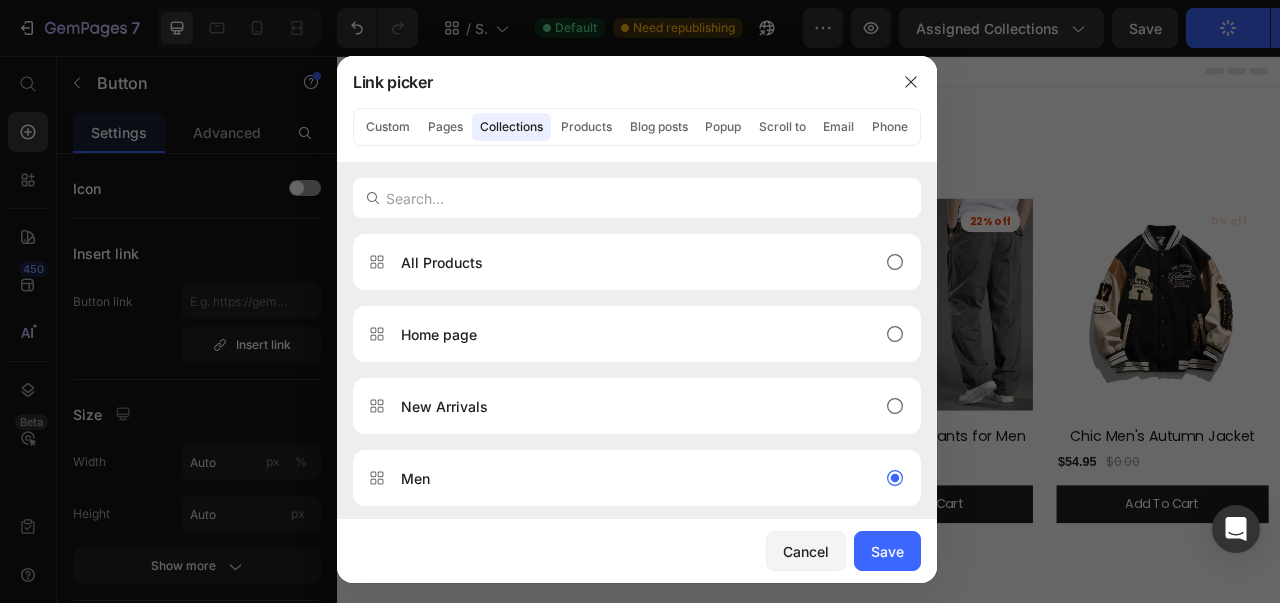 click on "Save" at bounding box center (887, 551) 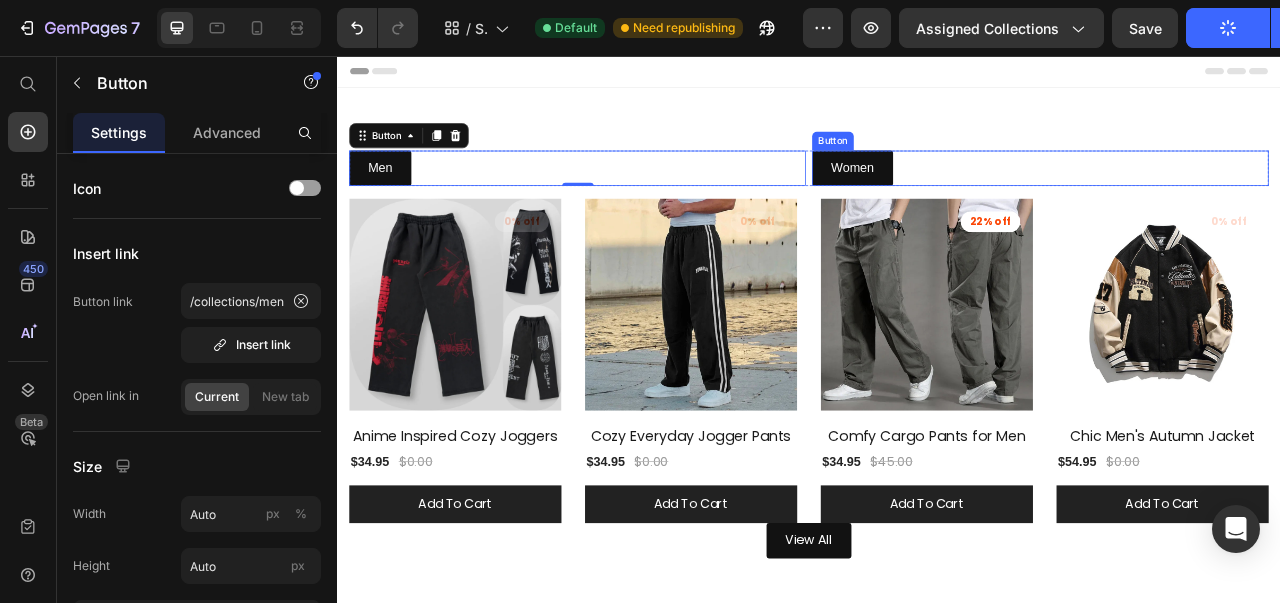 click on "Women" at bounding box center (992, 199) 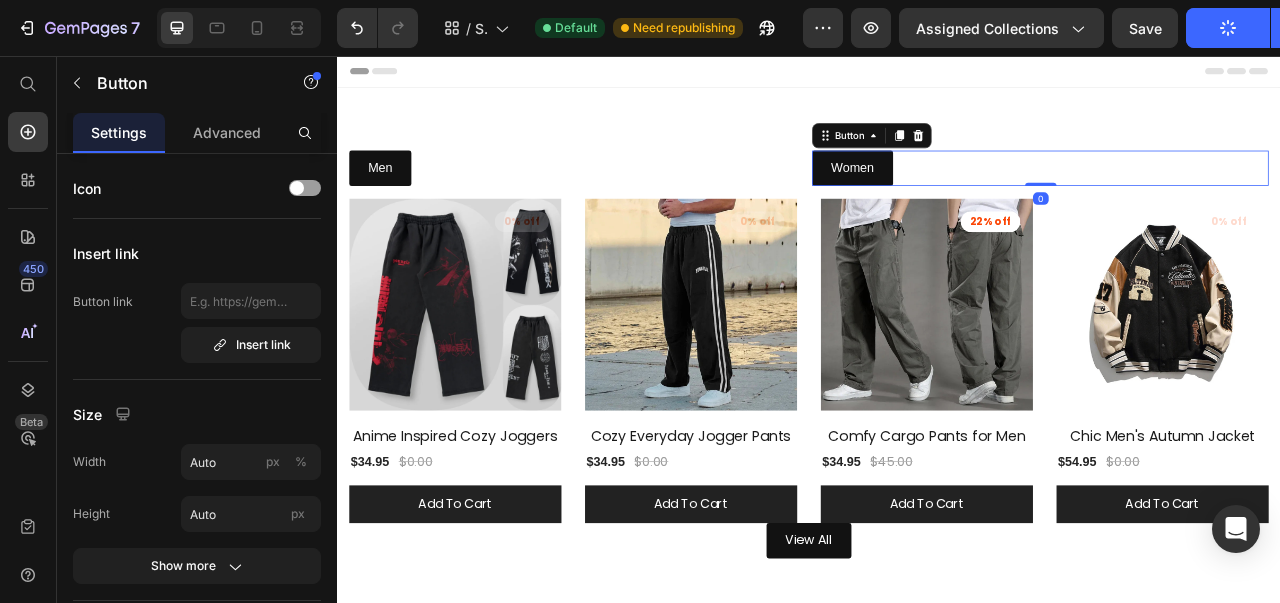 click on "Insert link" at bounding box center [251, 345] 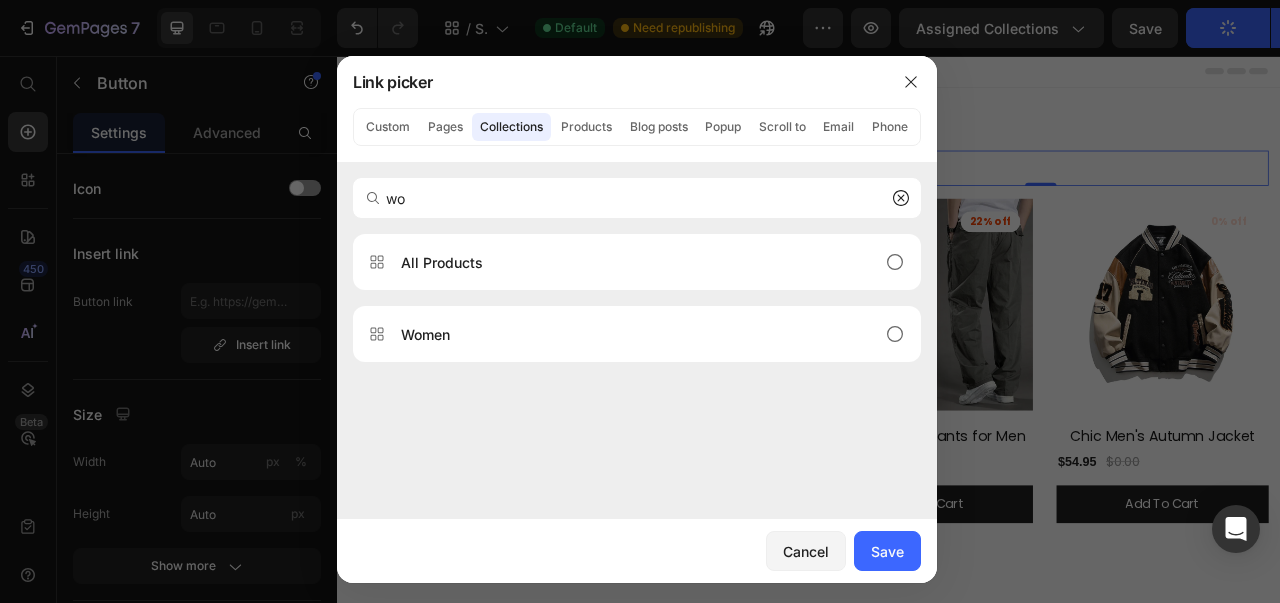 type on "wo" 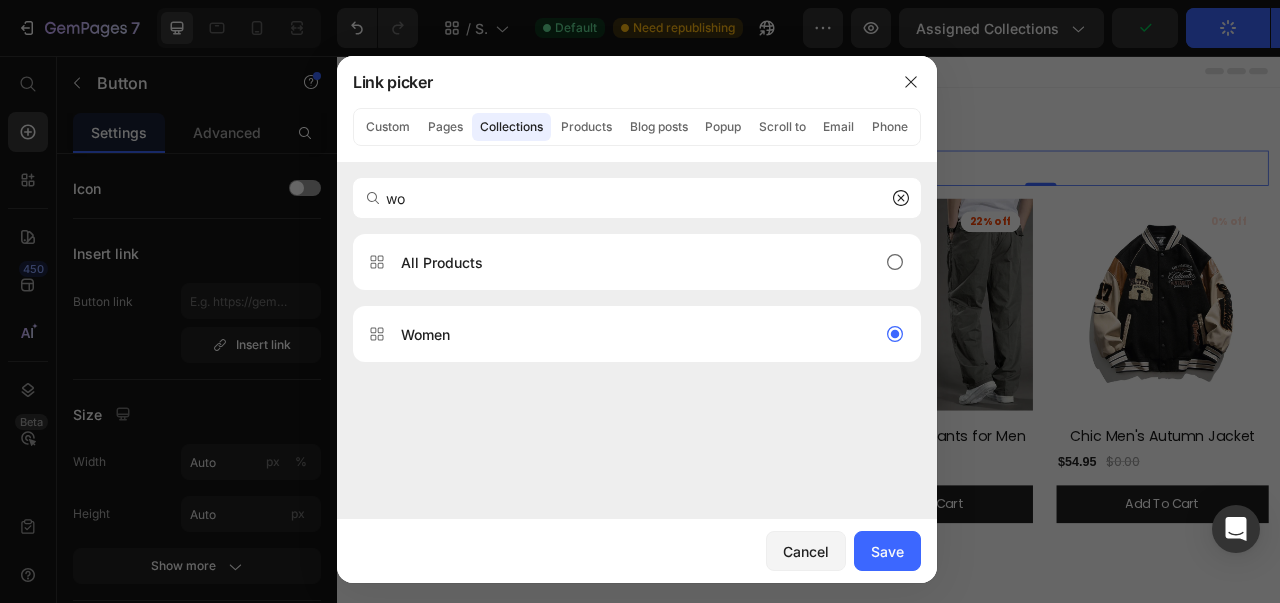 click on "Save" at bounding box center [887, 551] 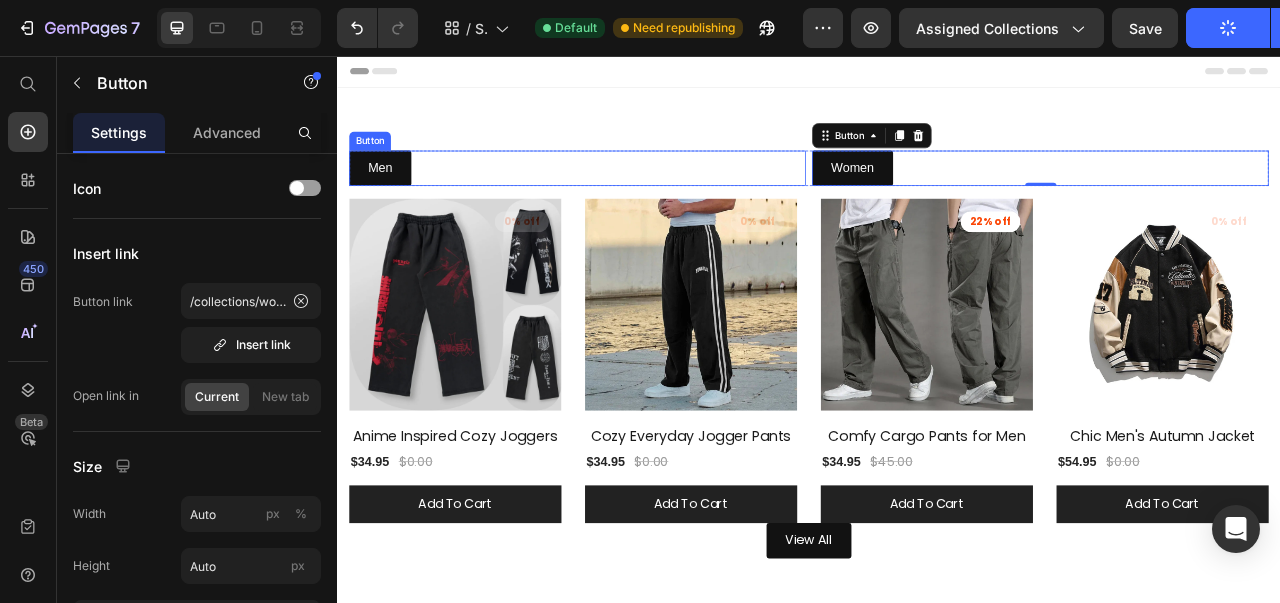 click on "Men" at bounding box center [391, 199] 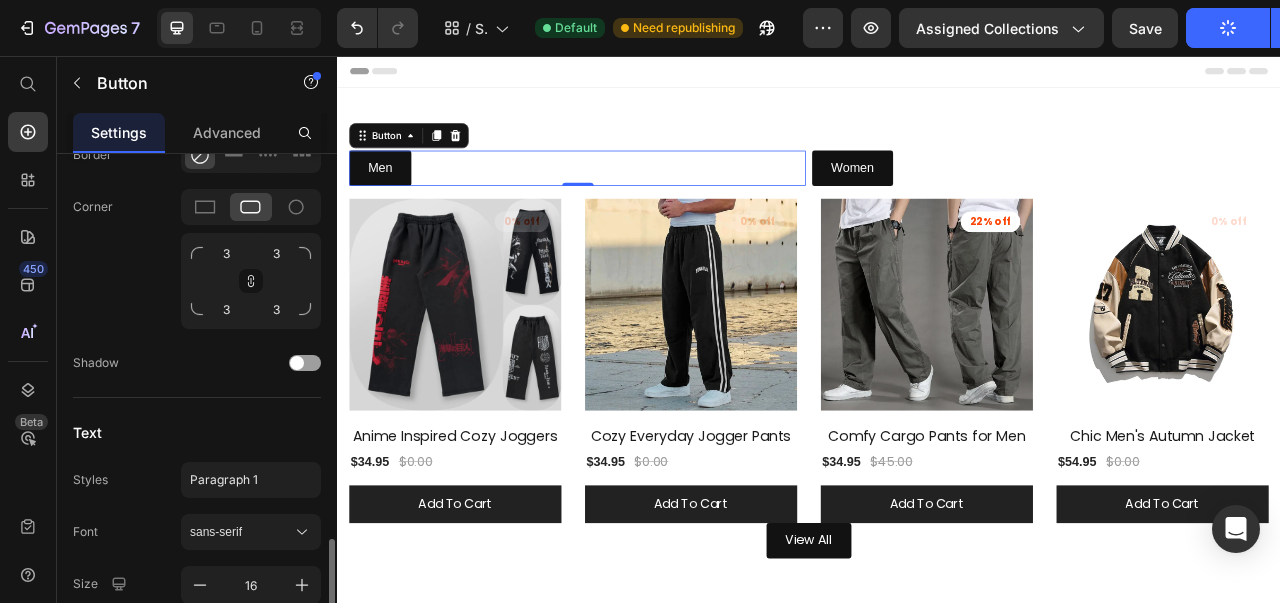 scroll, scrollTop: 835, scrollLeft: 0, axis: vertical 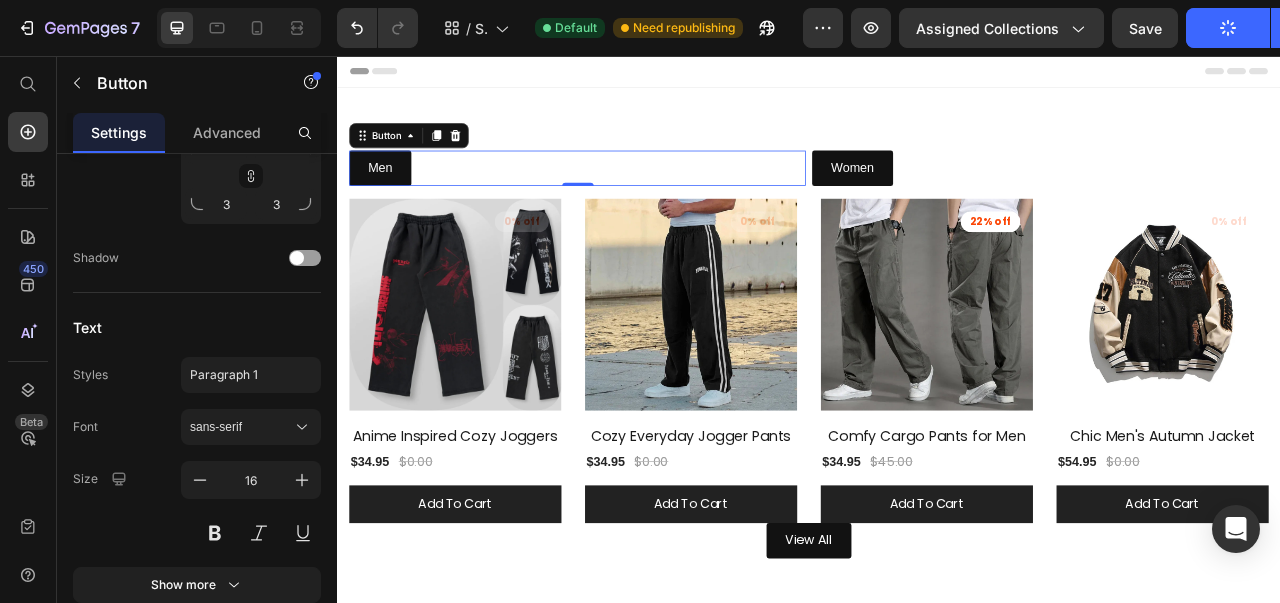 click on "sans-serif" at bounding box center [241, 427] 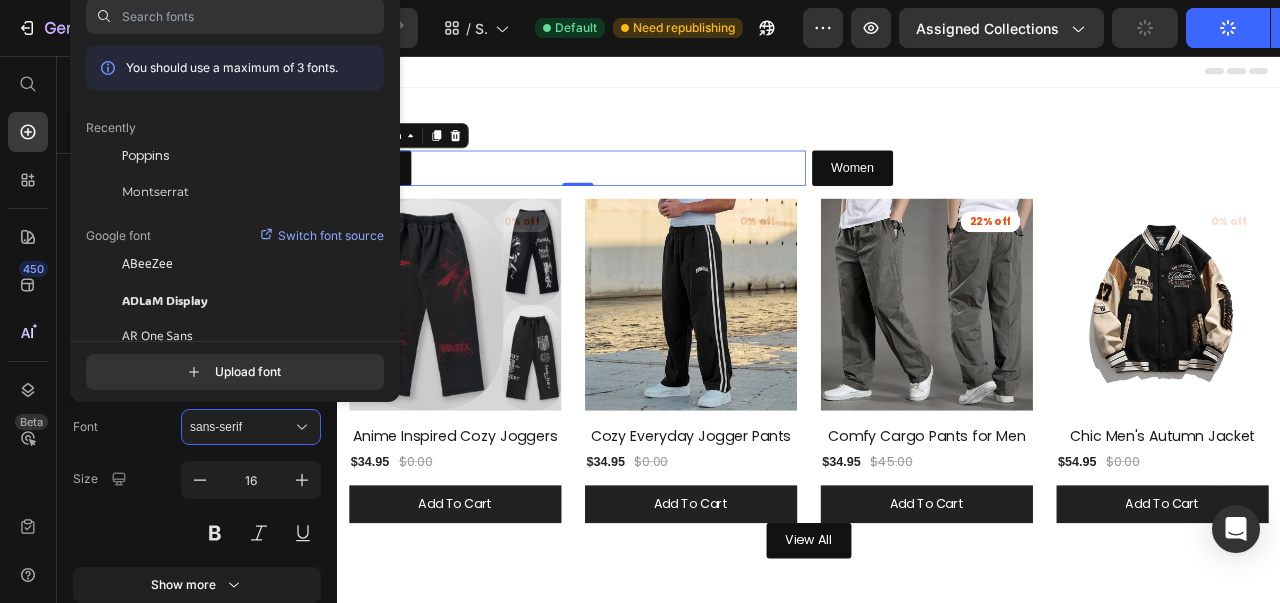 click on "Poppins" 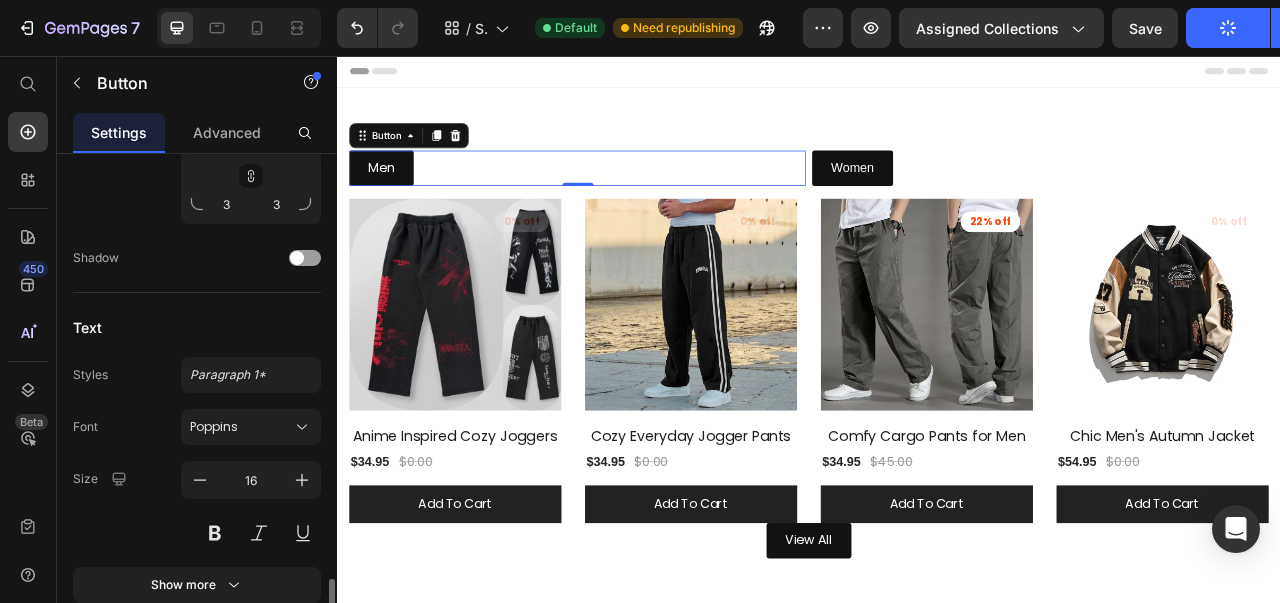 scroll, scrollTop: 987, scrollLeft: 0, axis: vertical 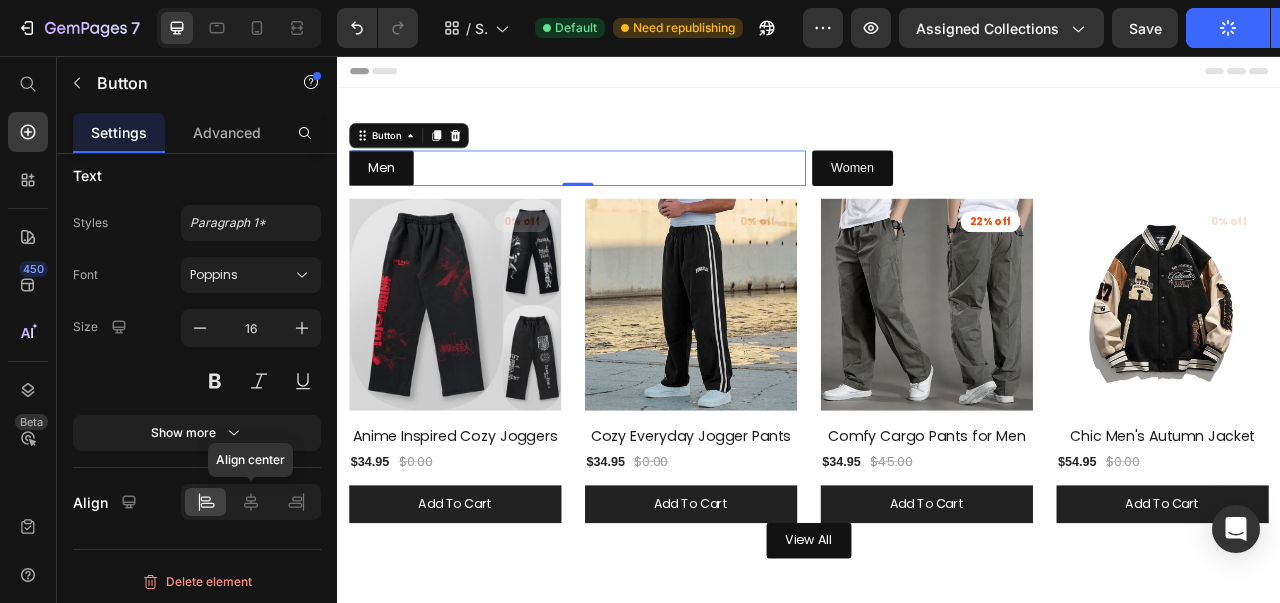 click 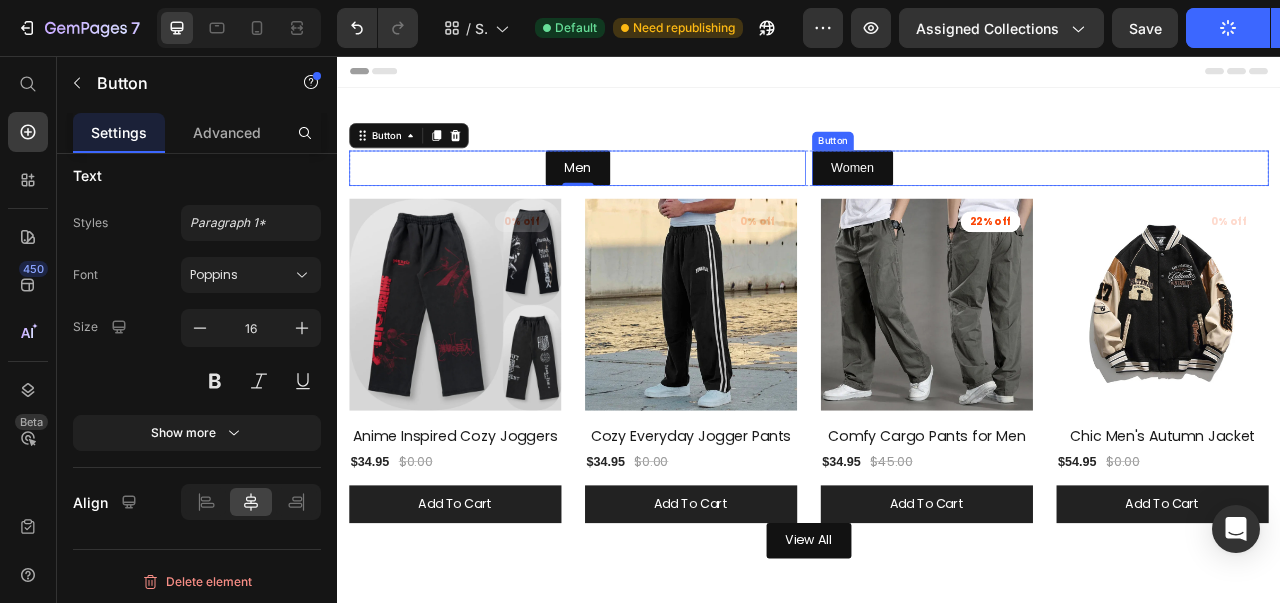 click on "Women" at bounding box center [992, 199] 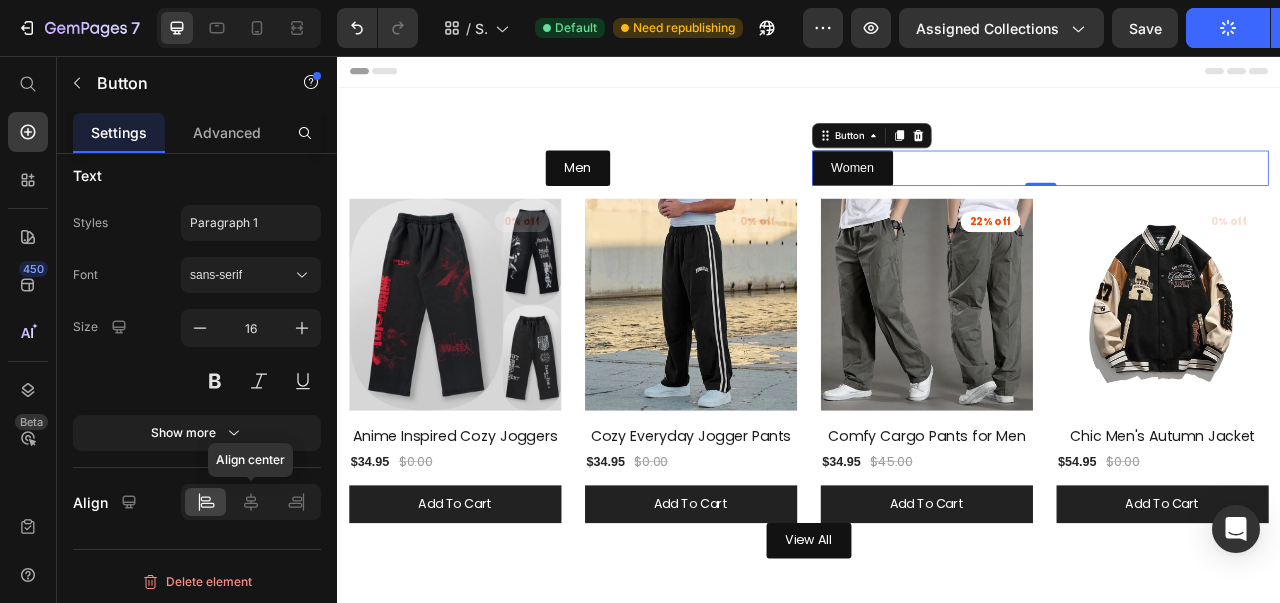 click 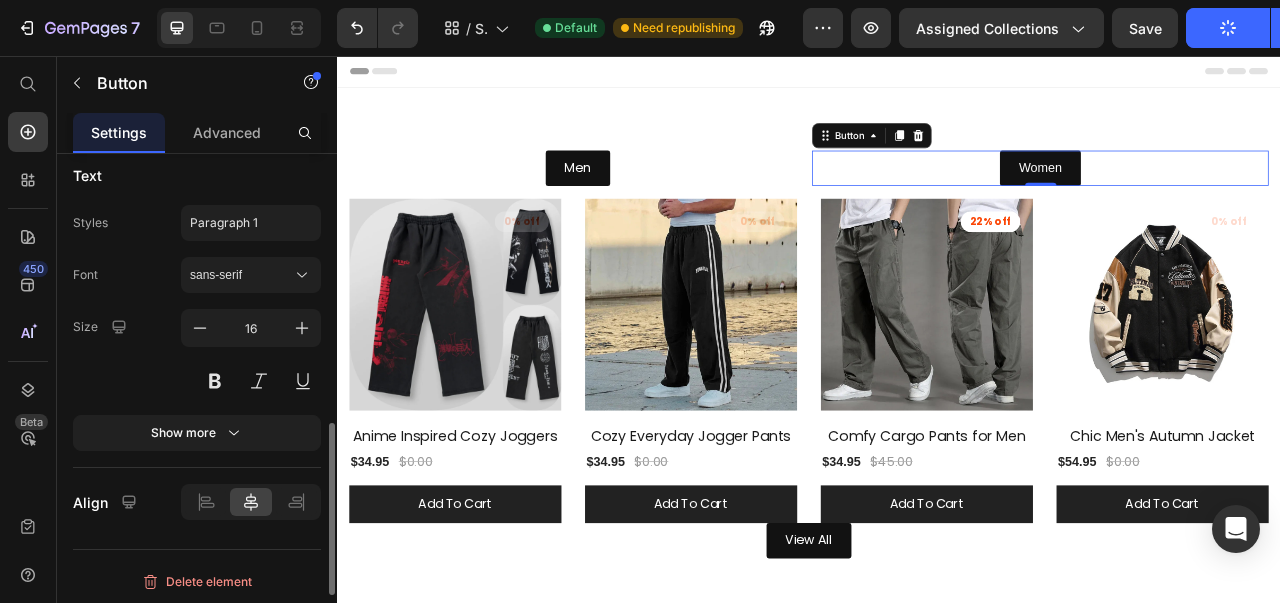 scroll, scrollTop: 938, scrollLeft: 0, axis: vertical 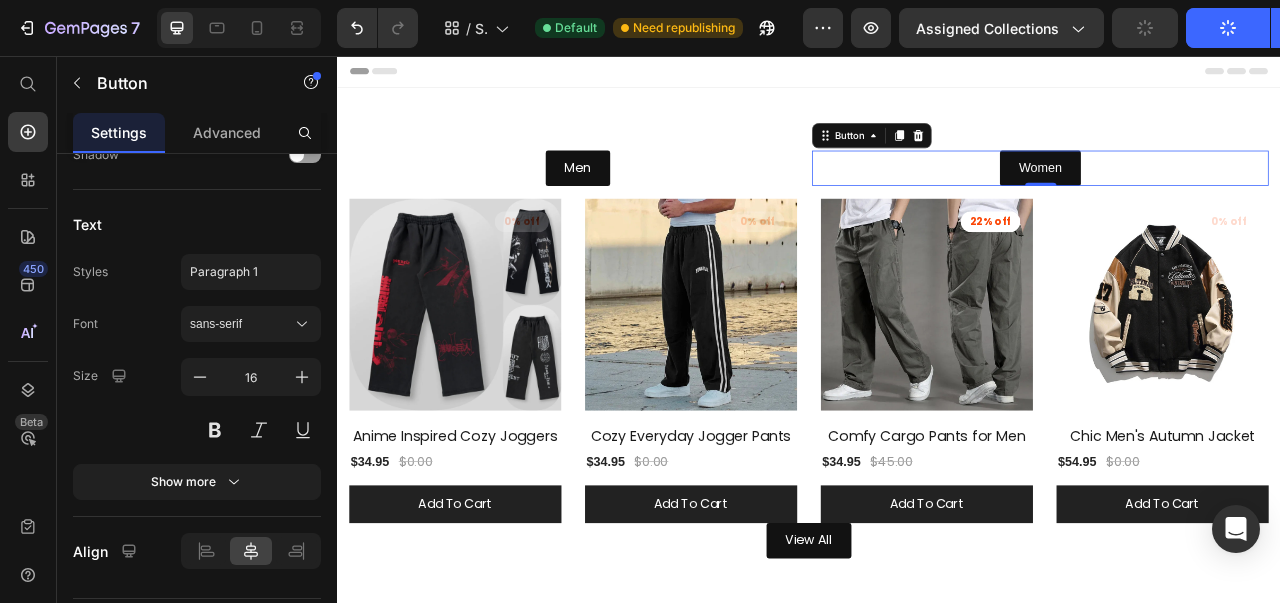 click on "sans-serif" at bounding box center (251, 324) 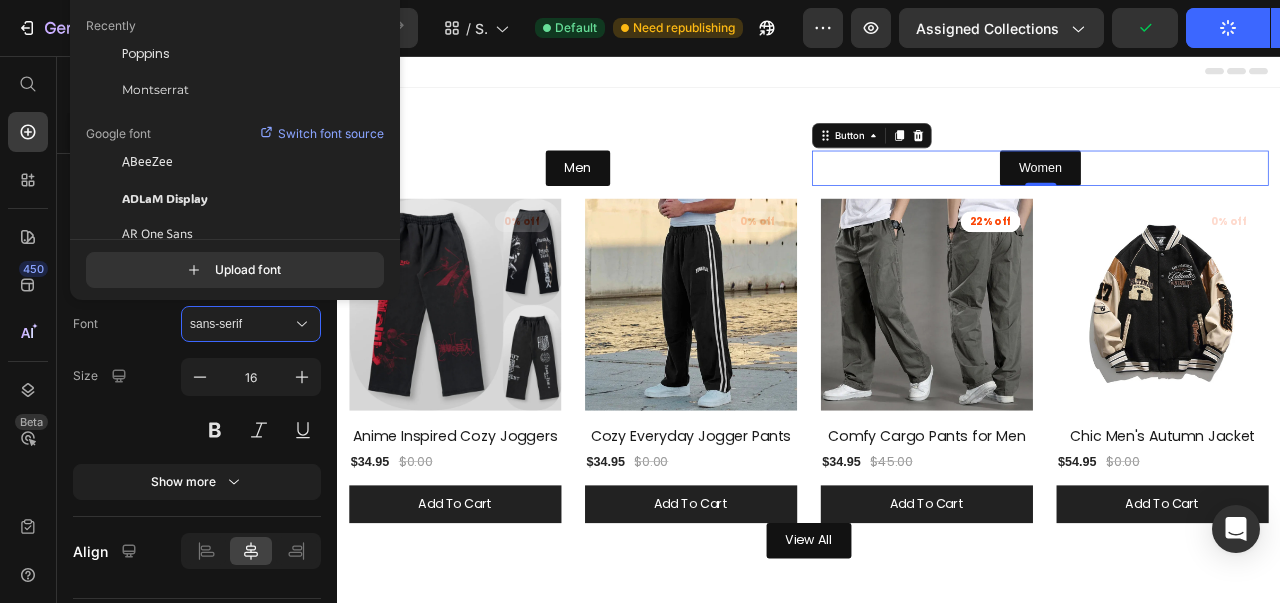 click on "Poppins" 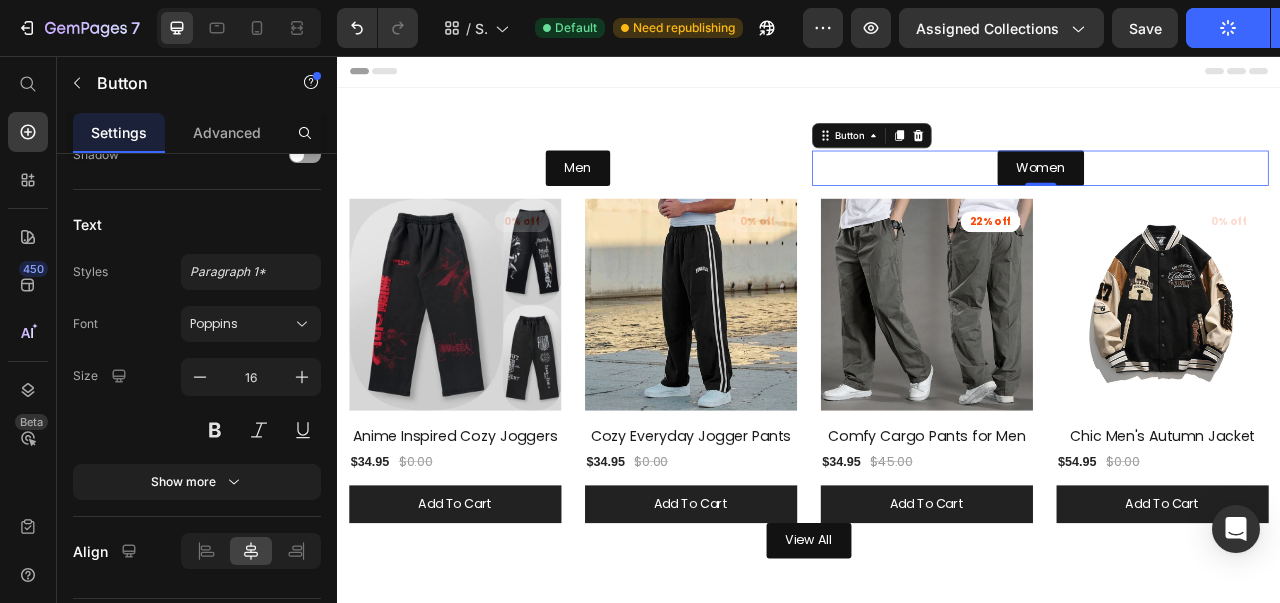 click 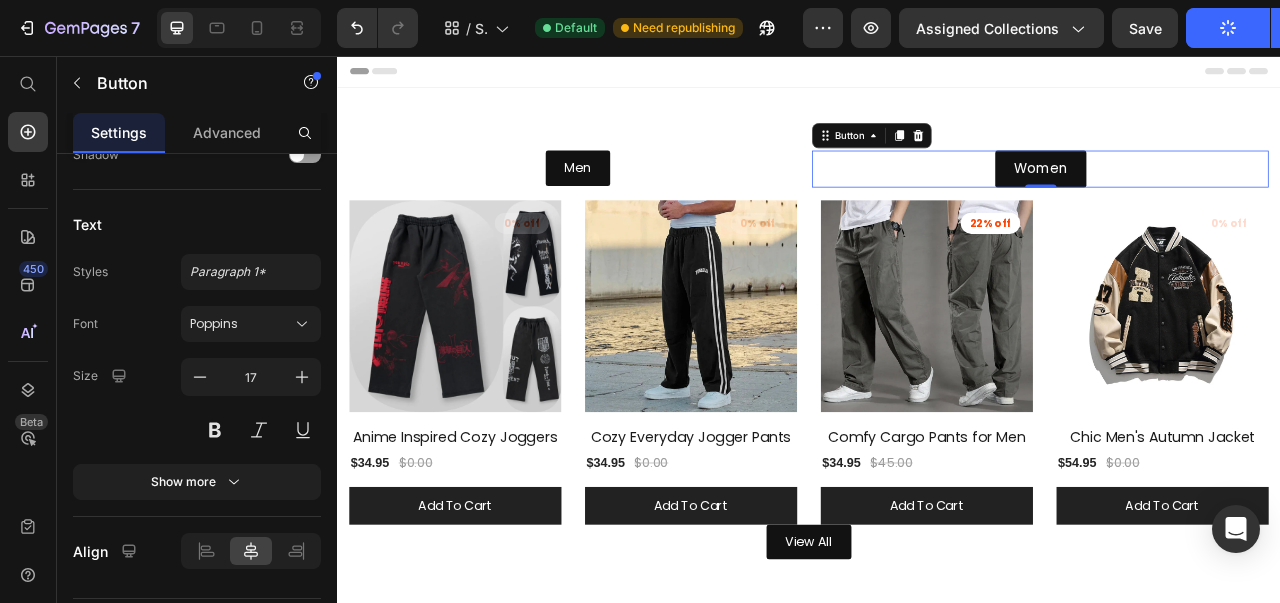 click 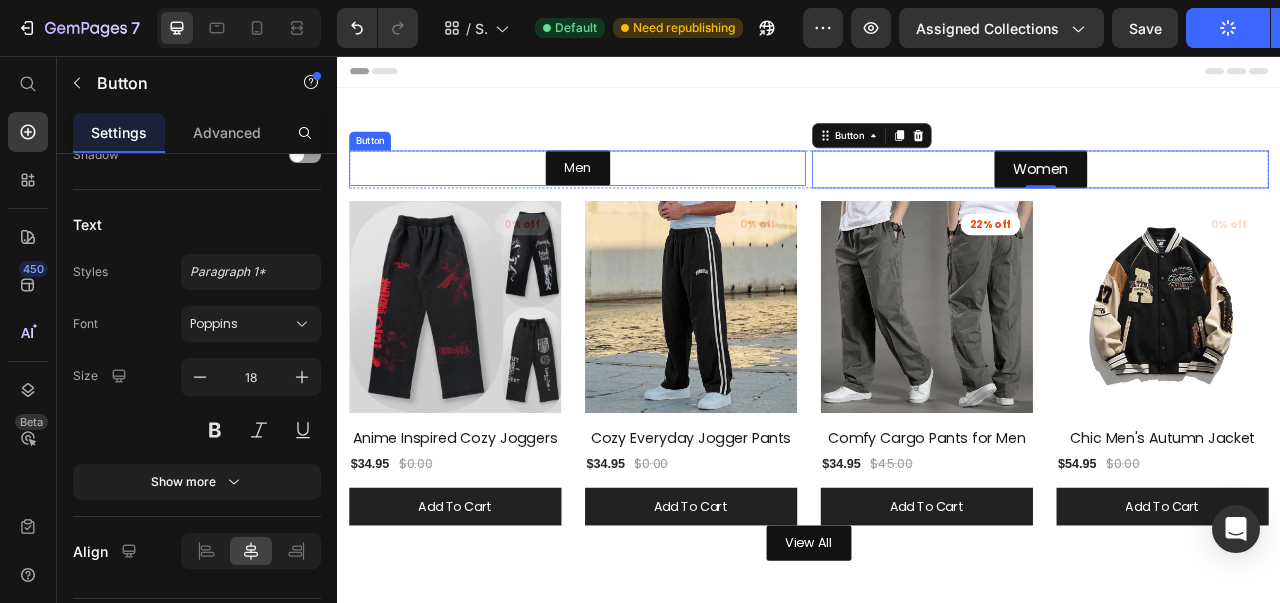 click on "Men" at bounding box center (643, 199) 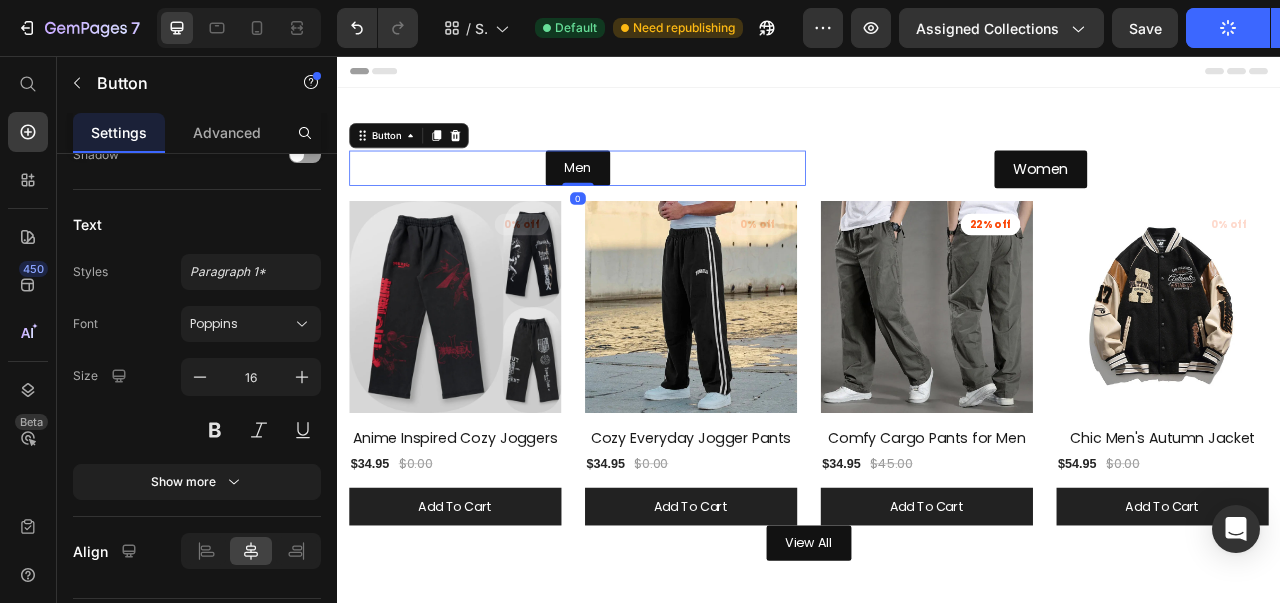 click 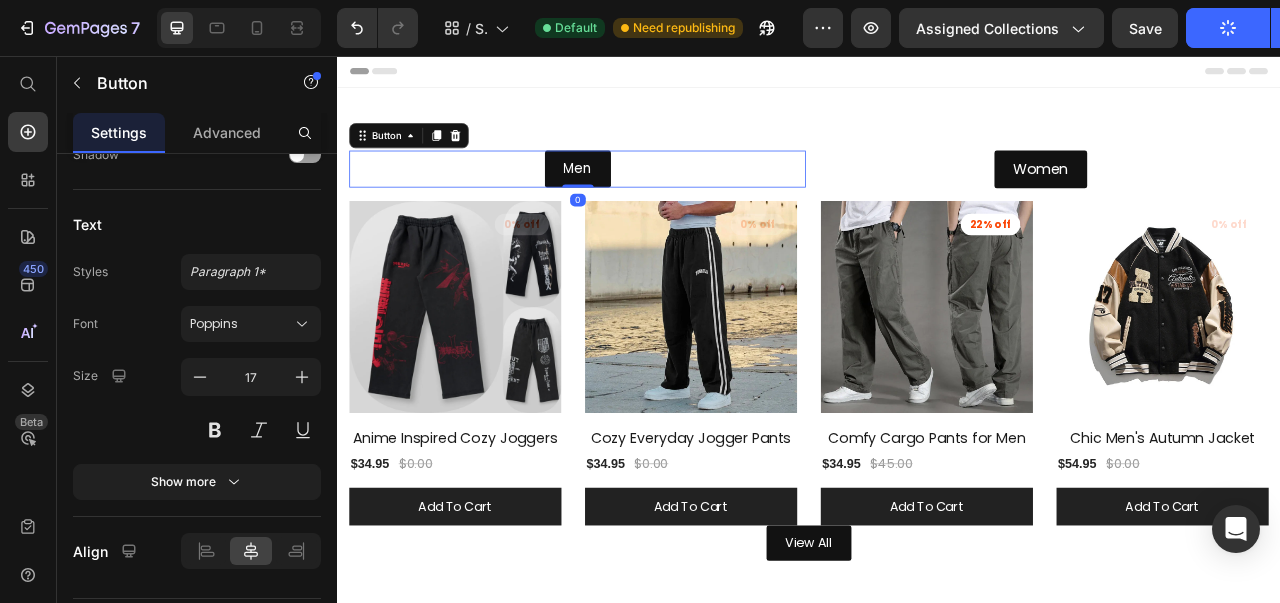 click 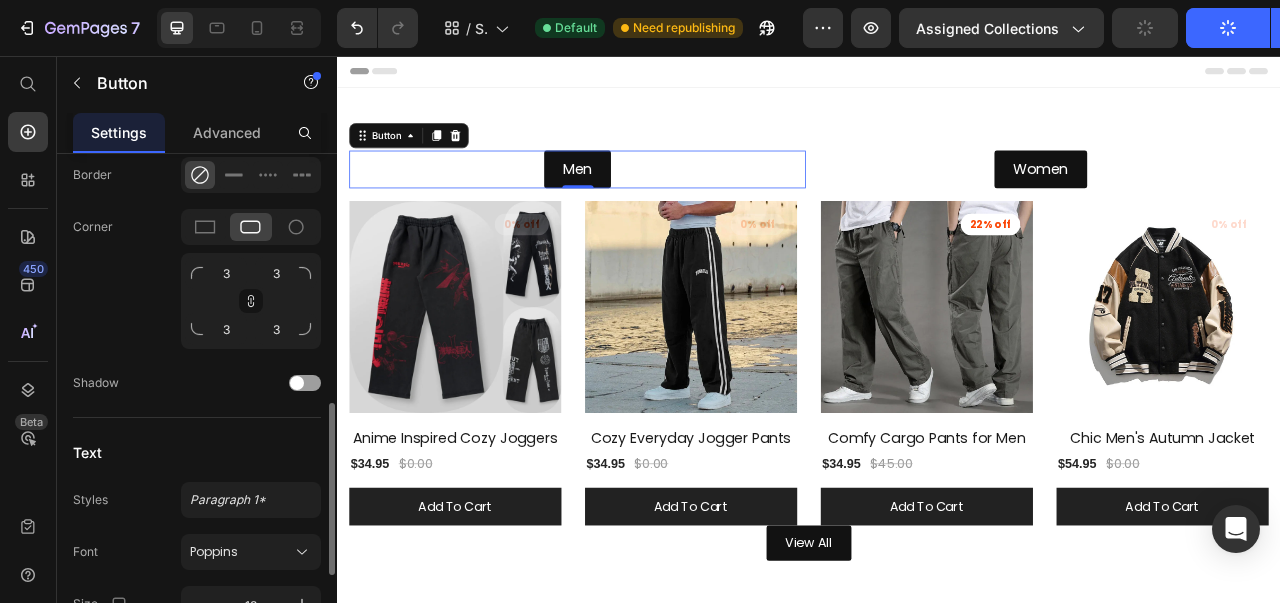 scroll, scrollTop: 738, scrollLeft: 0, axis: vertical 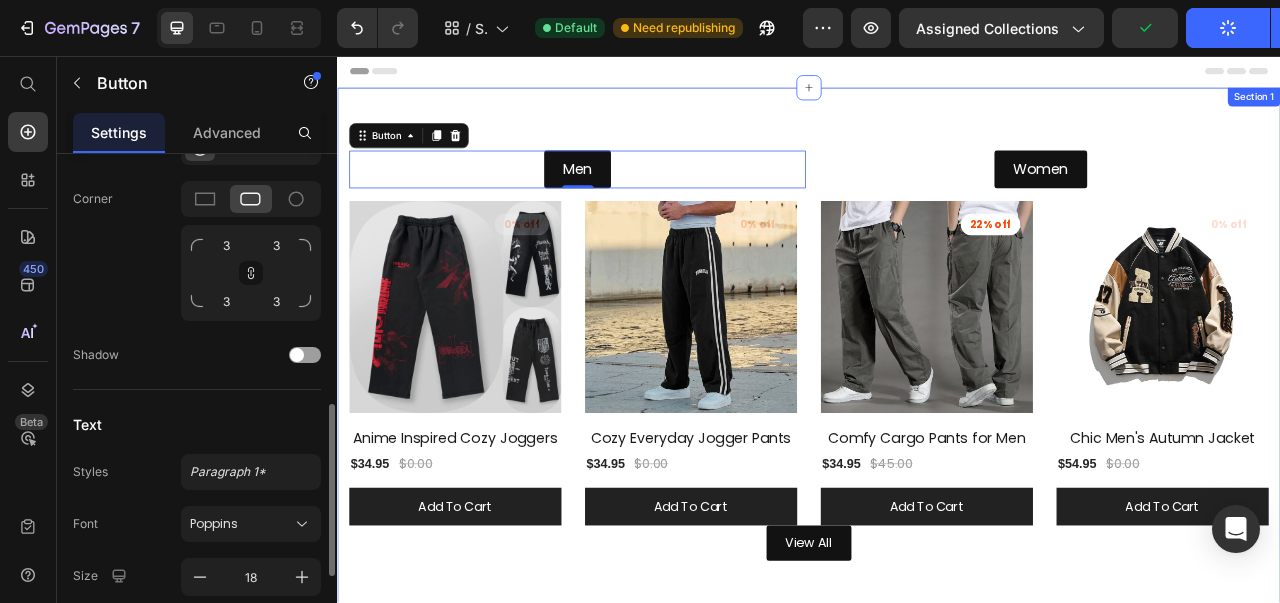 click on "Men Button   0 Women Button Row Row (P) Images 0% off Product Badge Row Anime Inspired Cozy Joggers (P) Title $34.95 (P) Price $0.00 (P) Price Row add to cart (P) Cart Button Row (P) Images 0% off Product Badge Row Cozy Everyday Jogger Pants (P) Title $34.95 (P) Price $0.00 (P) Price Row add to cart (P) Cart Button Row (P) Images 22% off Product Badge Row Comfy Cargo Pants for Men (P) Title $34.95 (P) Price $45.00 (P) Price Row add to cart (P) Cart Button Row (P) Images 0% off Product Badge Row Chic Men's Autumn Jacket (P) Title $54.95 (P) Price $0.00 (P) Price Row add to cart (P) Cart Button Row Product List View All Button Row Section 1" at bounding box center (937, 438) 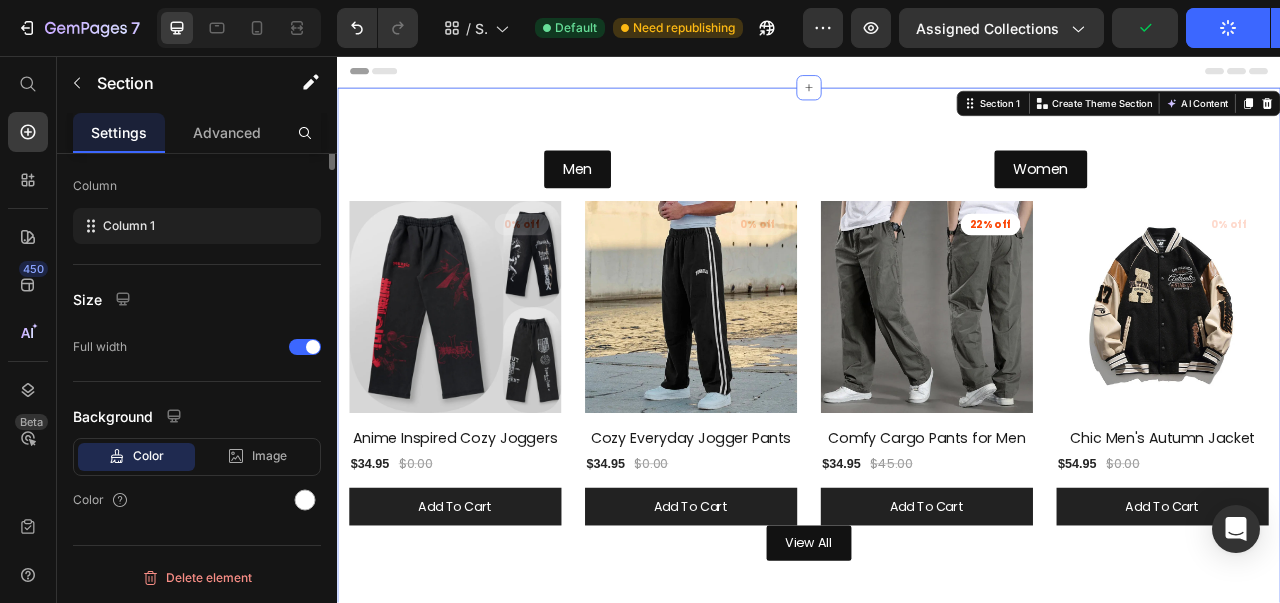 scroll, scrollTop: 0, scrollLeft: 0, axis: both 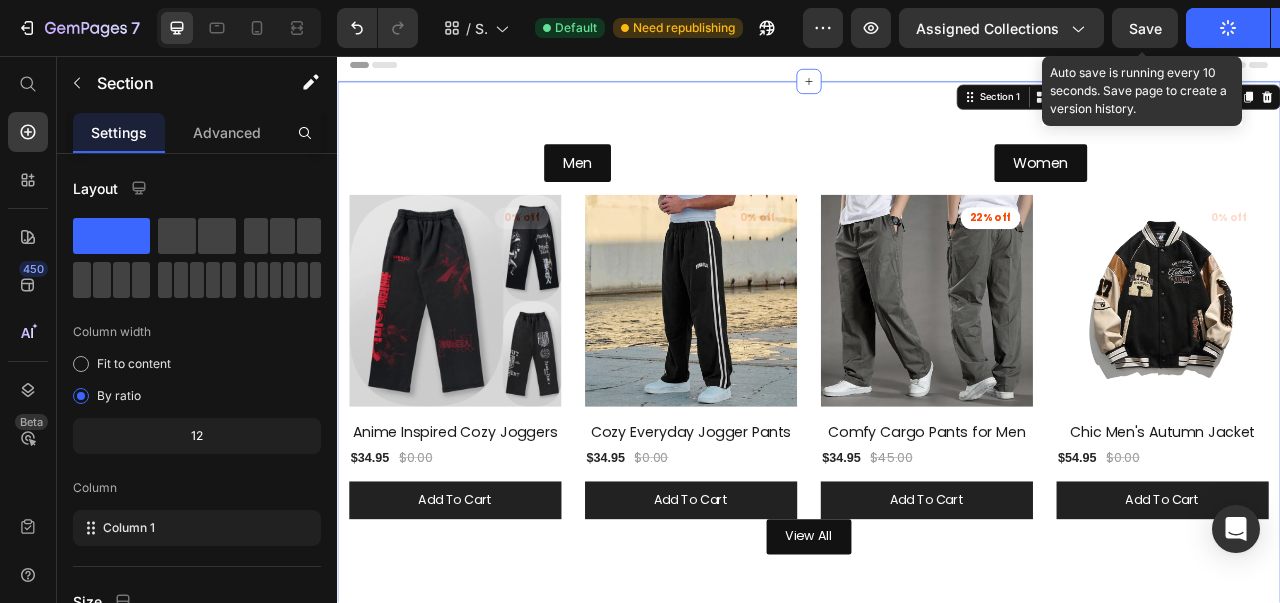 click on "Save" at bounding box center (1145, 28) 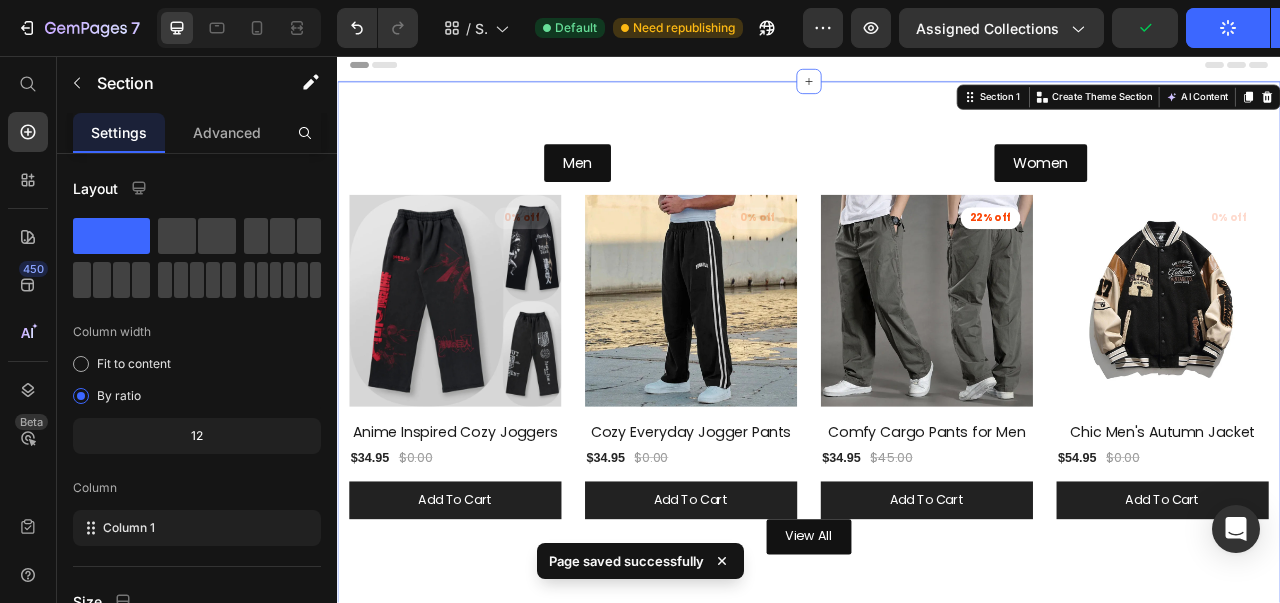 click on "Publish" 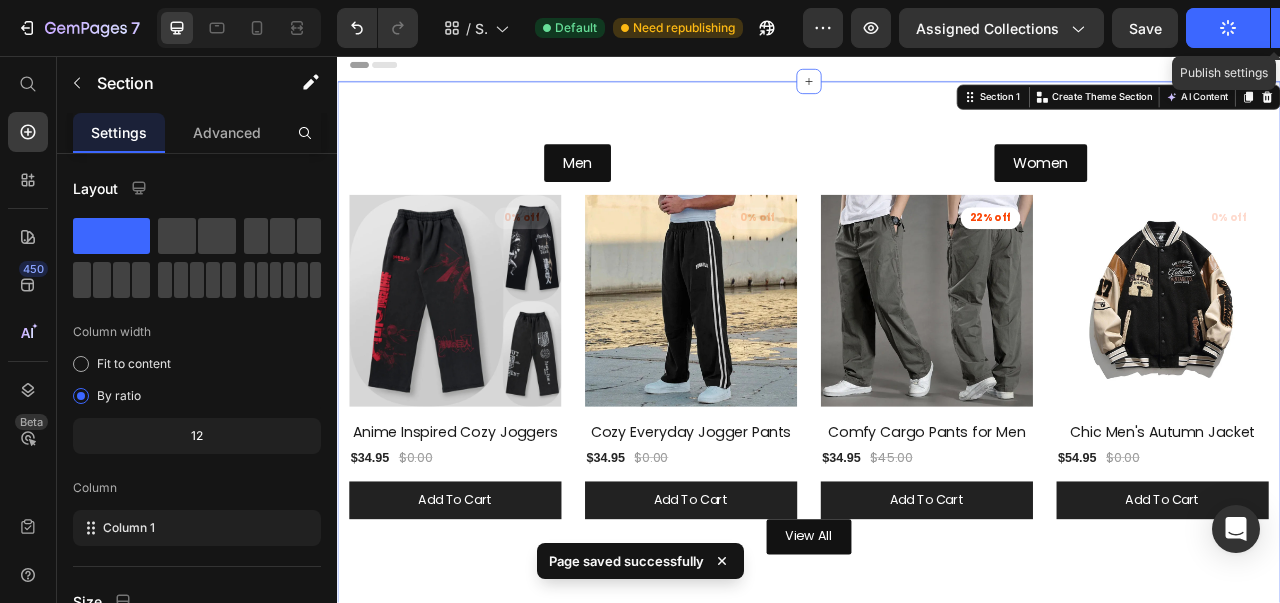 click 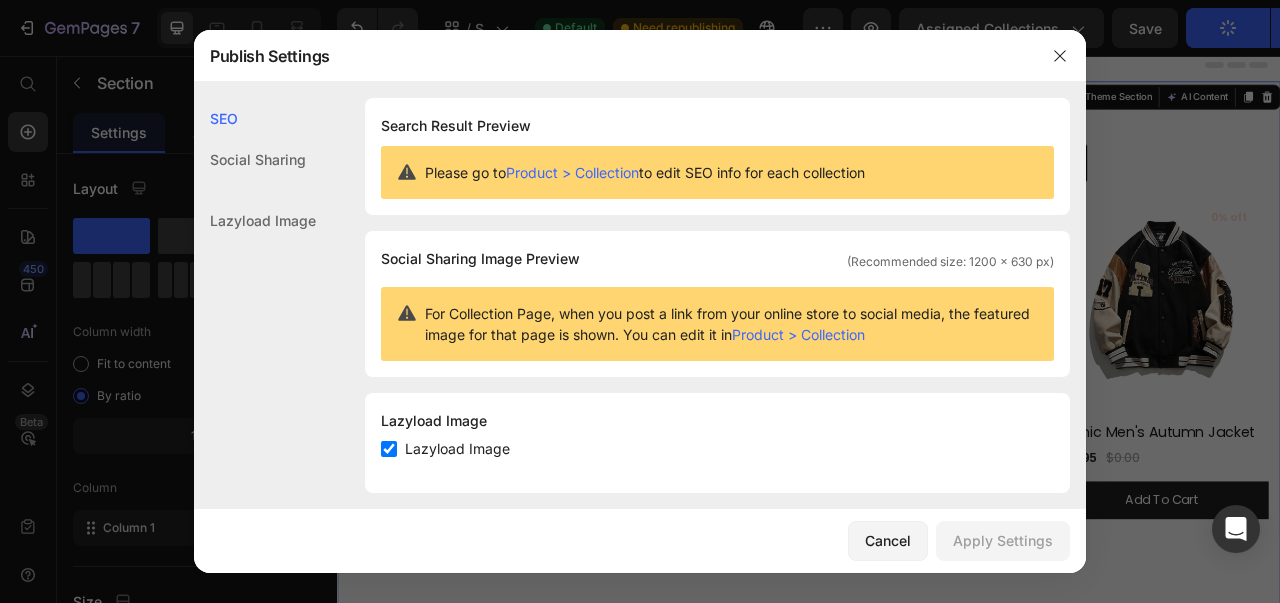 scroll, scrollTop: 16, scrollLeft: 0, axis: vertical 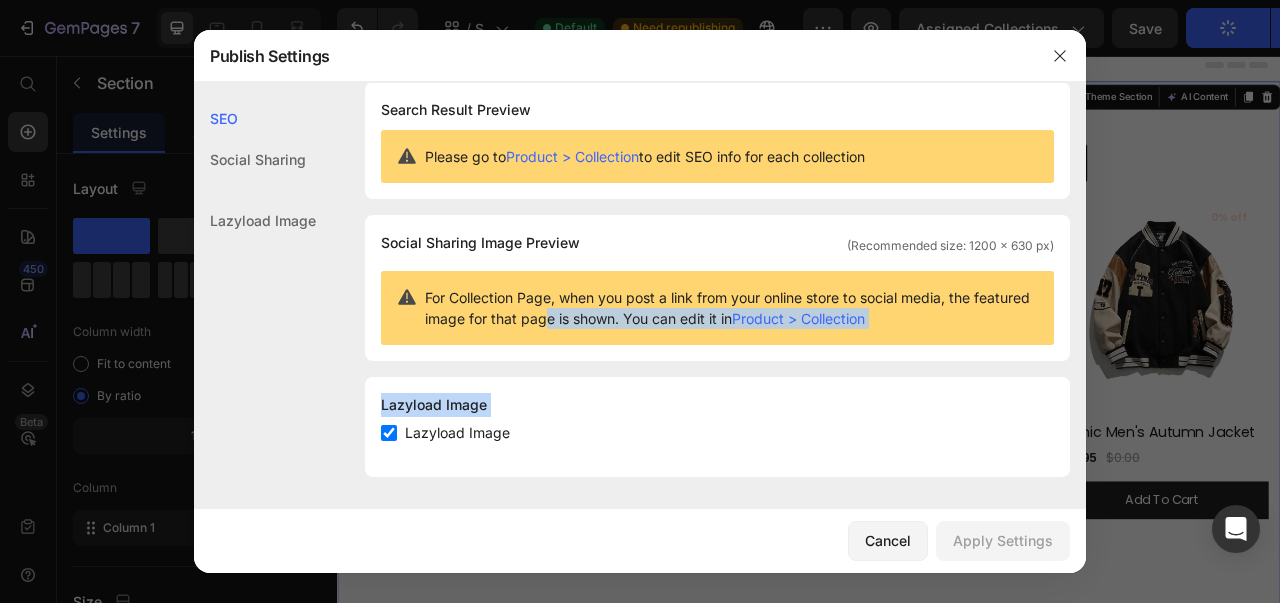 drag, startPoint x: 586, startPoint y: 443, endPoint x: 605, endPoint y: 317, distance: 127.424484 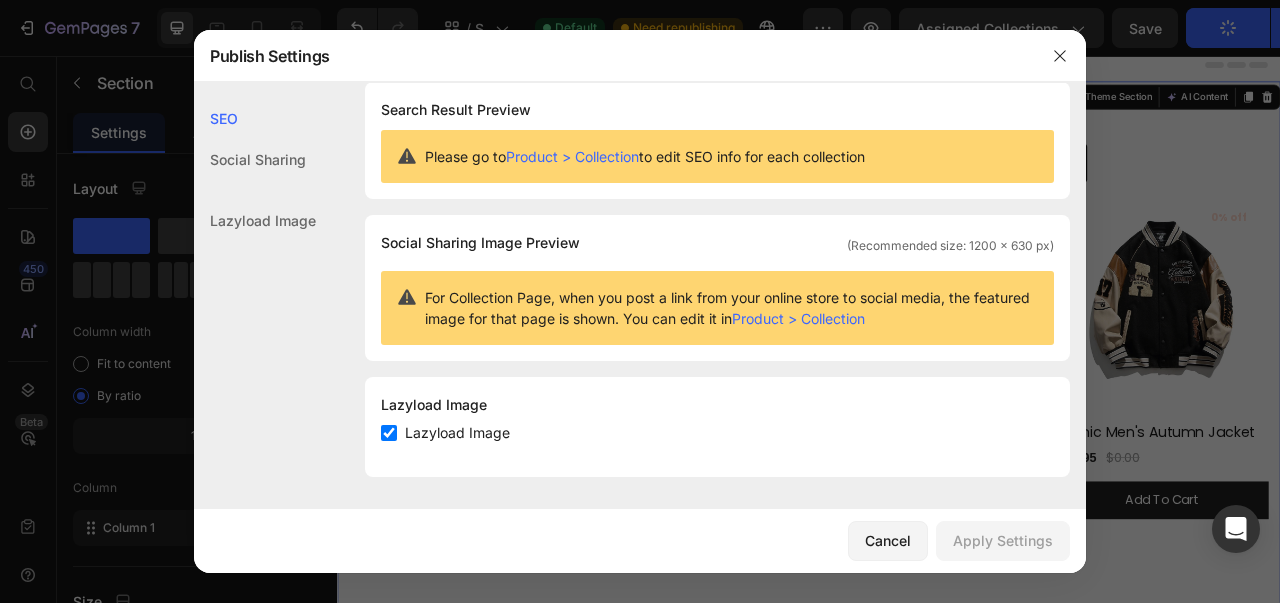 click on "Lazyload Image" 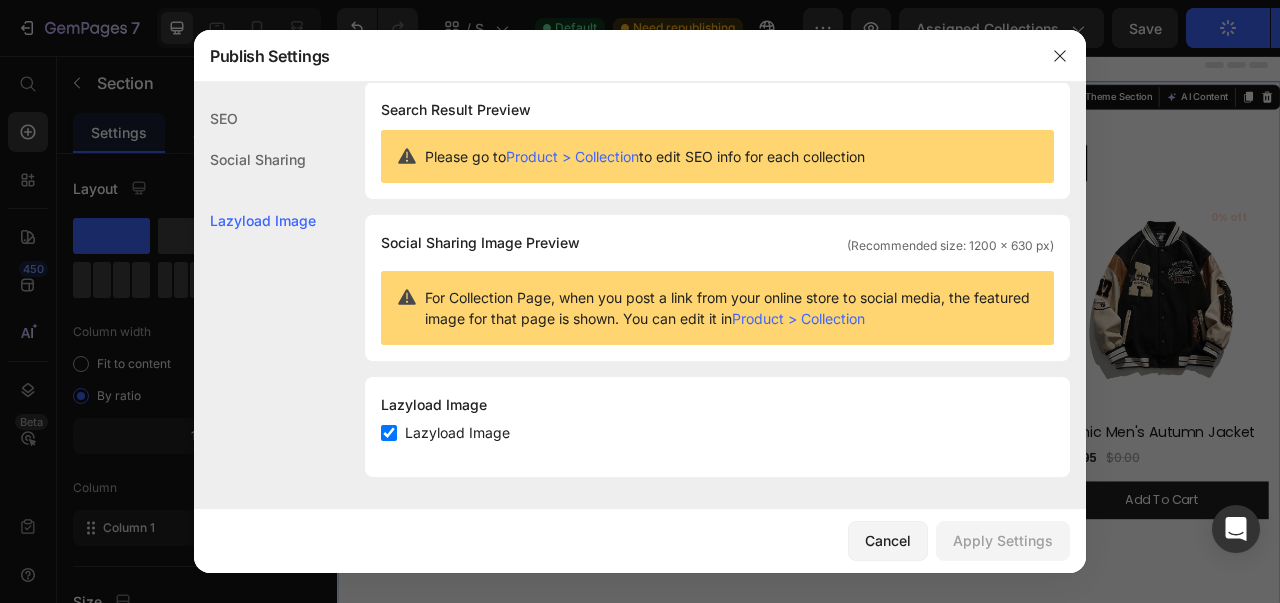 click on "Social Sharing" 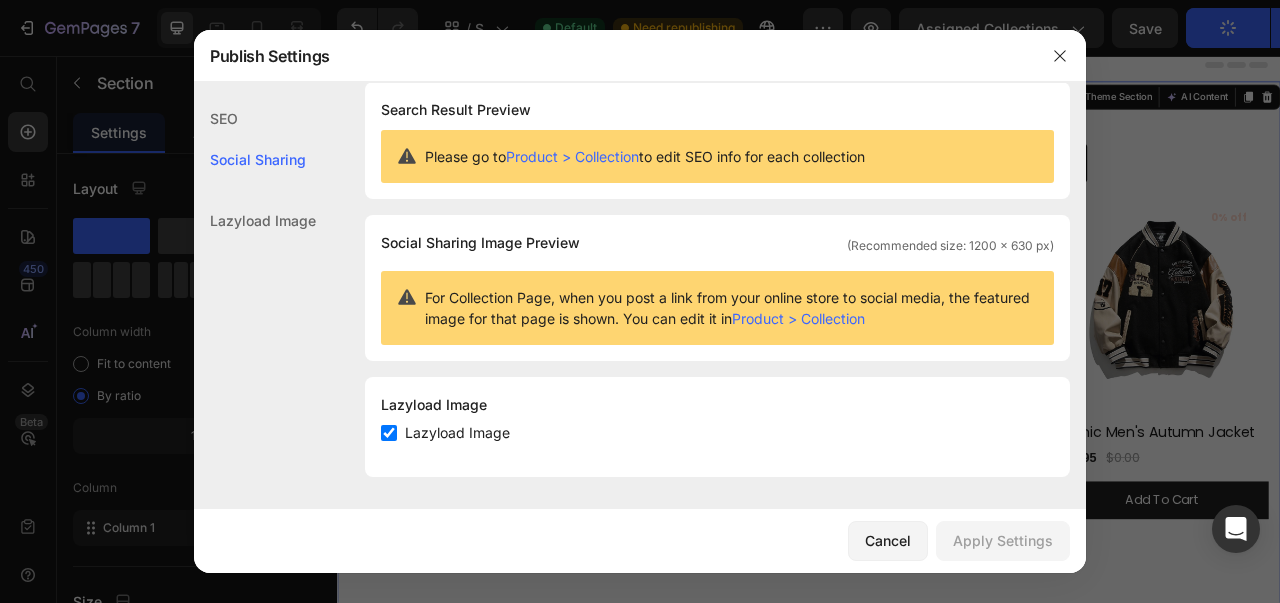 click on "SEO" 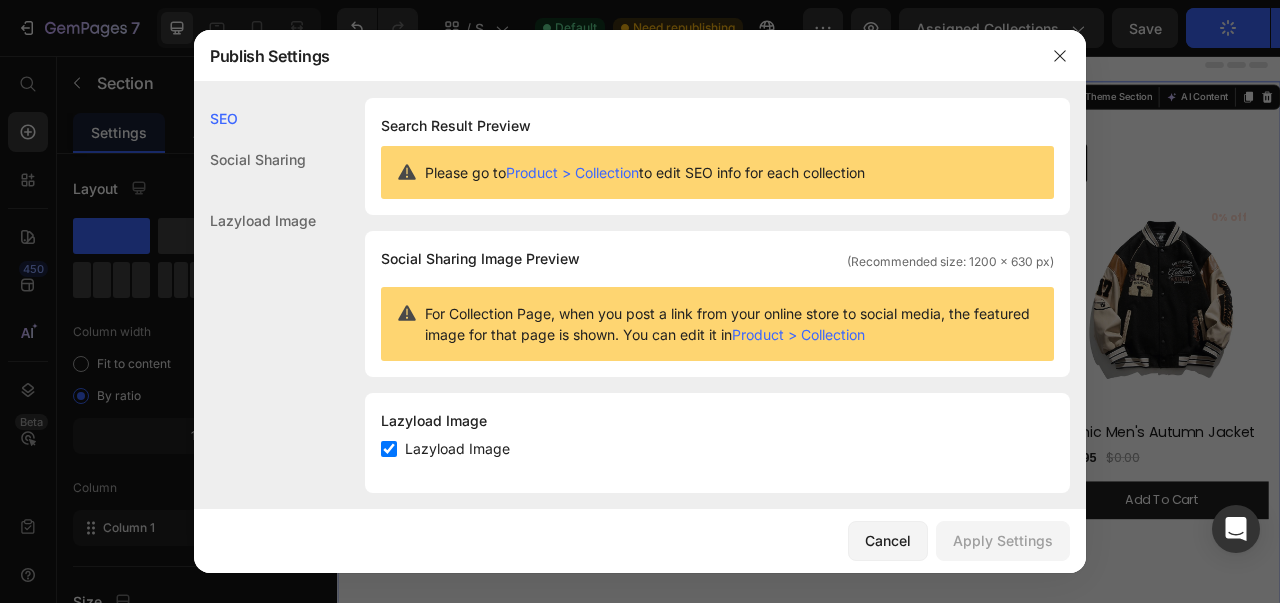 click at bounding box center (1060, 56) 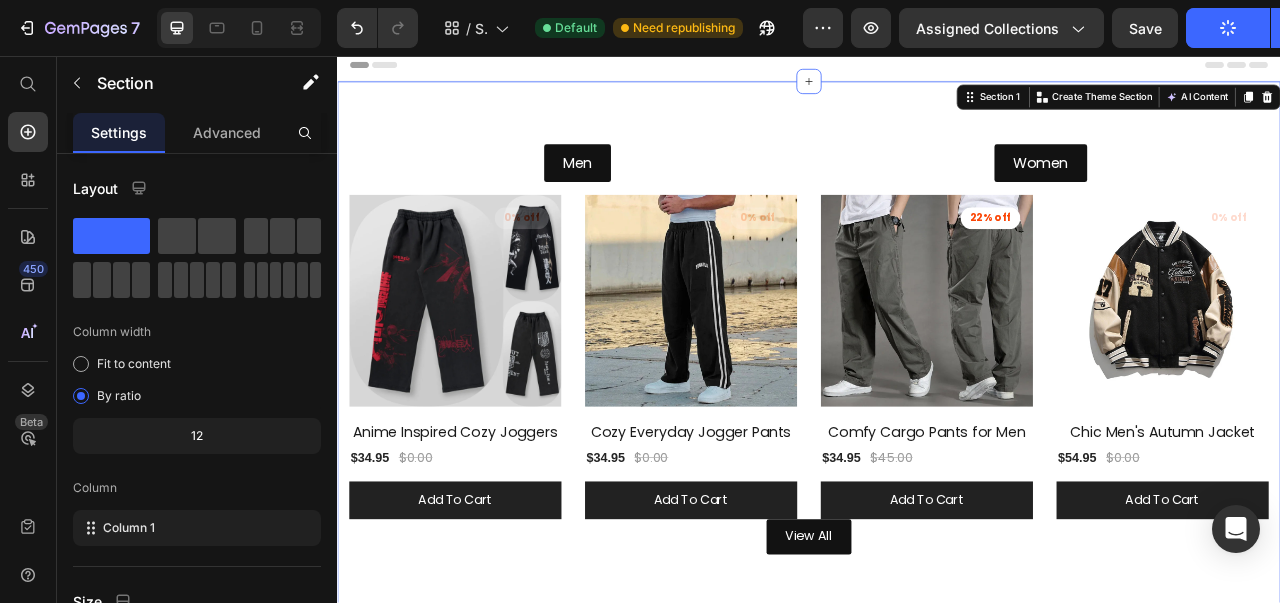 click on "Publish" 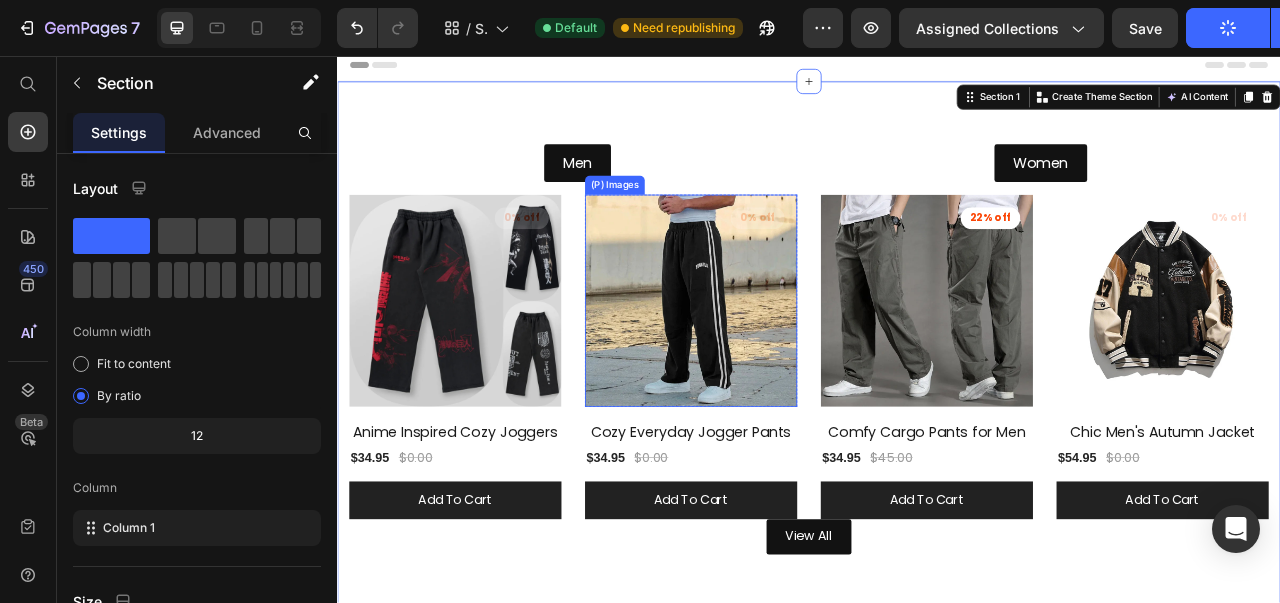 click on "(P) Images" at bounding box center (391, 221) 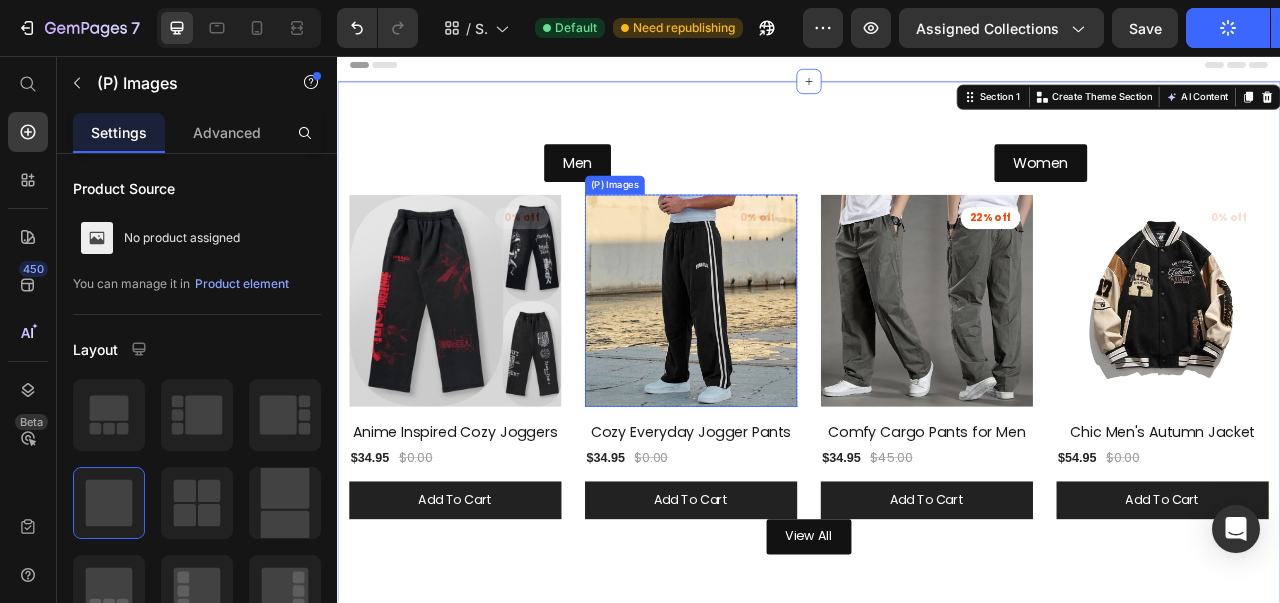 click on "(P) Images" at bounding box center [391, 221] 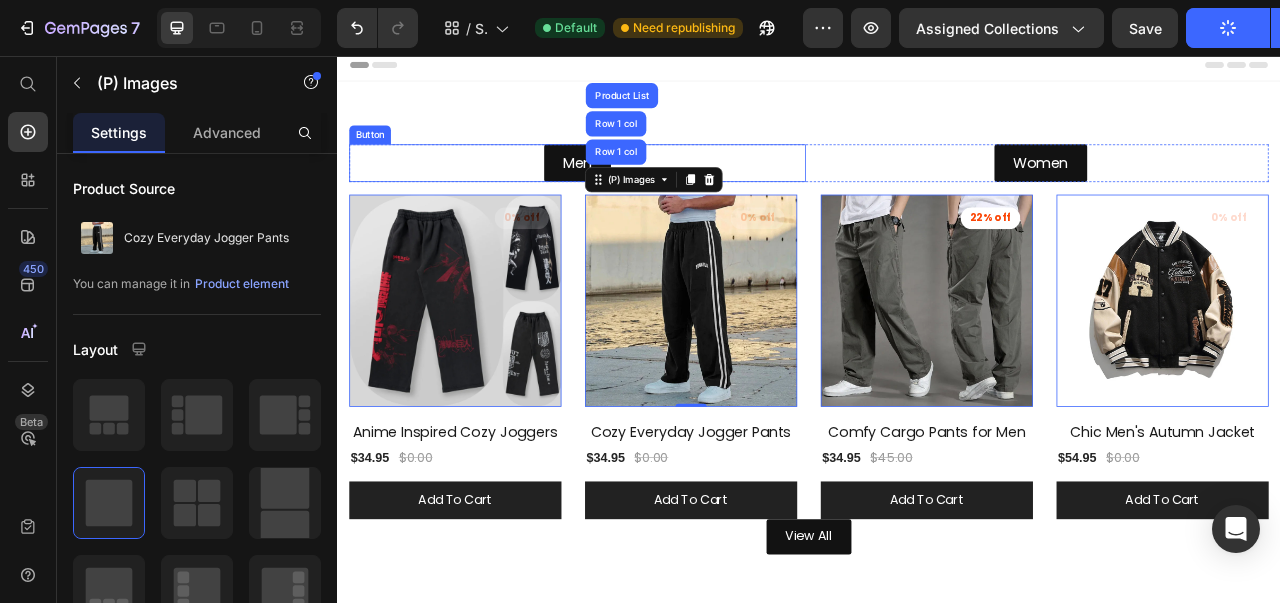 click on "Men" at bounding box center [642, 193] 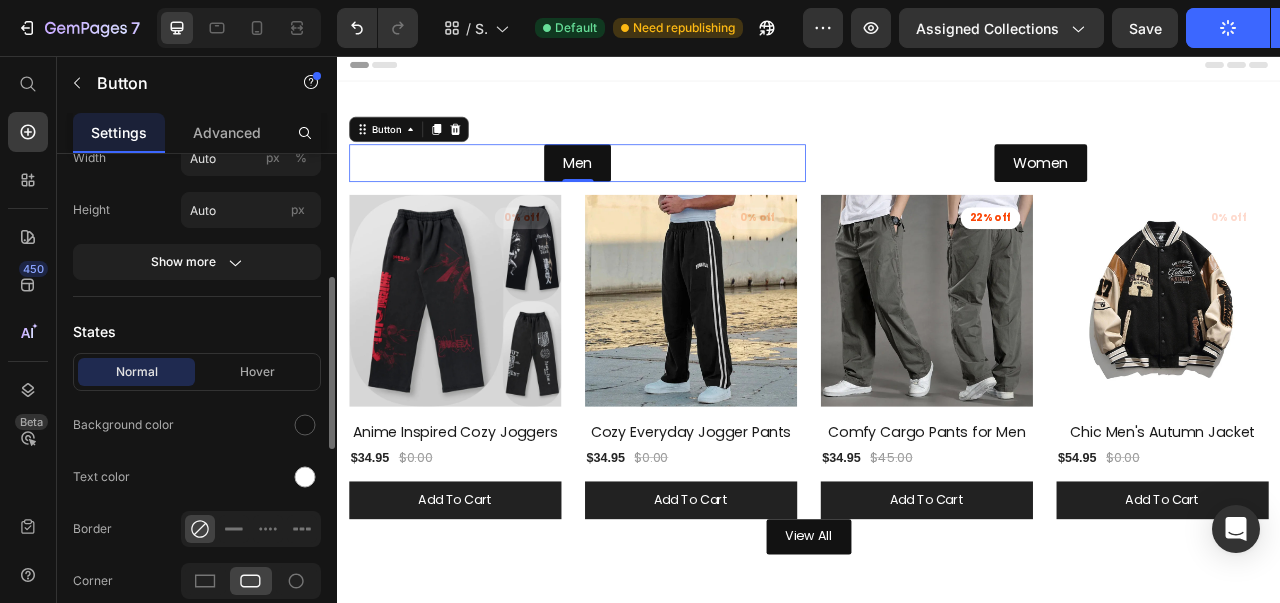 scroll, scrollTop: 358, scrollLeft: 0, axis: vertical 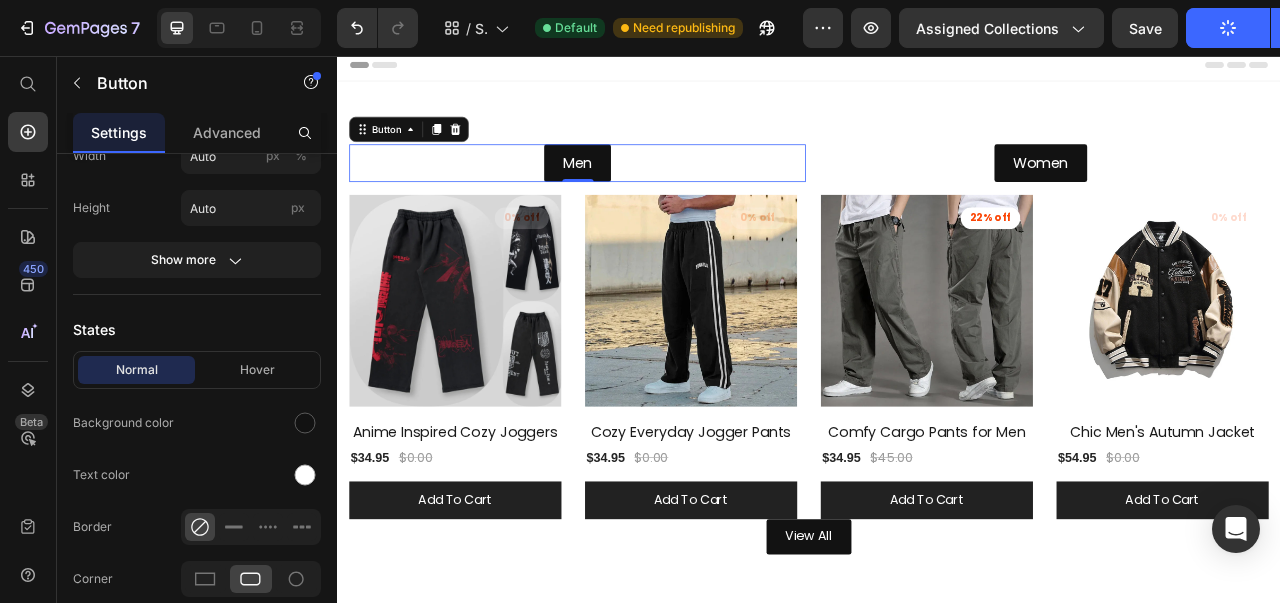 click at bounding box center [305, 423] 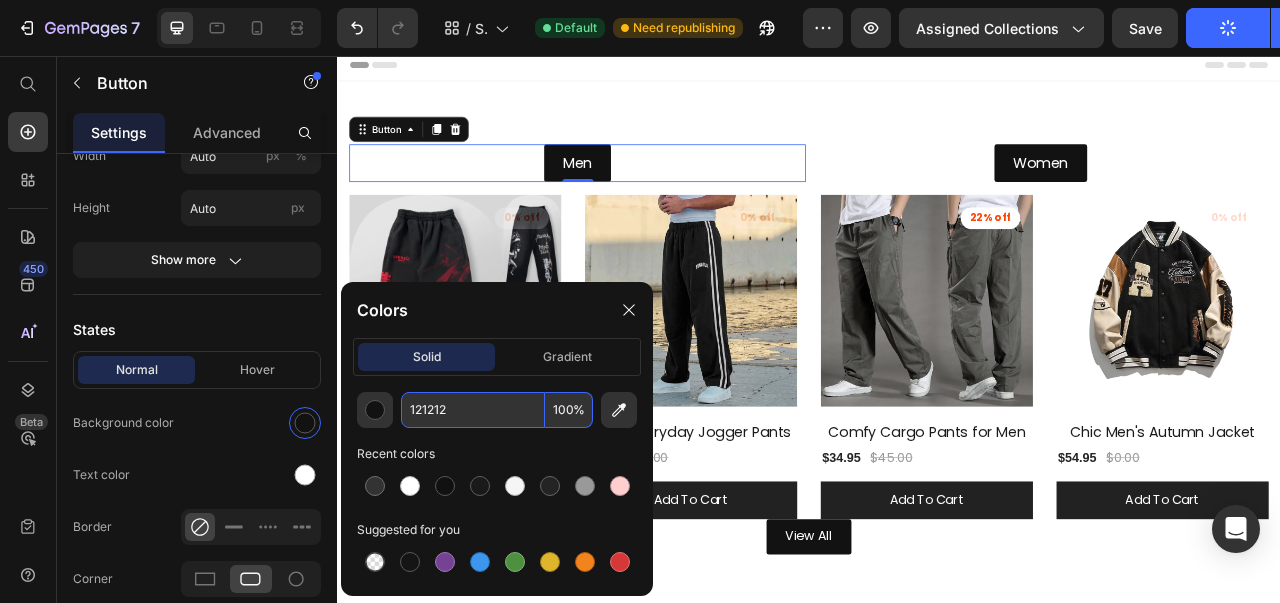 click on "121212" at bounding box center [473, 410] 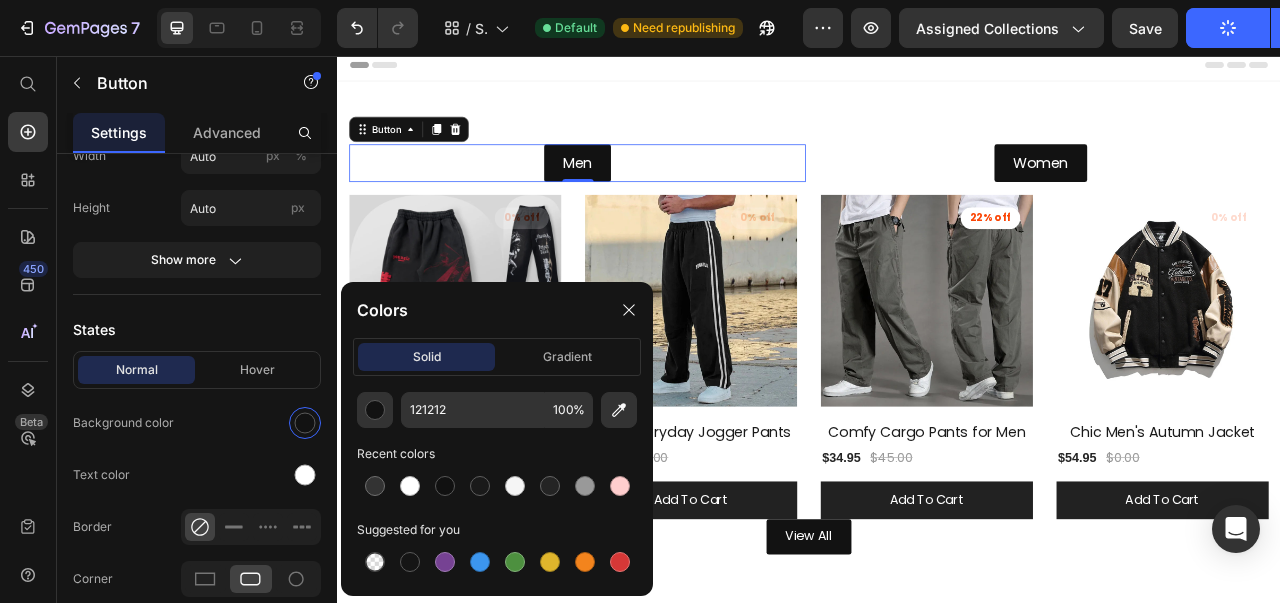 click at bounding box center (410, 486) 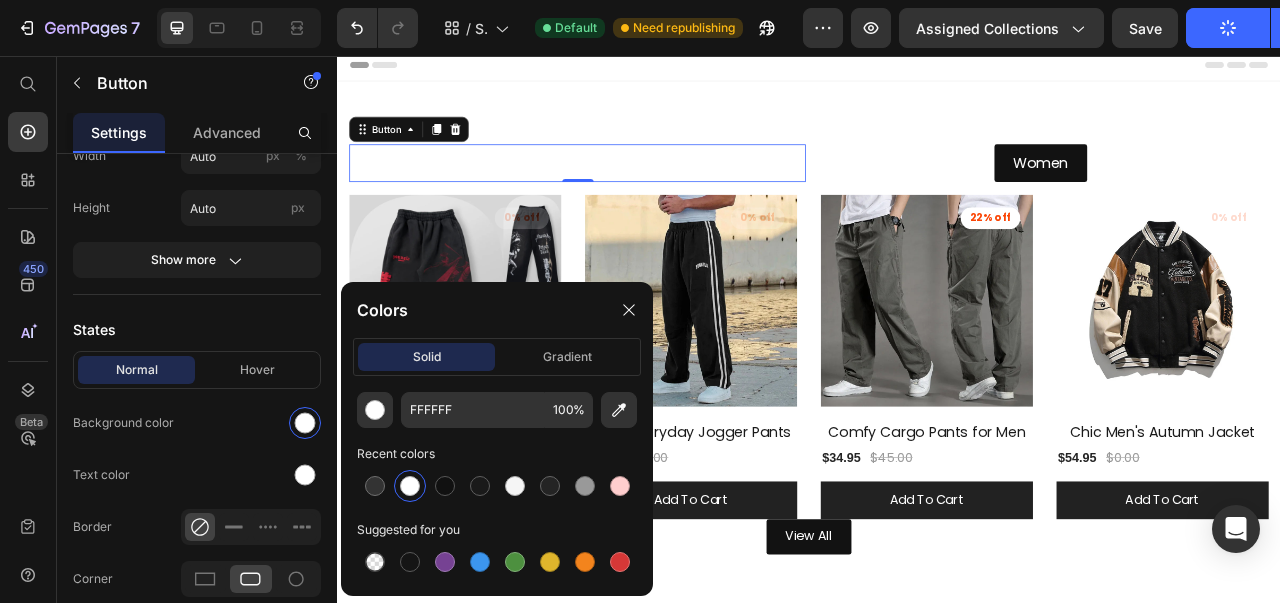 click at bounding box center (445, 486) 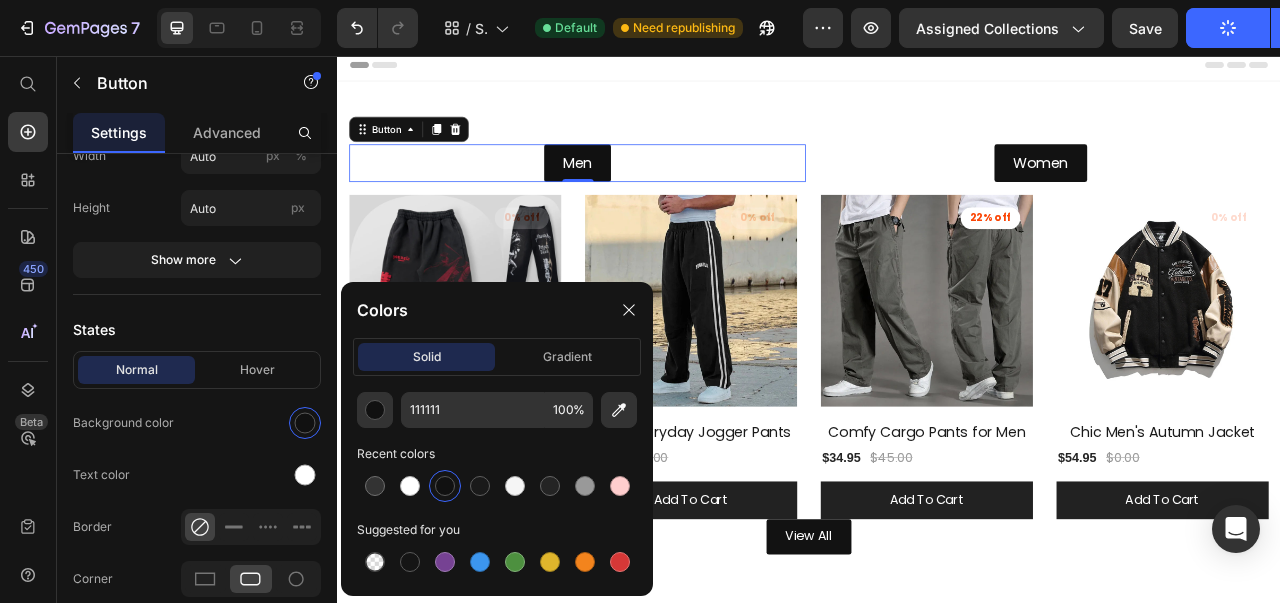 click on "Text color" 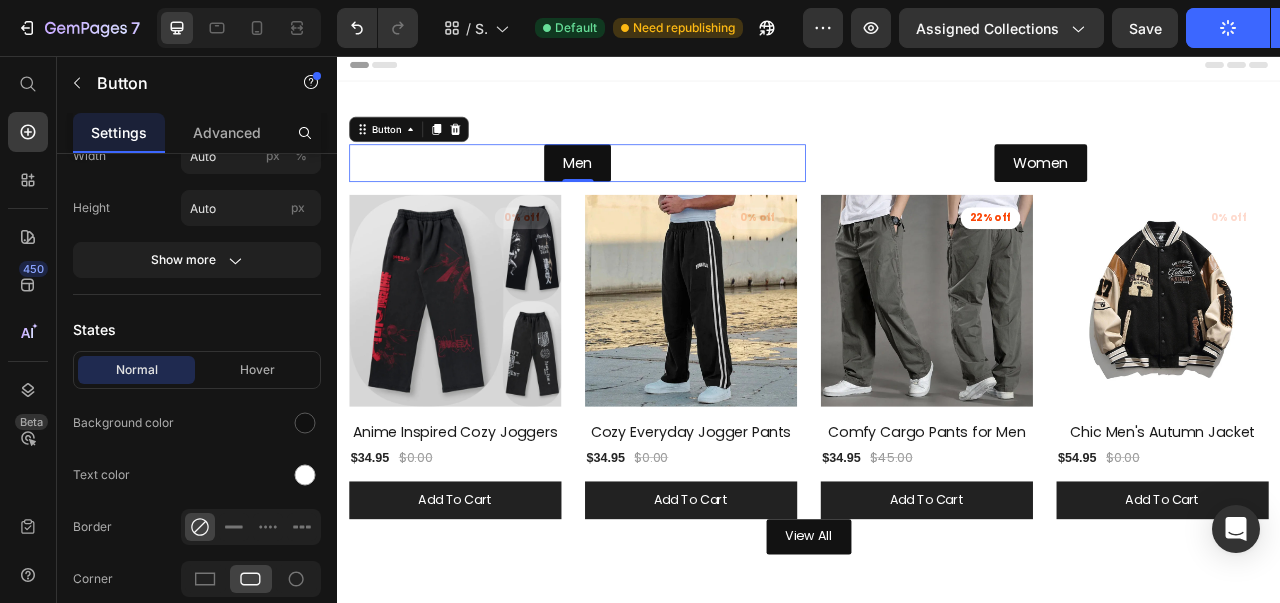 click at bounding box center (305, 475) 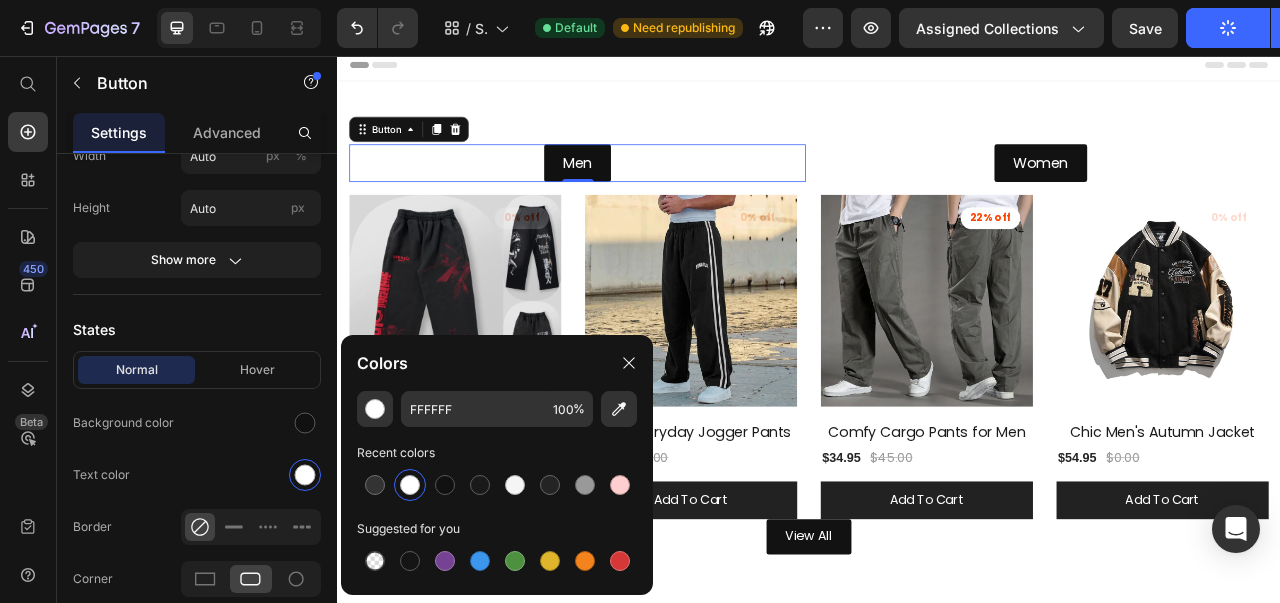 click at bounding box center (410, 485) 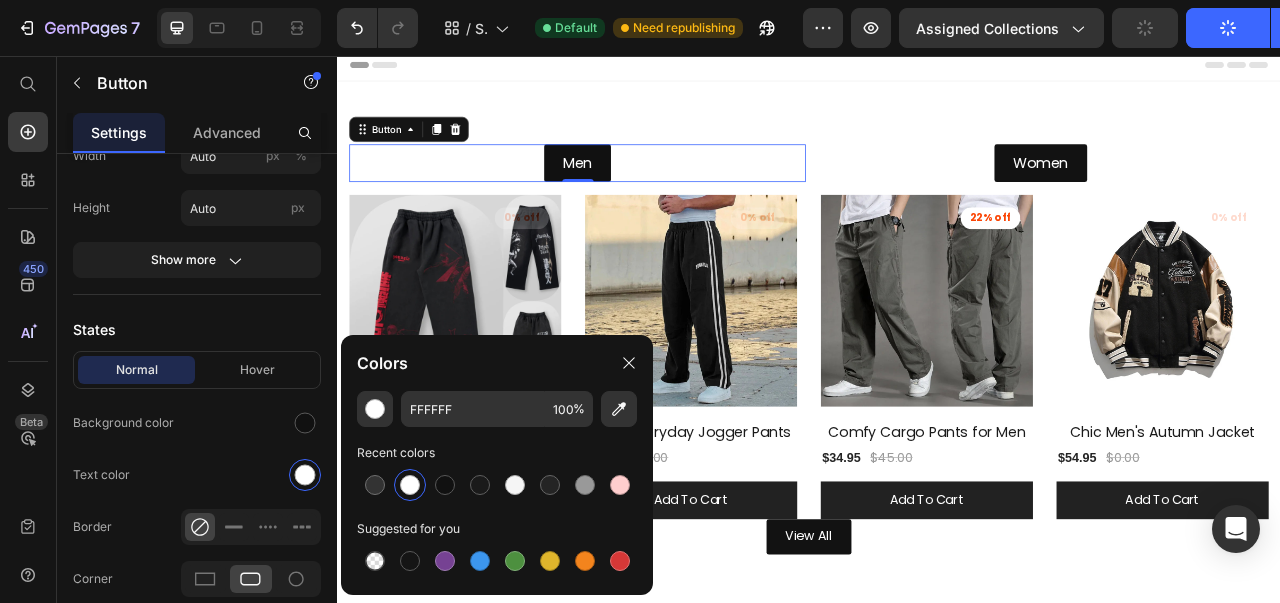 click on "Normal Hover" at bounding box center (197, 370) 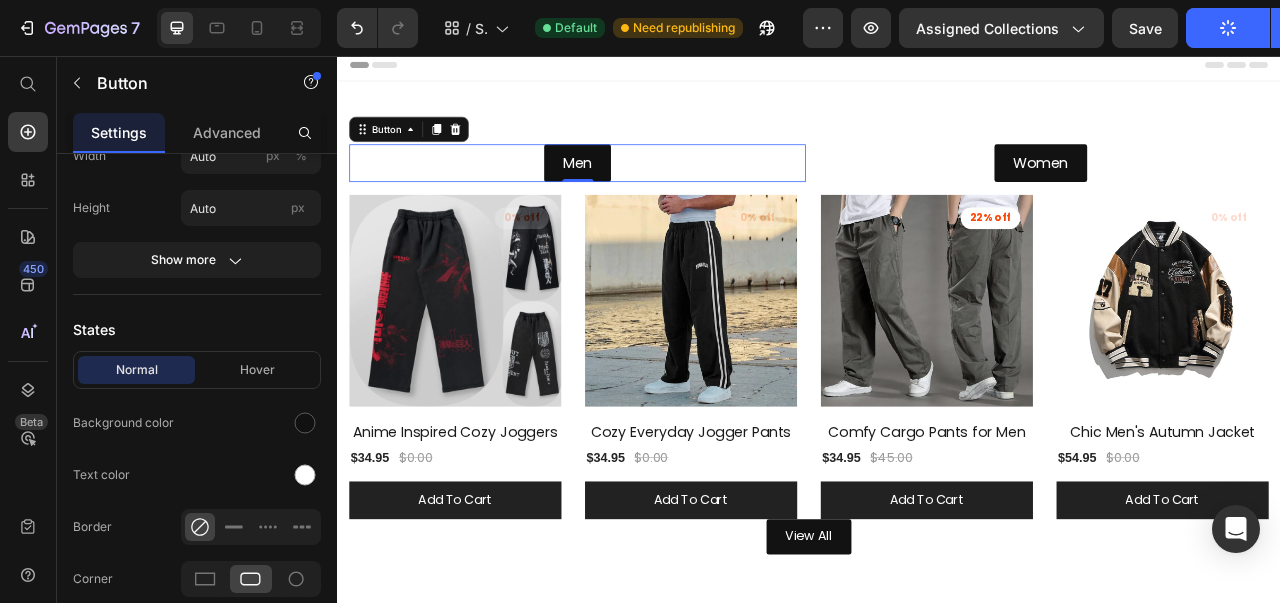 click on "Normal Hover" at bounding box center (197, 370) 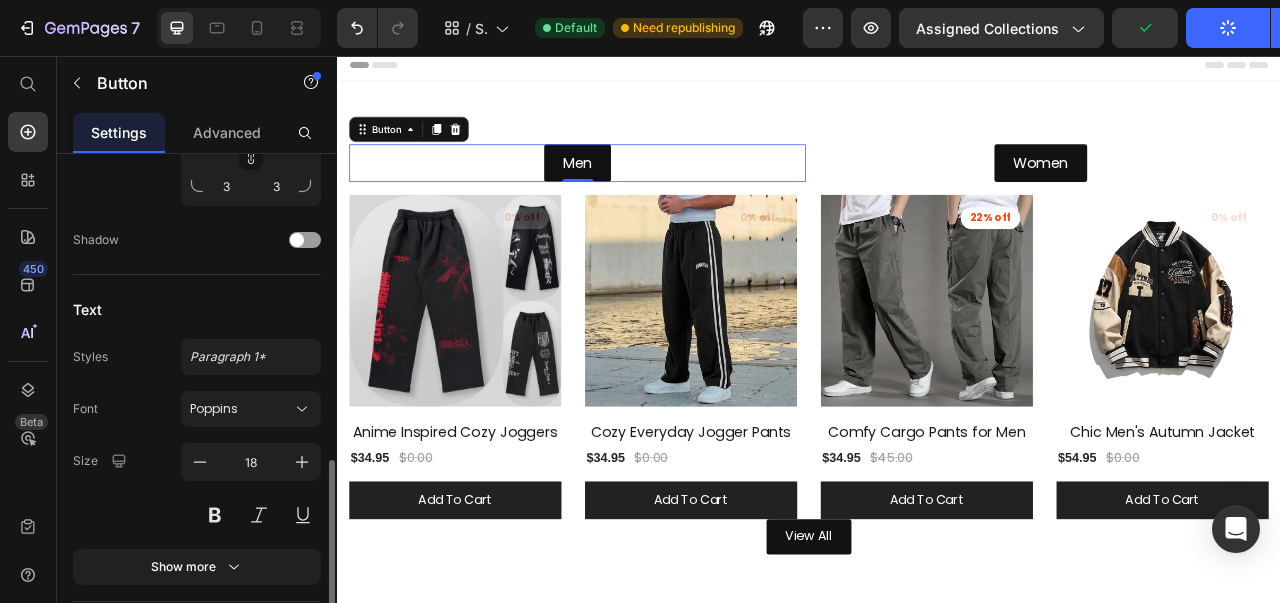 scroll, scrollTop: 866, scrollLeft: 0, axis: vertical 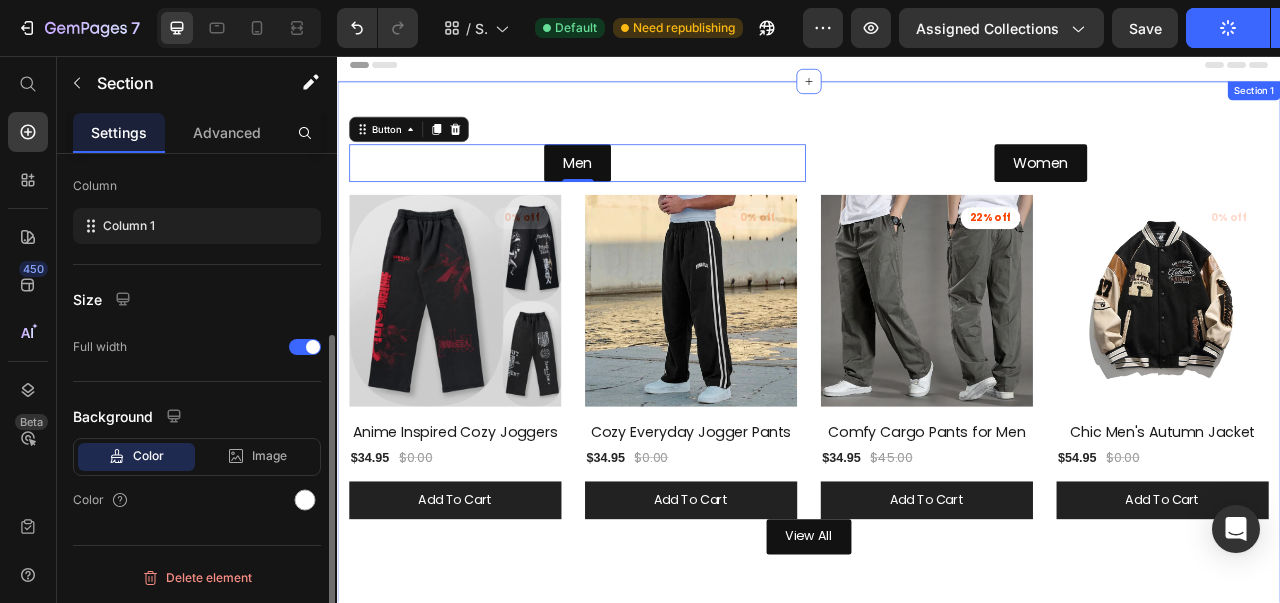 click on "Men Button   0 Women Button Row Row (P) Images 0% off Product Badge Row Anime Inspired Cozy Joggers (P) Title $34.95 (P) Price $0.00 (P) Price Row add to cart (P) Cart Button Row (P) Images 0% off Product Badge Row Cozy Everyday Jogger Pants (P) Title $34.95 (P) Price $0.00 (P) Price Row add to cart (P) Cart Button Row (P) Images 22% off Product Badge Row Comfy Cargo Pants for Men (P) Title $34.95 (P) Price $45.00 (P) Price Row add to cart (P) Cart Button Row (P) Images 0% off Product Badge Row Chic Men's Autumn Jacket (P) Title $54.95 (P) Price $0.00 (P) Price Row add to cart (P) Cart Button Row Product List View All Button Row Section 1" at bounding box center [937, 430] 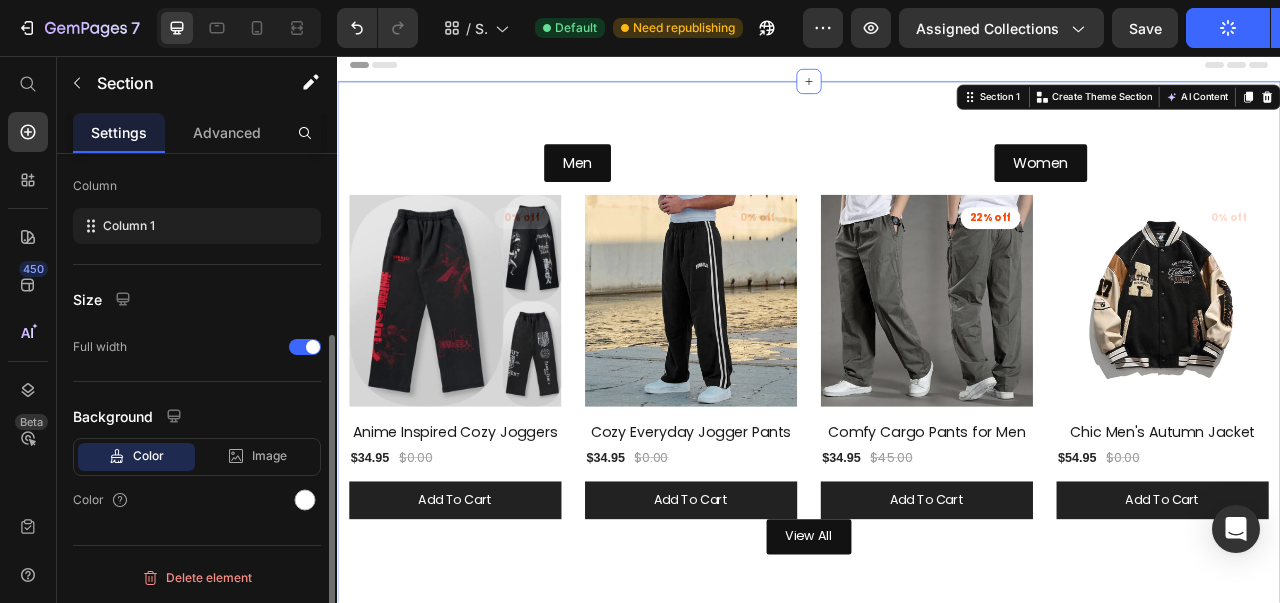 scroll, scrollTop: 0, scrollLeft: 0, axis: both 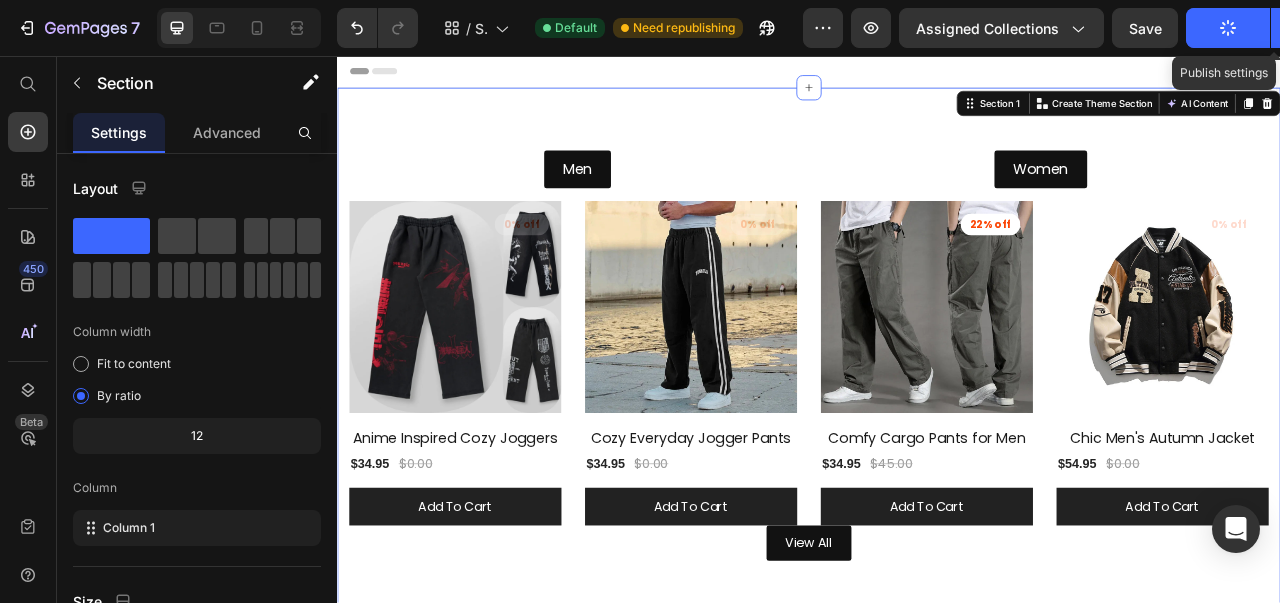 click 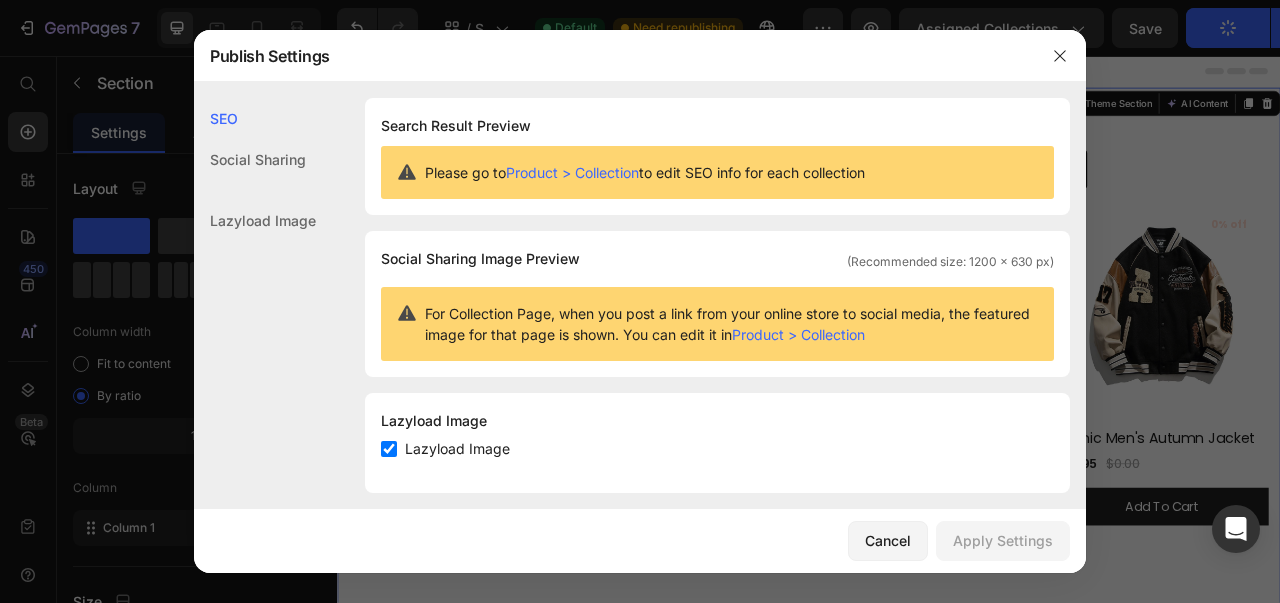 click on "Product > Collection" at bounding box center (798, 334) 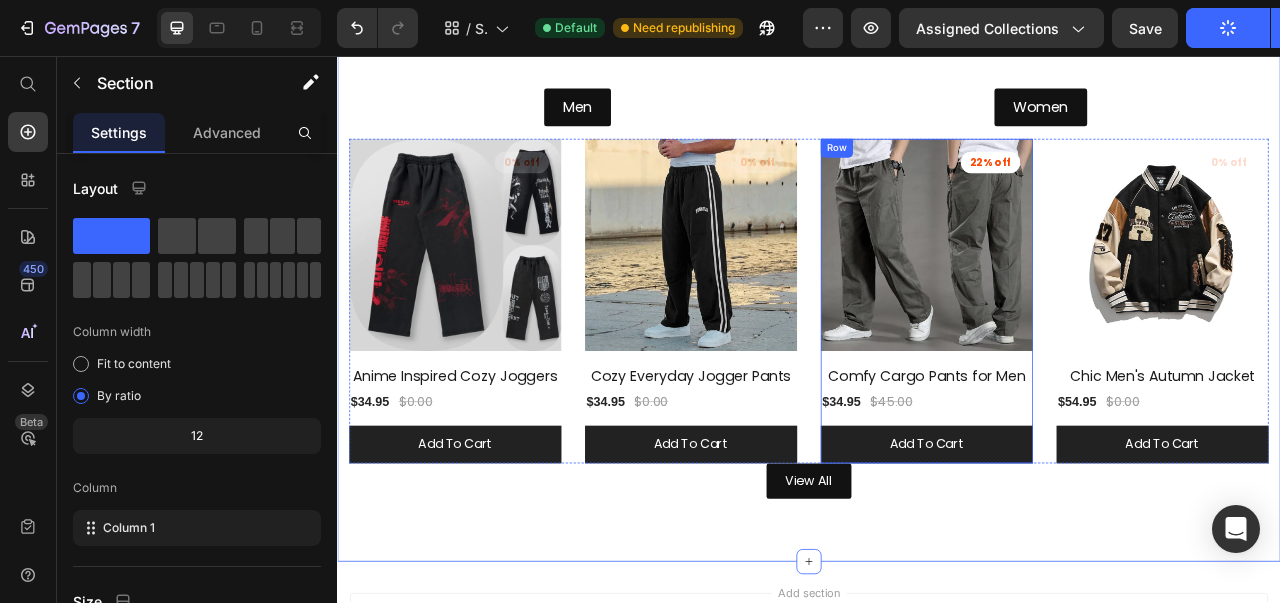 scroll, scrollTop: 0, scrollLeft: 0, axis: both 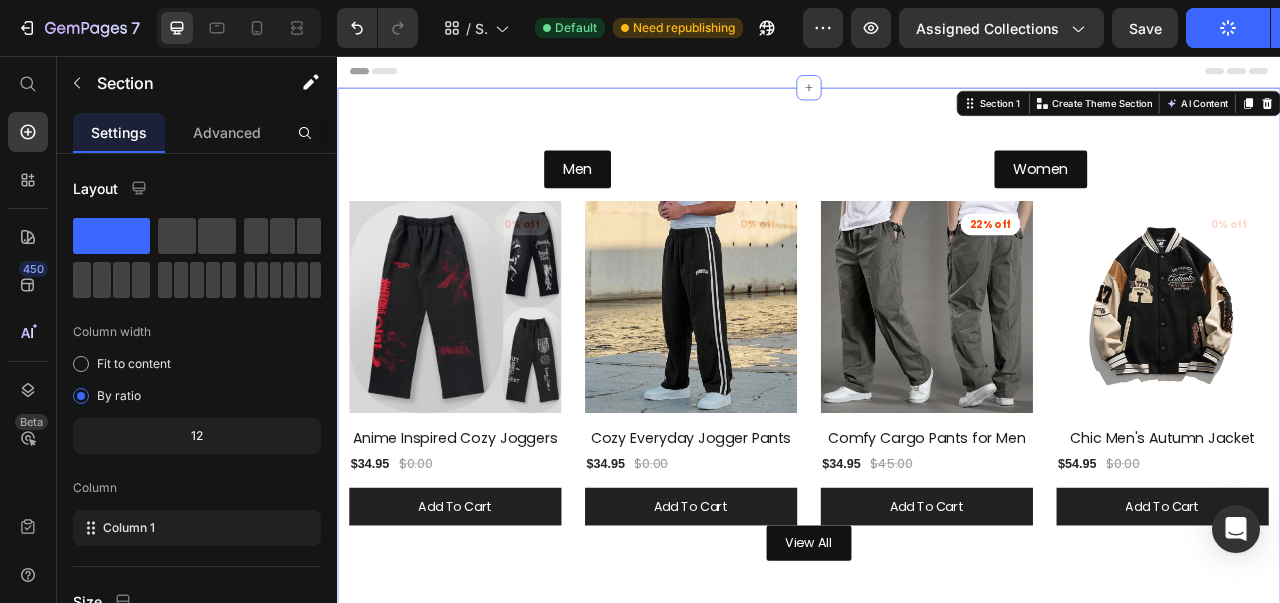 click 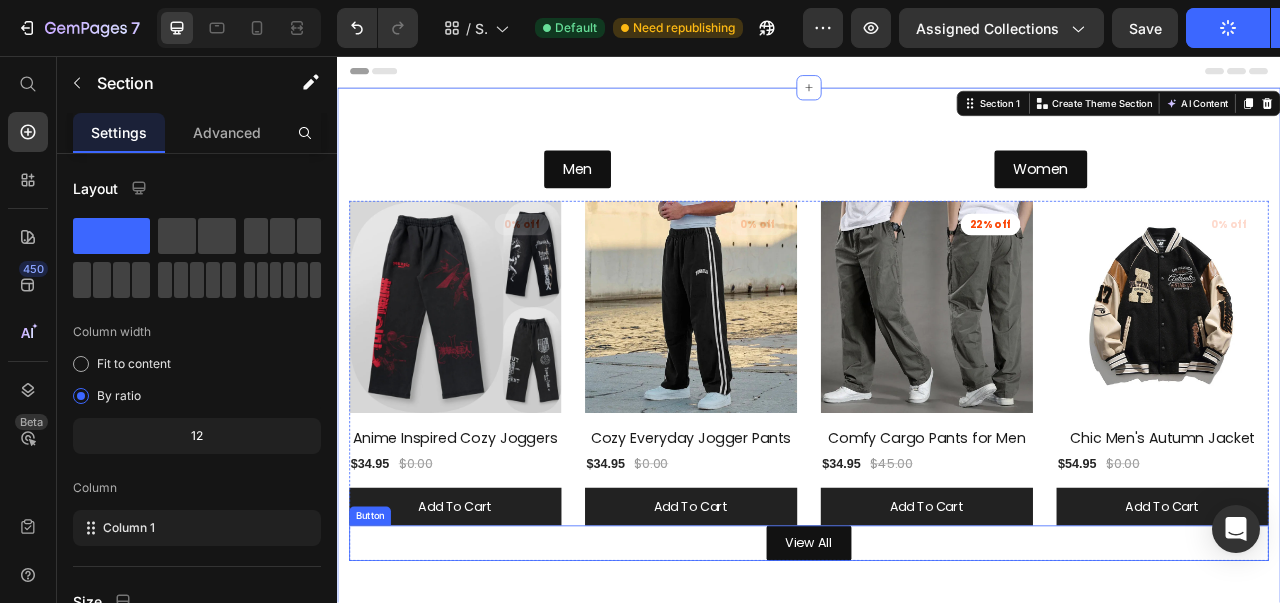 click on "View All" at bounding box center [937, 676] 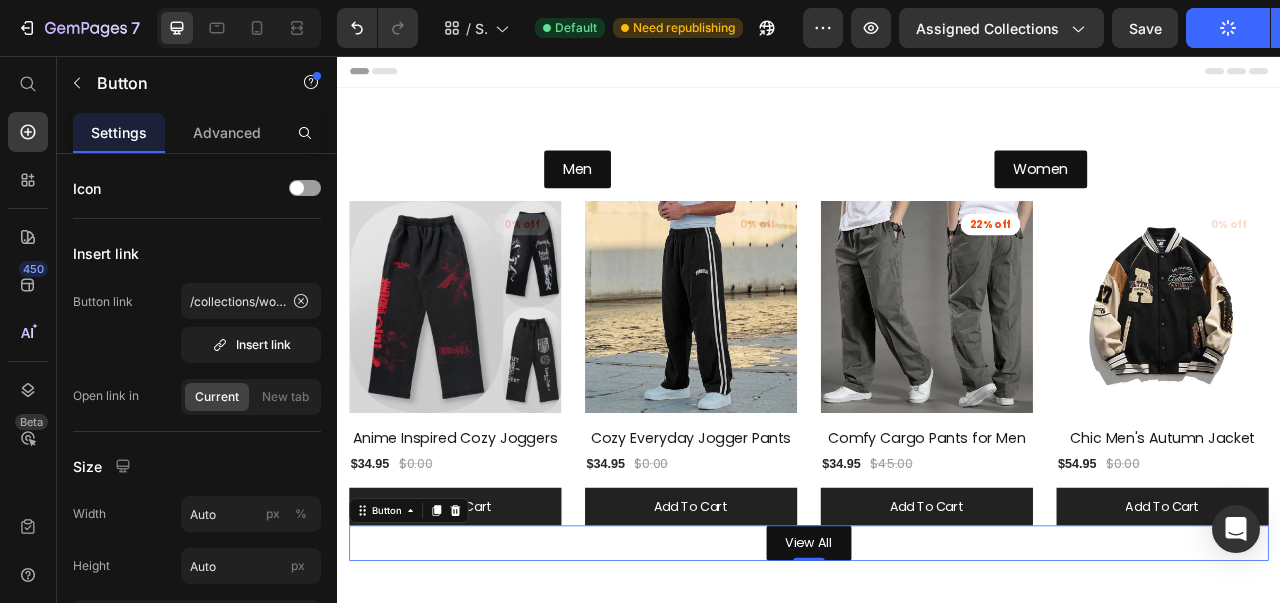 click 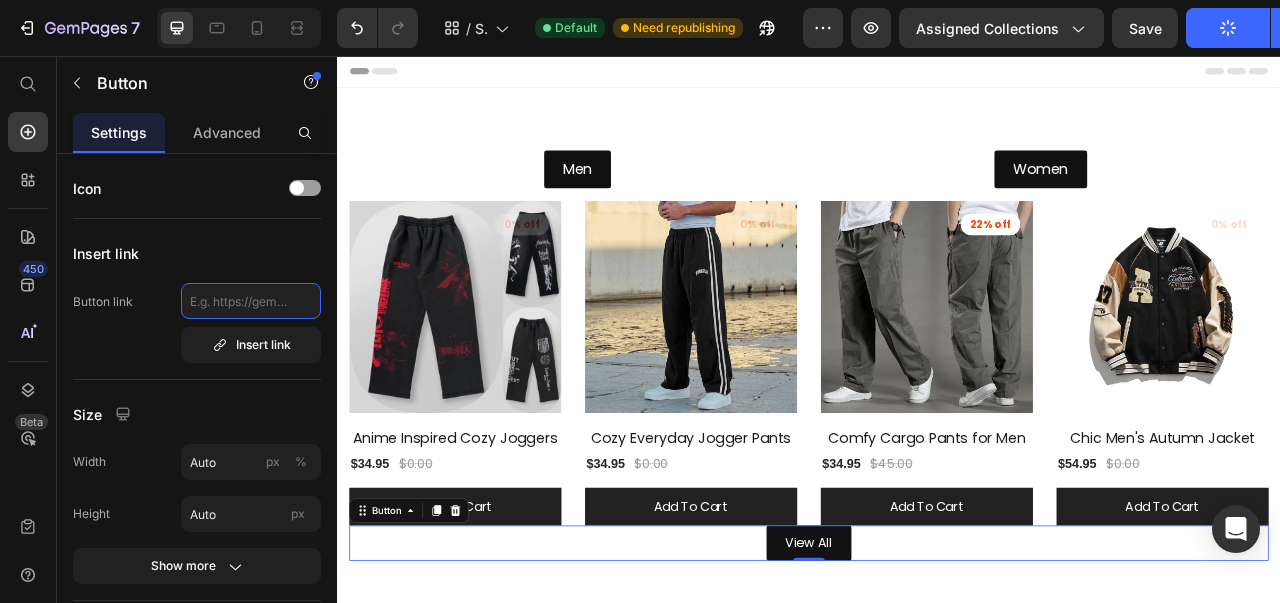 scroll, scrollTop: 0, scrollLeft: 0, axis: both 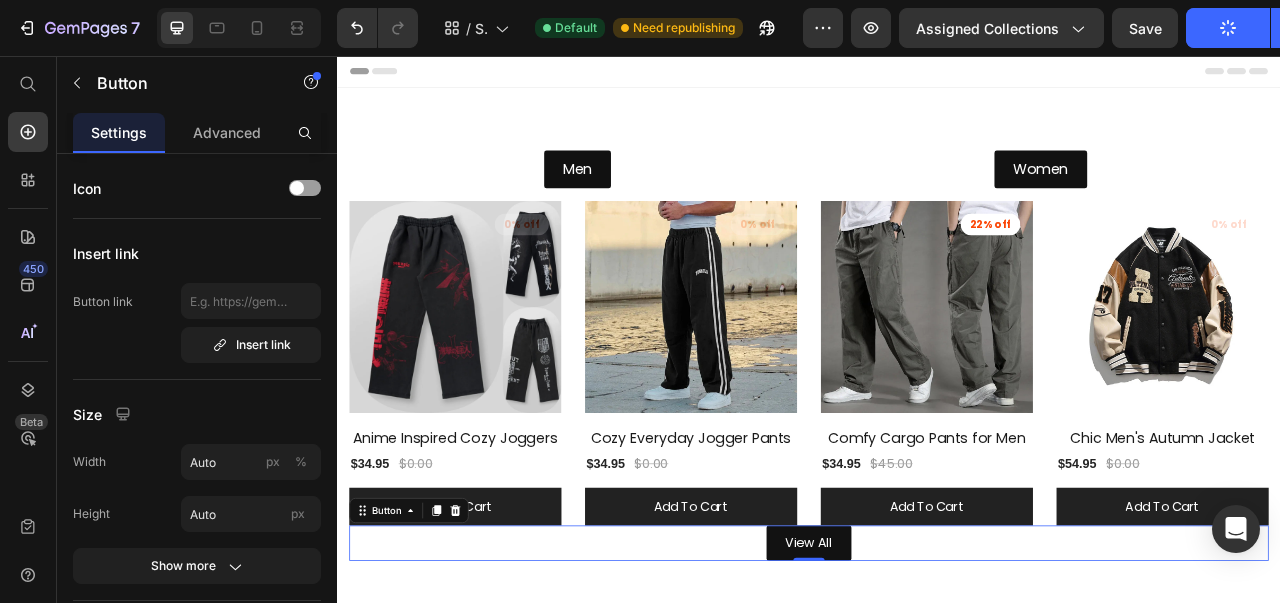 click on "Insert link" at bounding box center [251, 345] 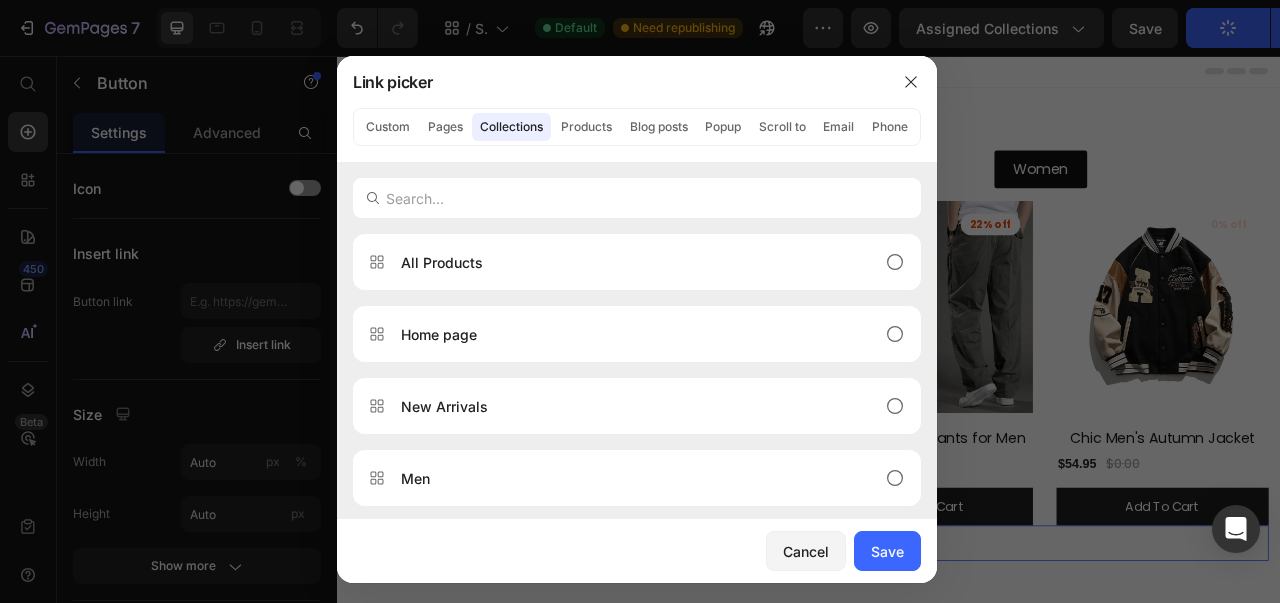 click on "Men" at bounding box center [621, 478] 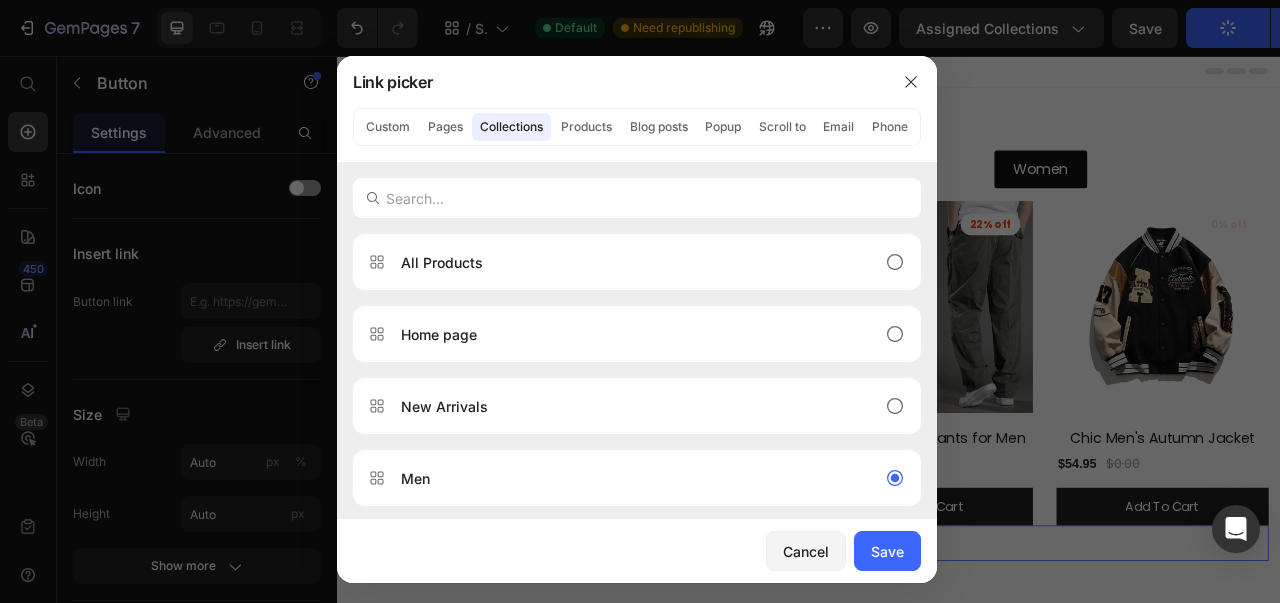 click on "Products" 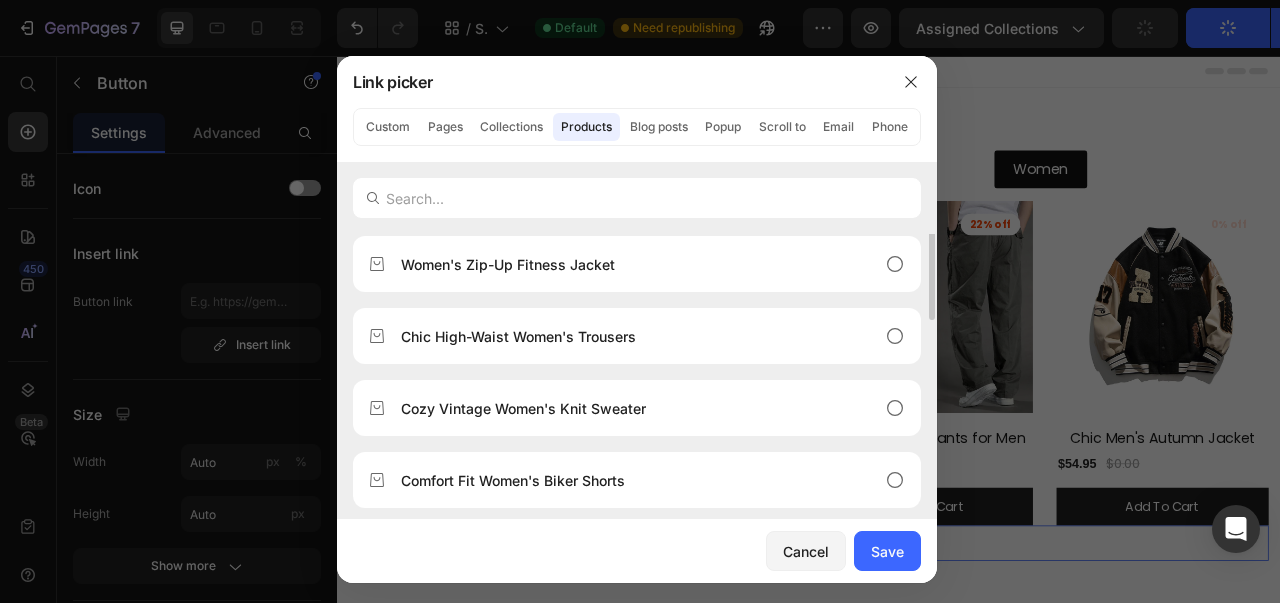 scroll, scrollTop: 50, scrollLeft: 0, axis: vertical 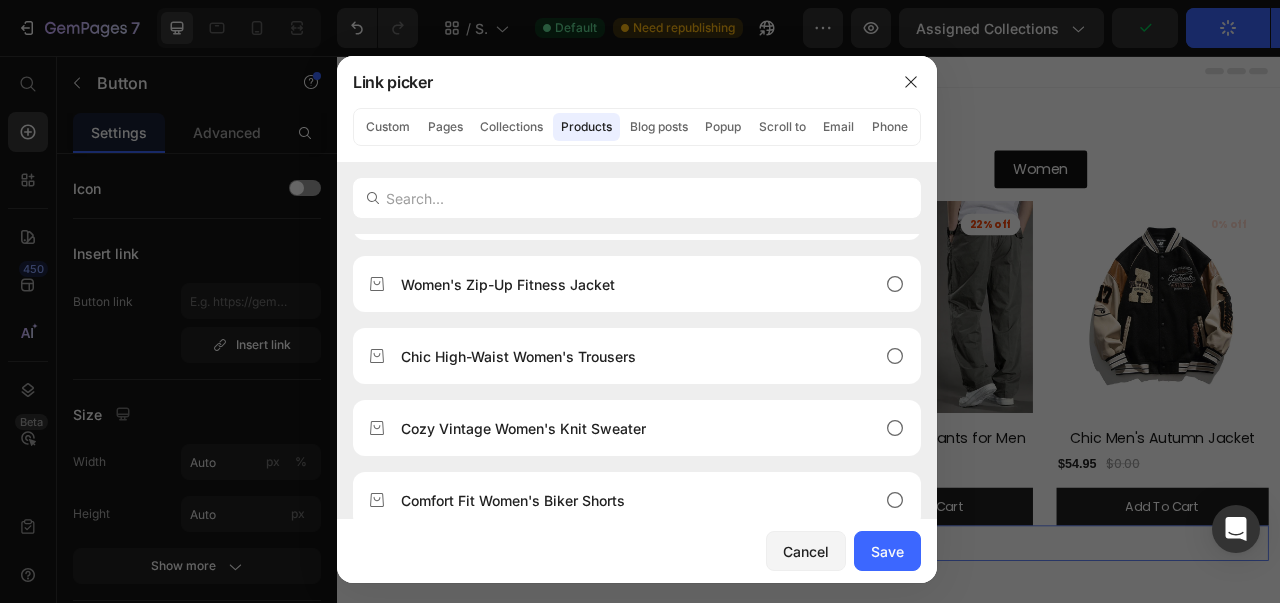 click on "Collections" 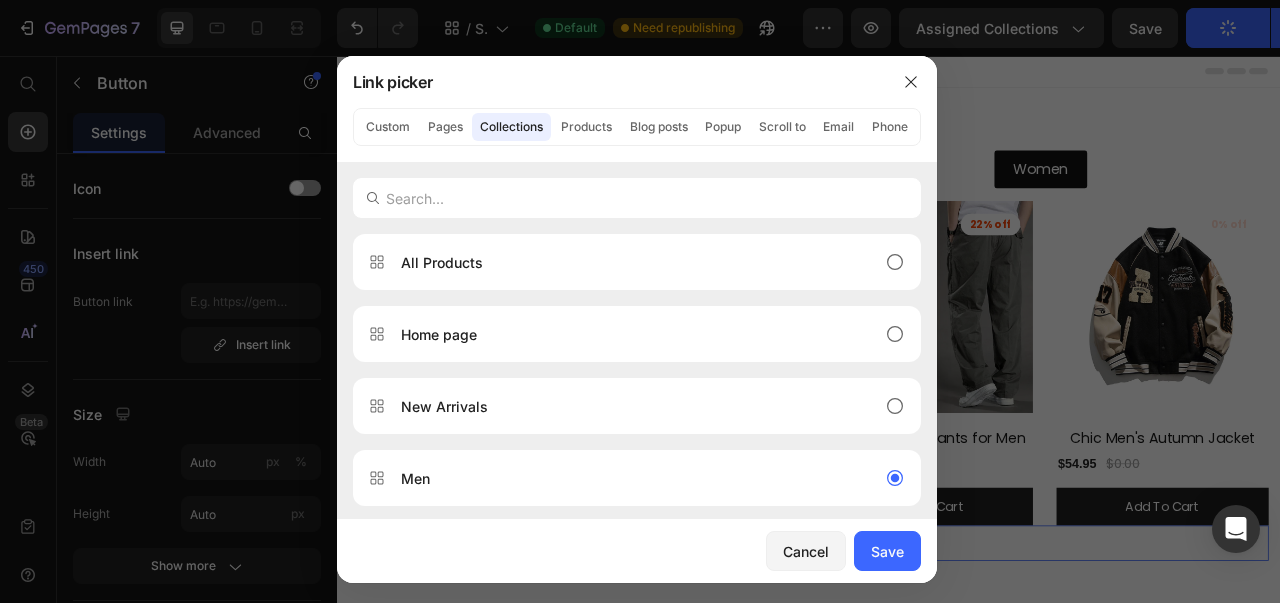 click 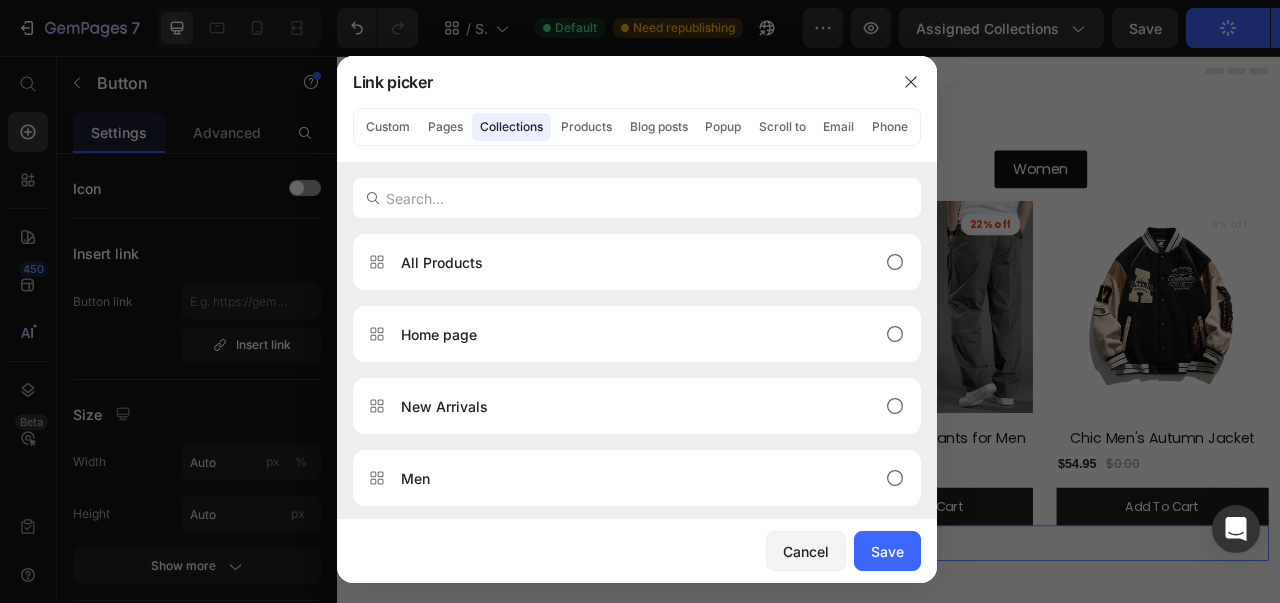 click on "All Products" at bounding box center (637, 262) 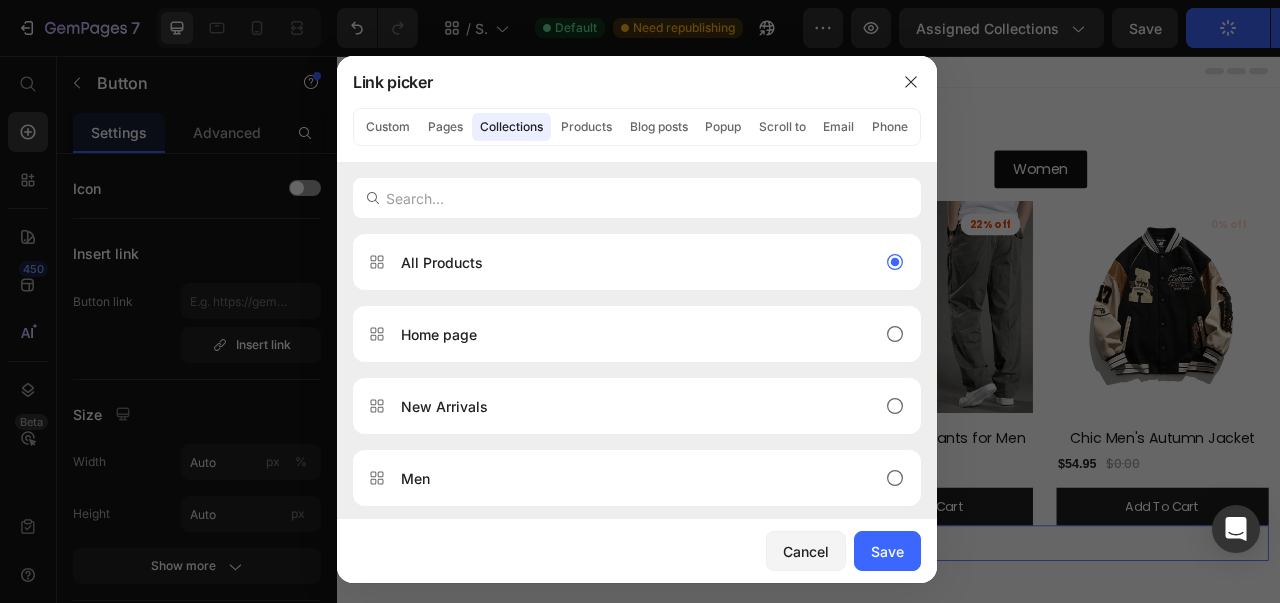 click on "Save" at bounding box center [887, 551] 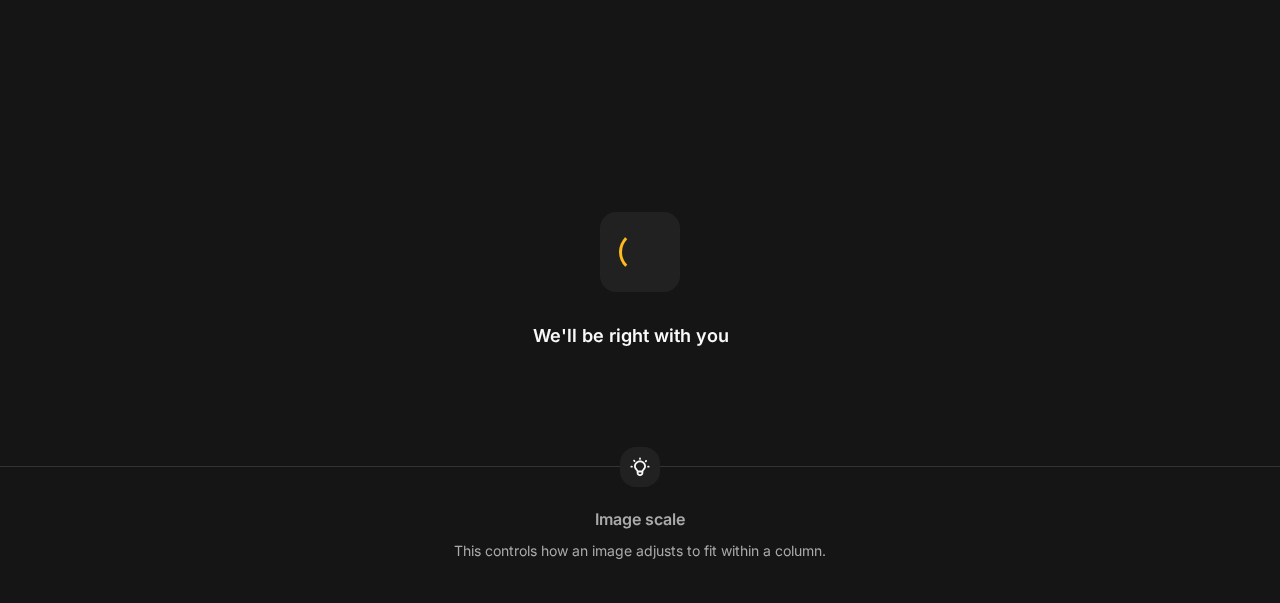scroll, scrollTop: 0, scrollLeft: 0, axis: both 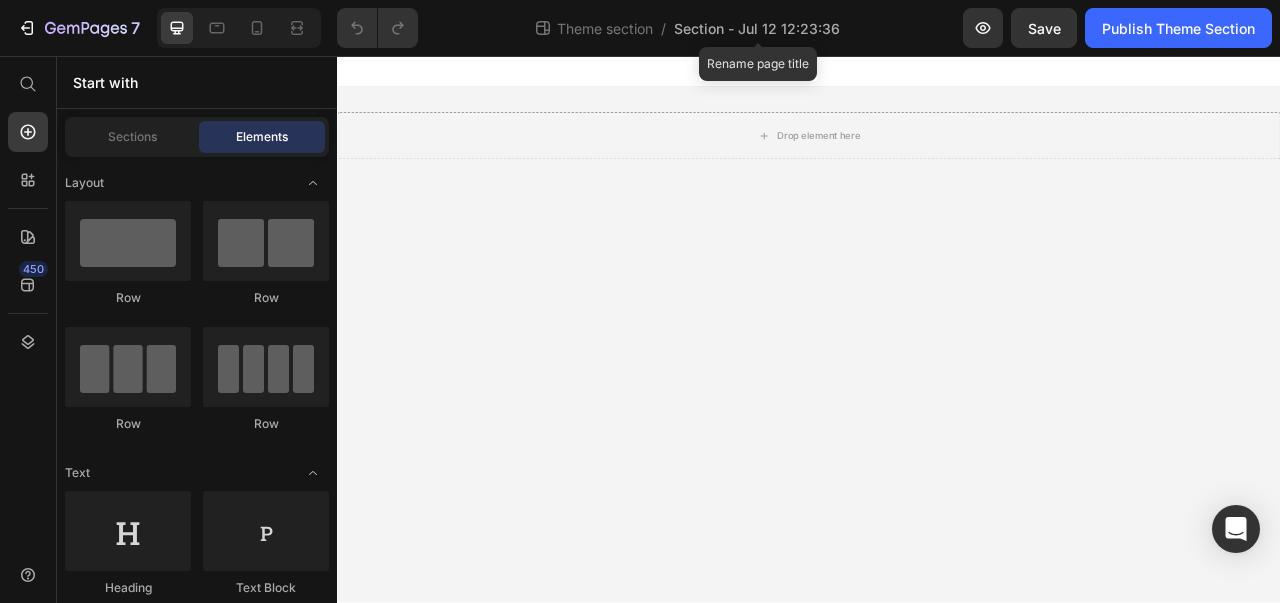 click on "Section - Jul 12 12:23:36" 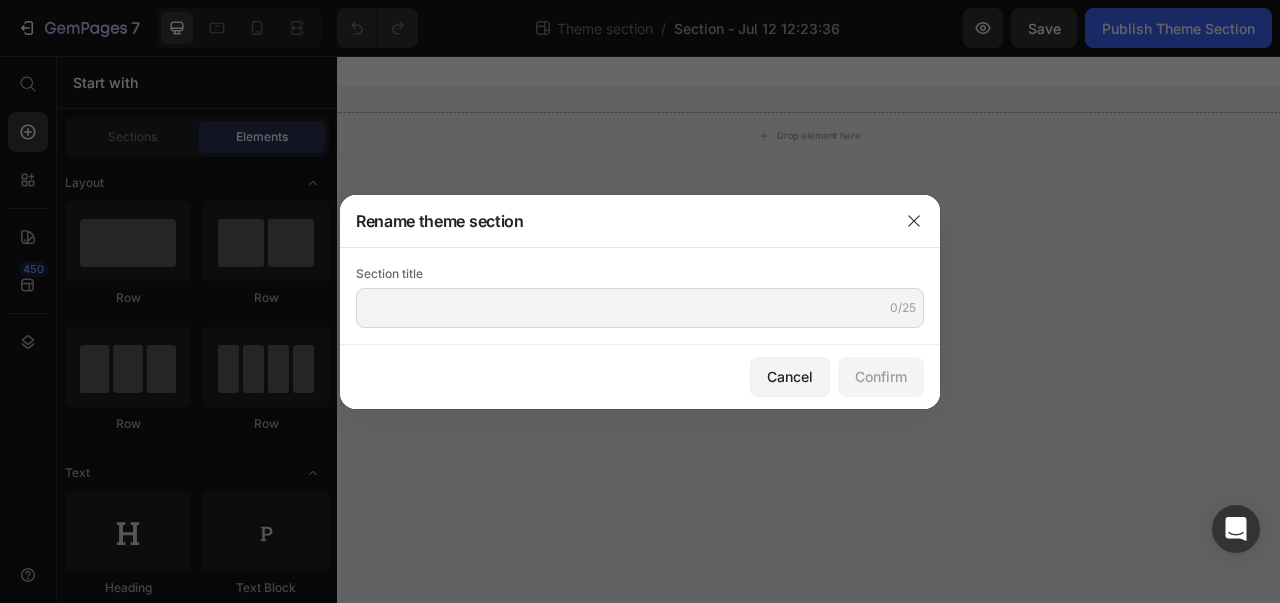 click at bounding box center [914, 221] 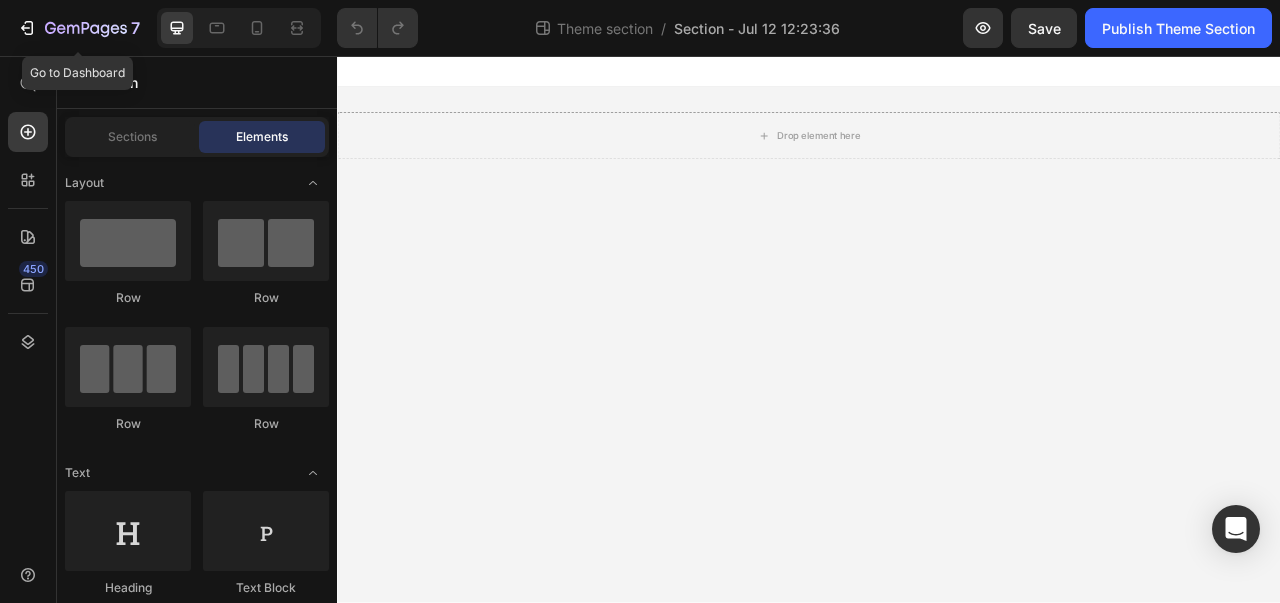 click 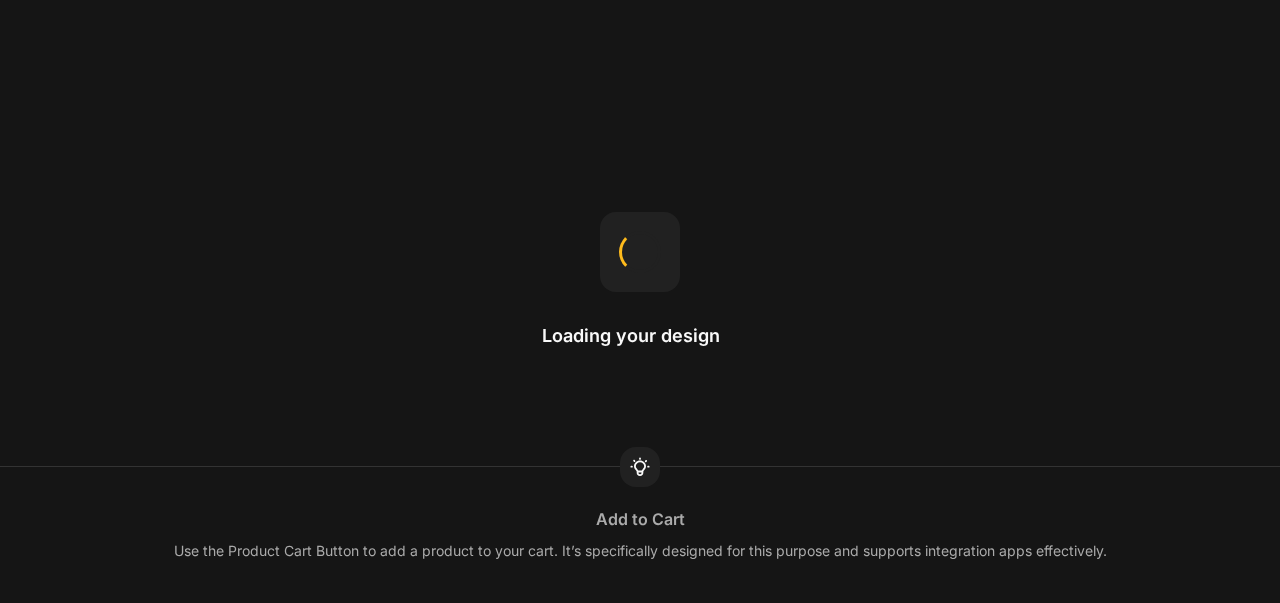 scroll, scrollTop: 0, scrollLeft: 0, axis: both 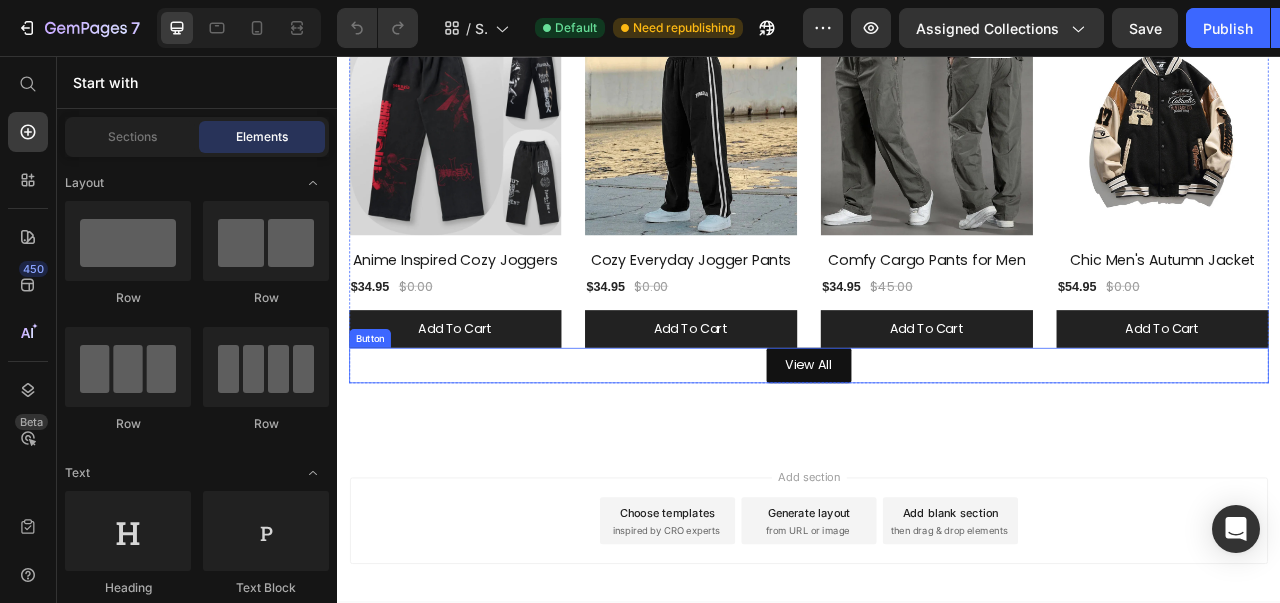 click on "View All" at bounding box center [937, 450] 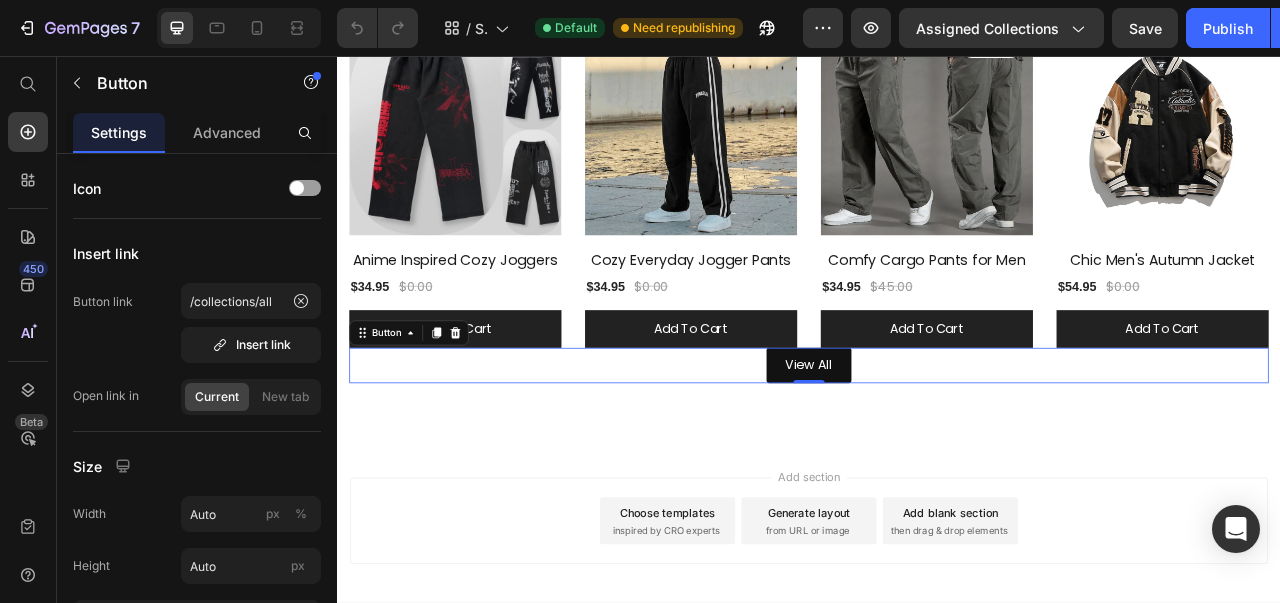 click on "Insert link" at bounding box center (251, 345) 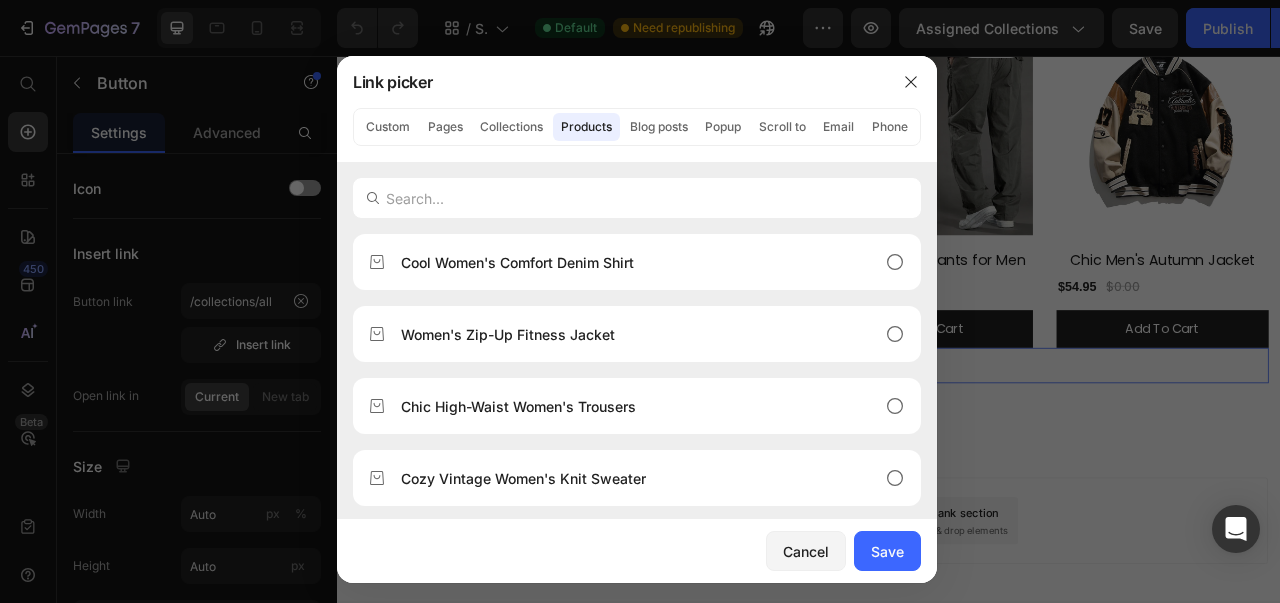 click on "Collections" 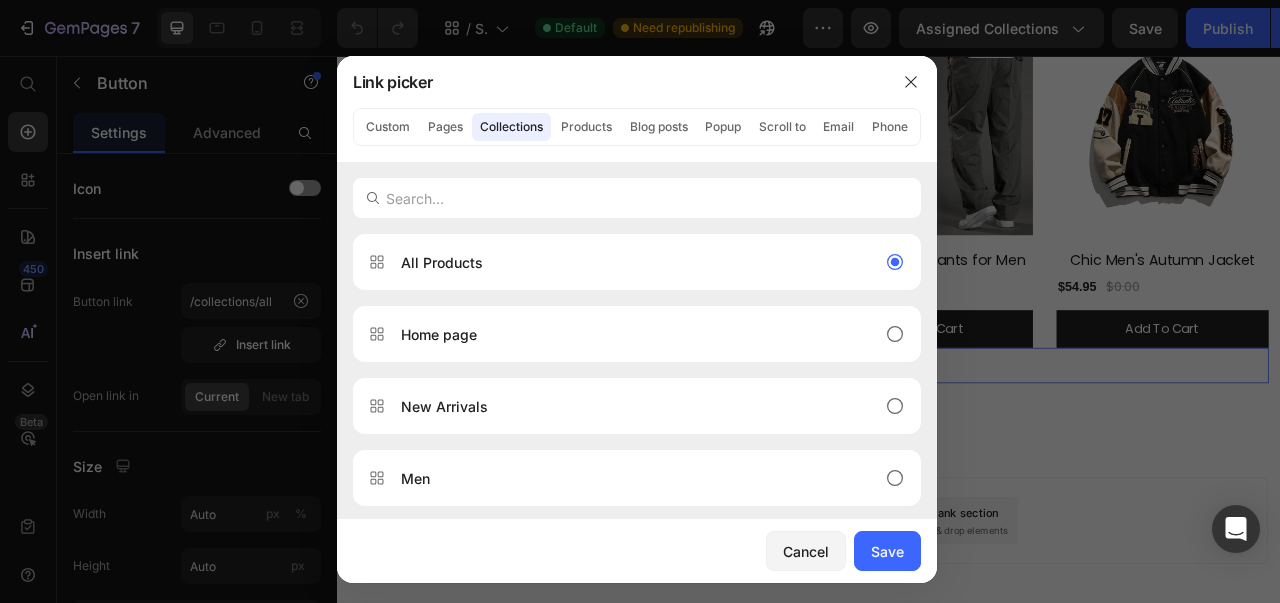 click on "Save" 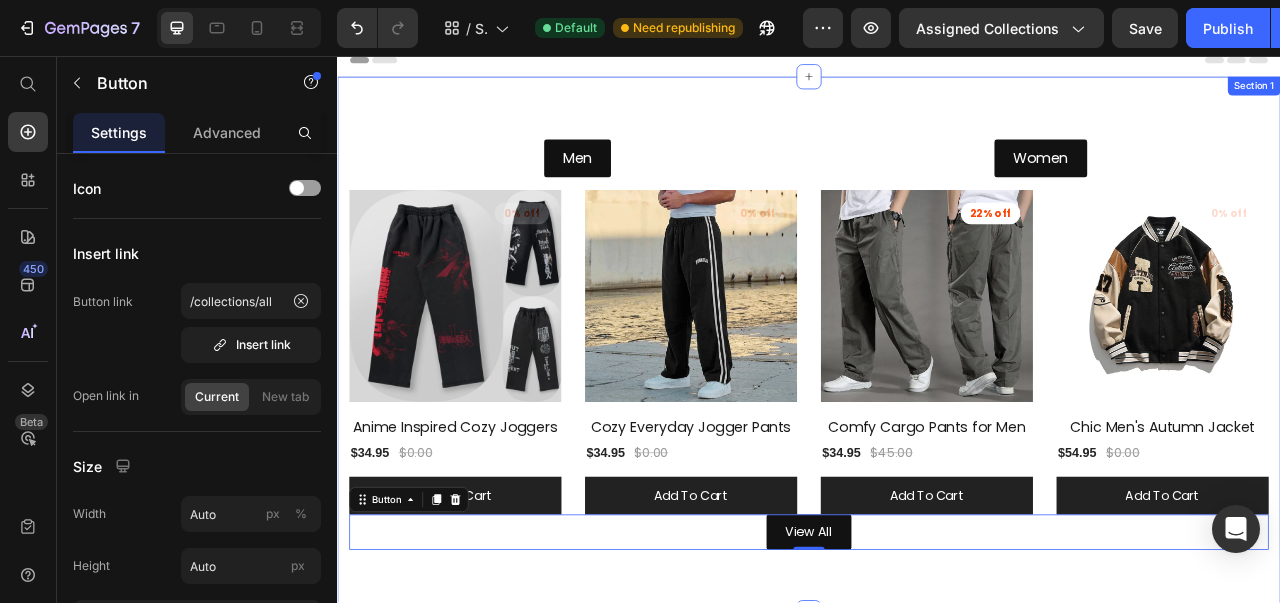 scroll, scrollTop: 0, scrollLeft: 0, axis: both 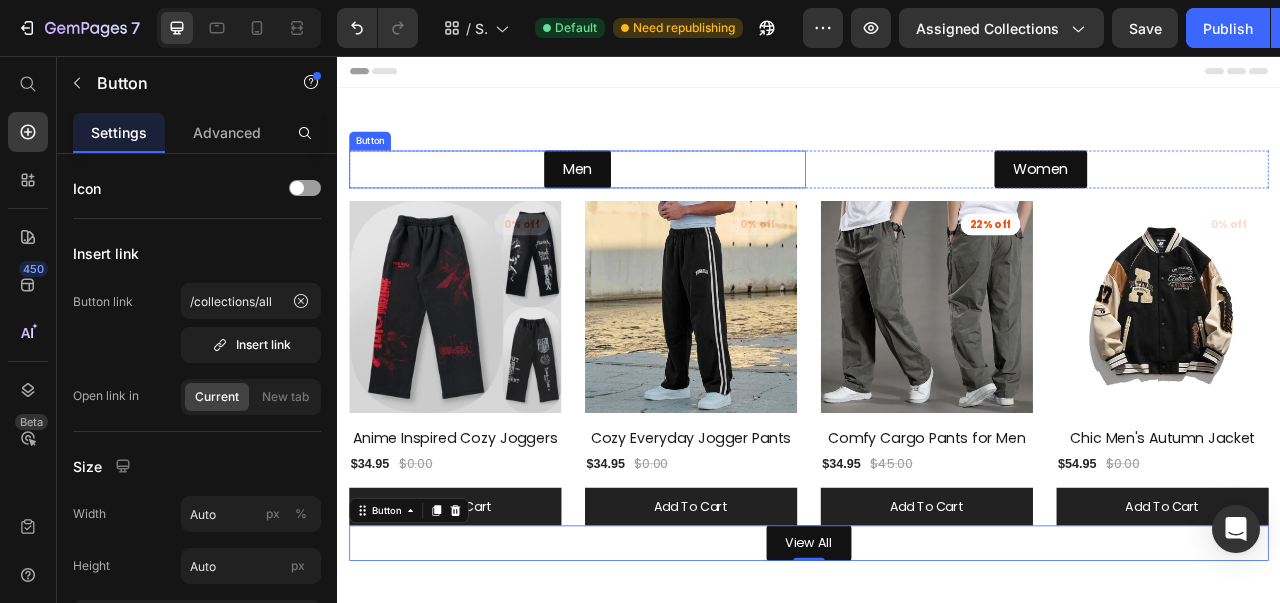 click on "Men" at bounding box center [642, 201] 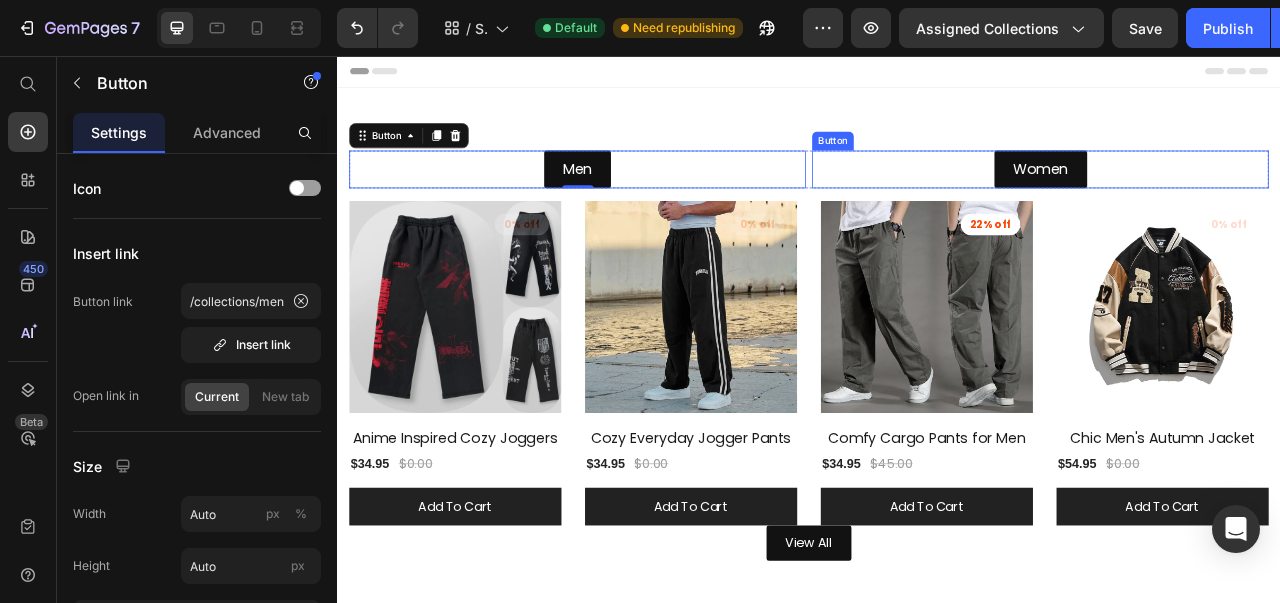 click on "Women" at bounding box center (1232, 201) 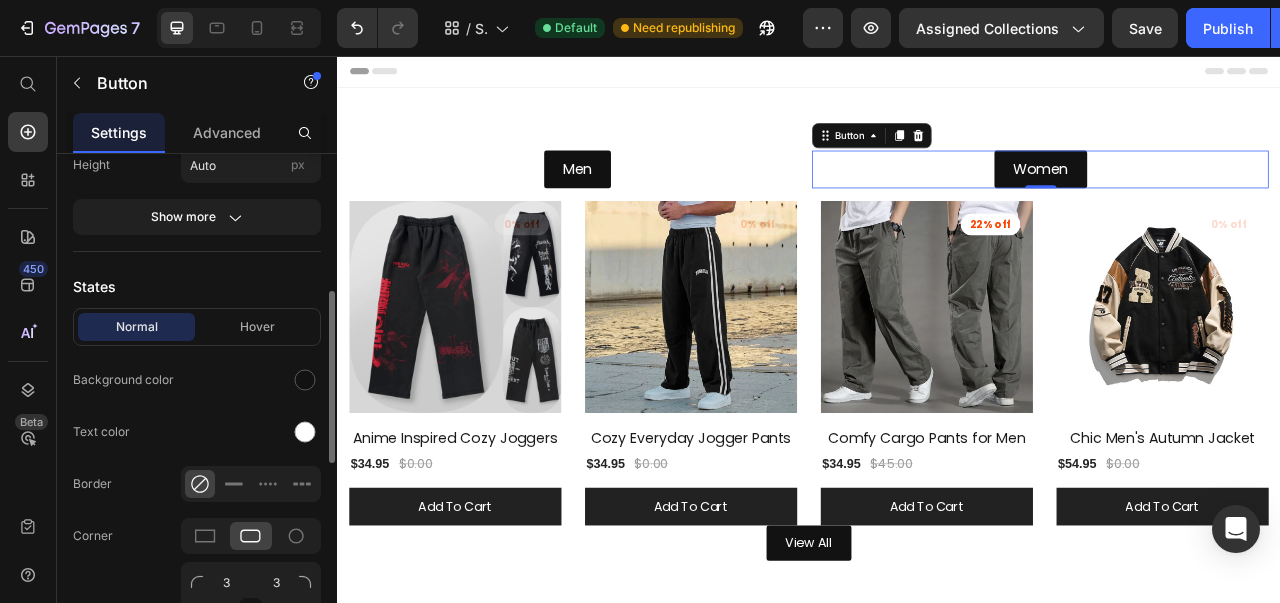 scroll, scrollTop: 402, scrollLeft: 0, axis: vertical 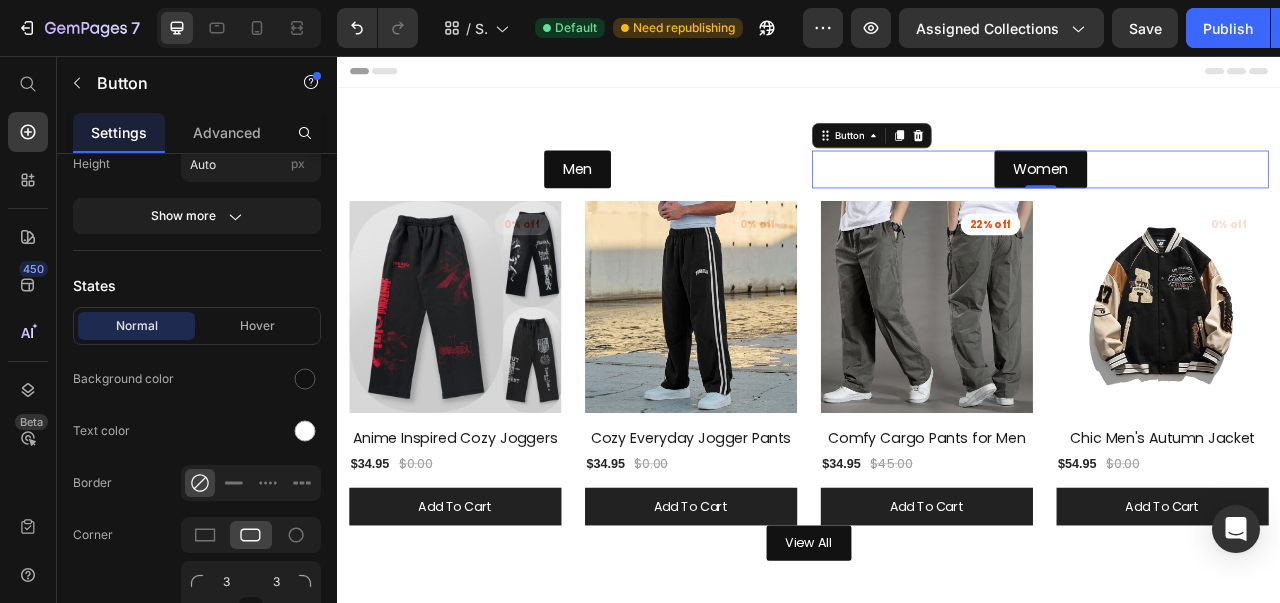 click on "Publish" at bounding box center [1228, 28] 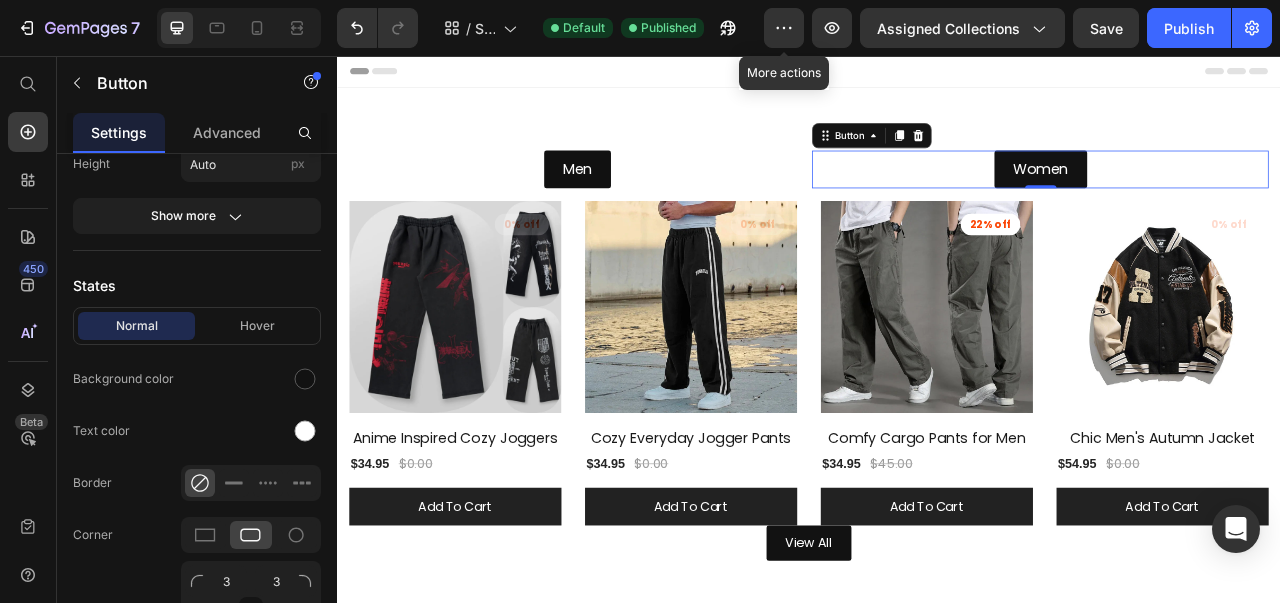 click 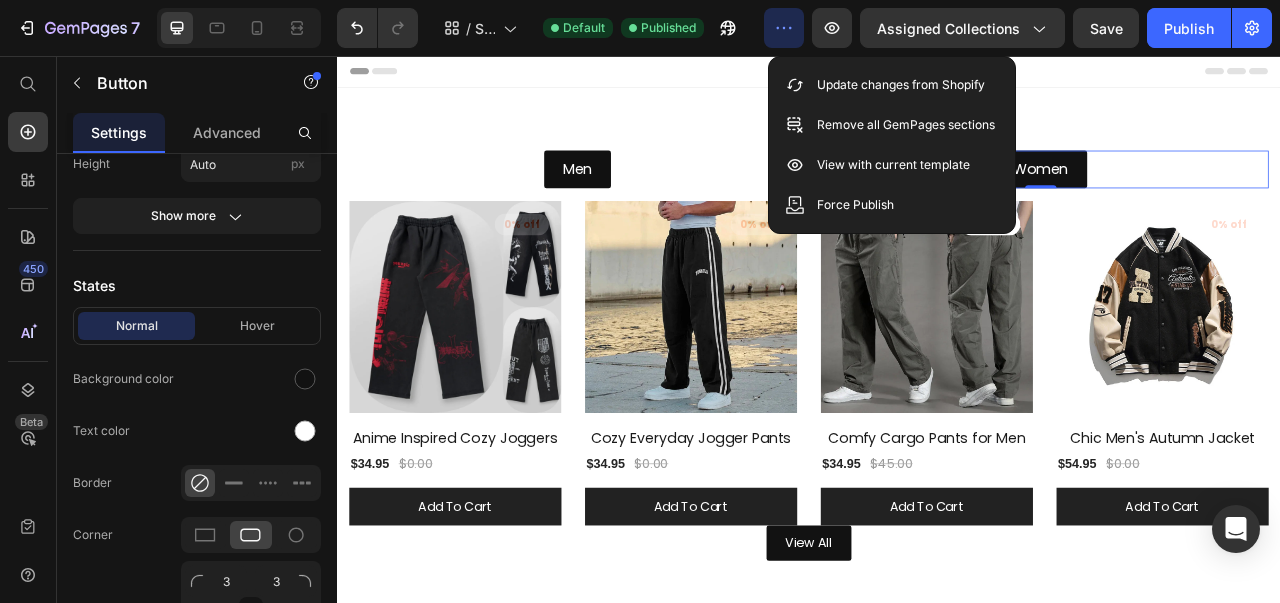 click on "Update changes from Shopify" 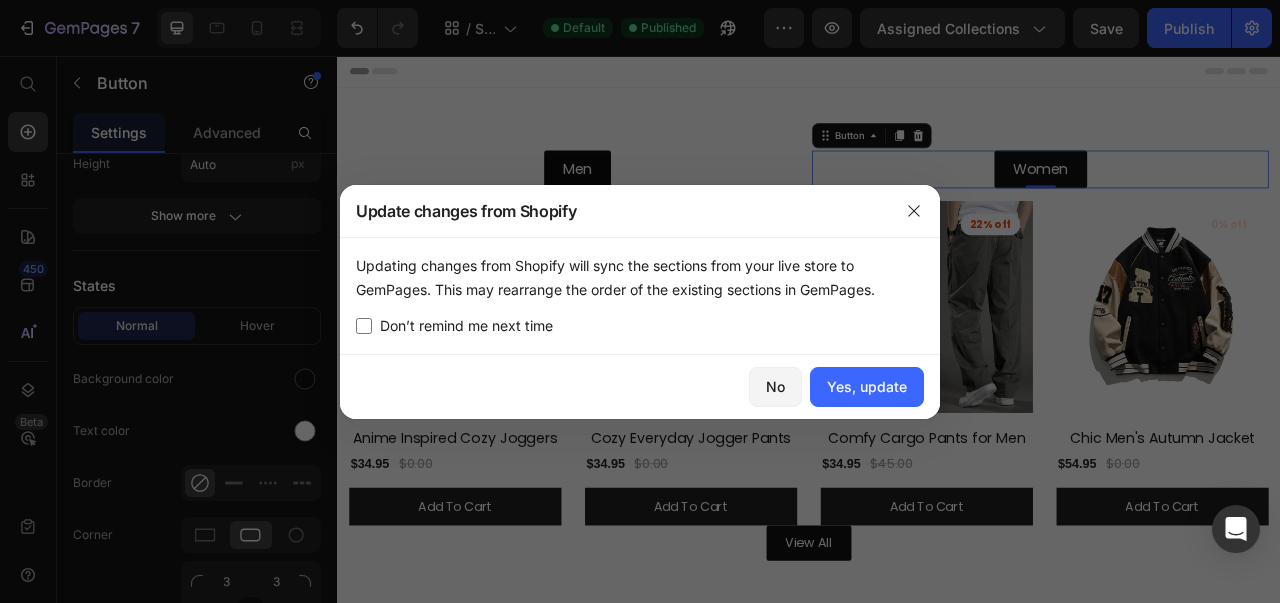 click on "Yes, update" 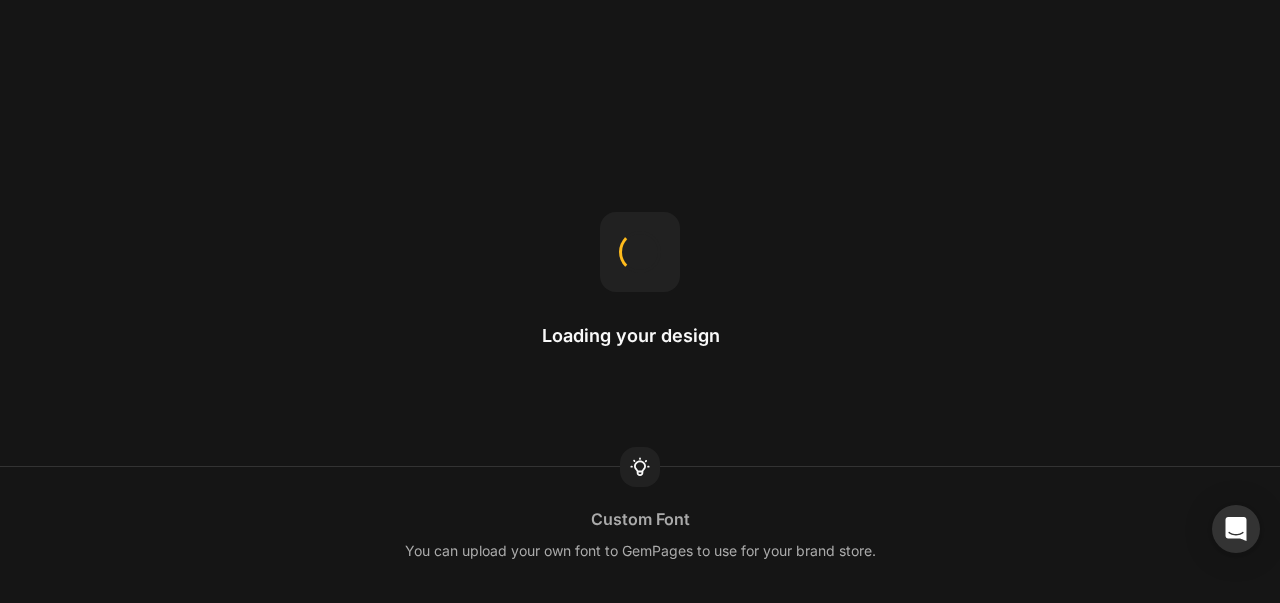 scroll, scrollTop: 0, scrollLeft: 0, axis: both 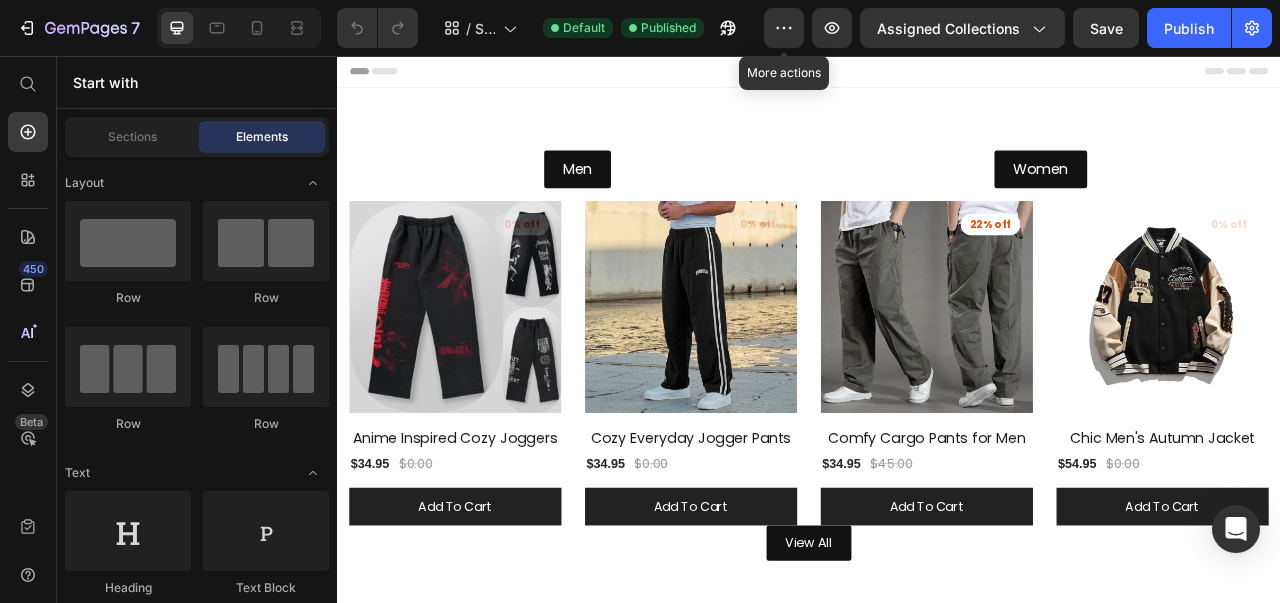 click 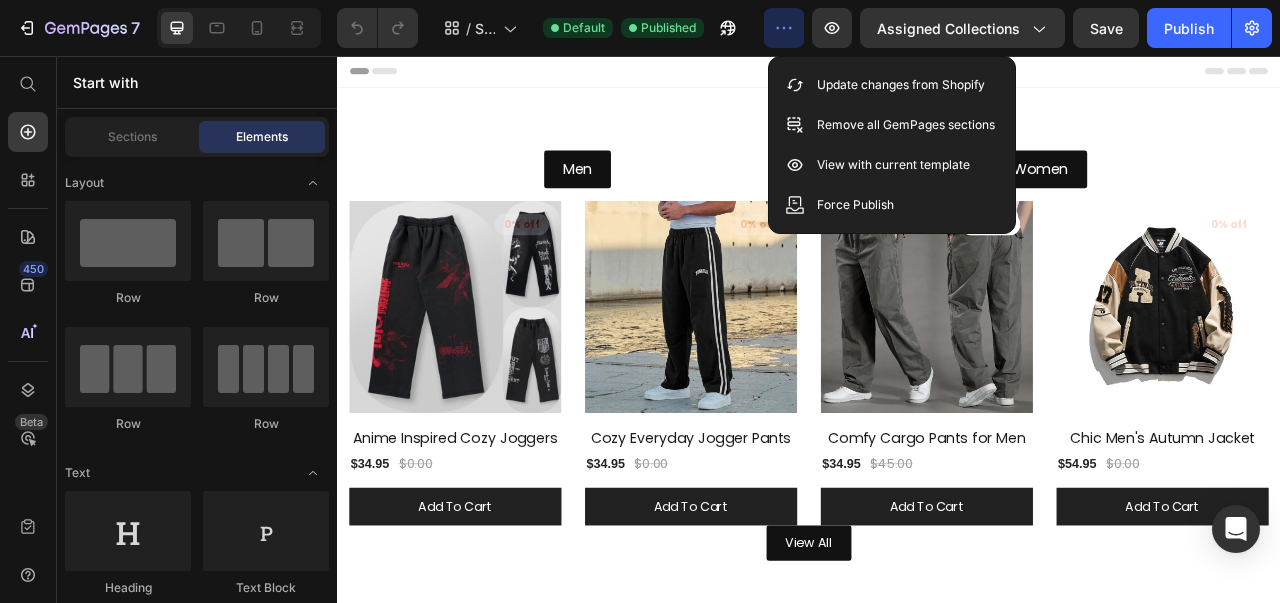 click on "Remove all GemPages sections" at bounding box center (906, 125) 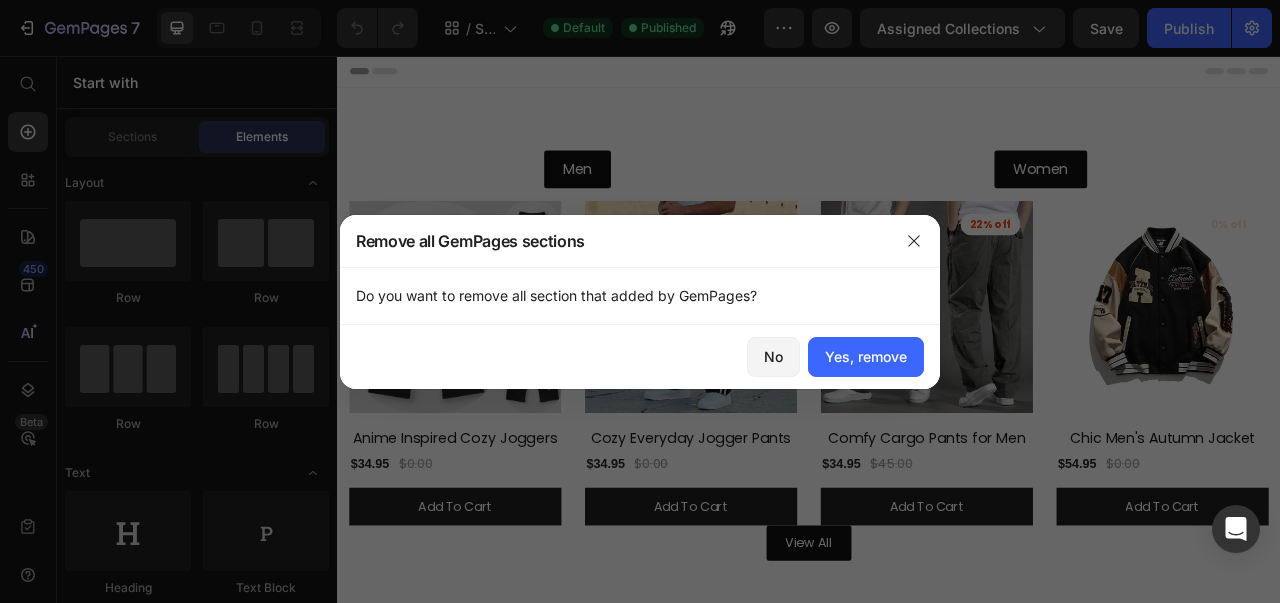 click on "Yes, remove" 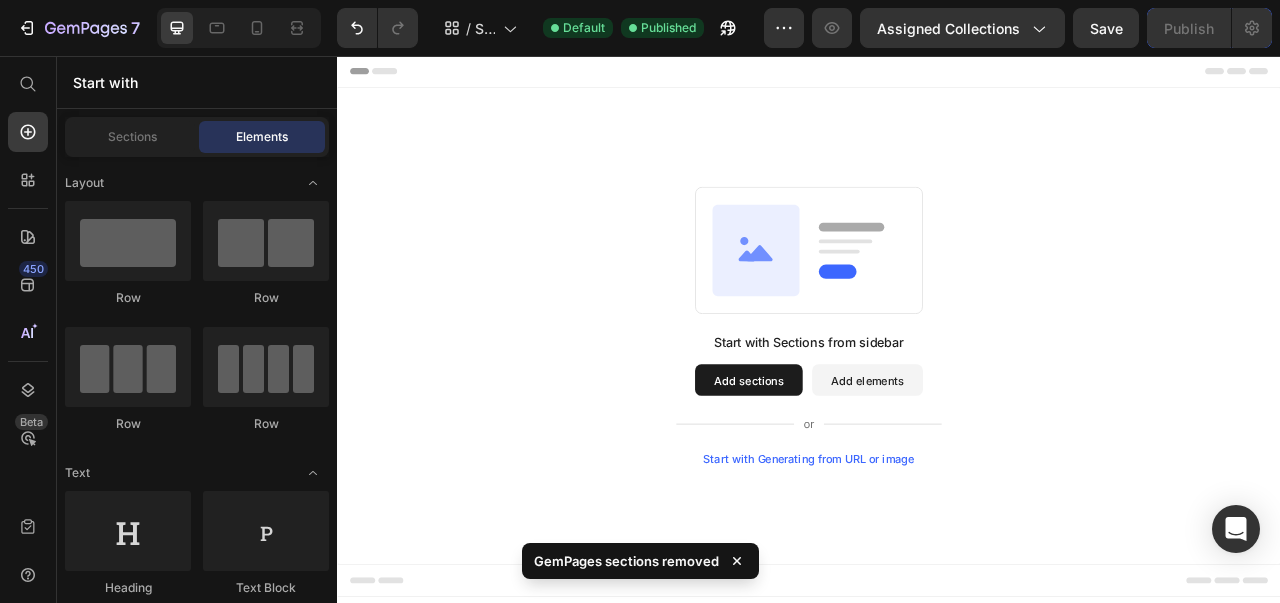 click on "/  Shopify Original Collection Template Default Published" 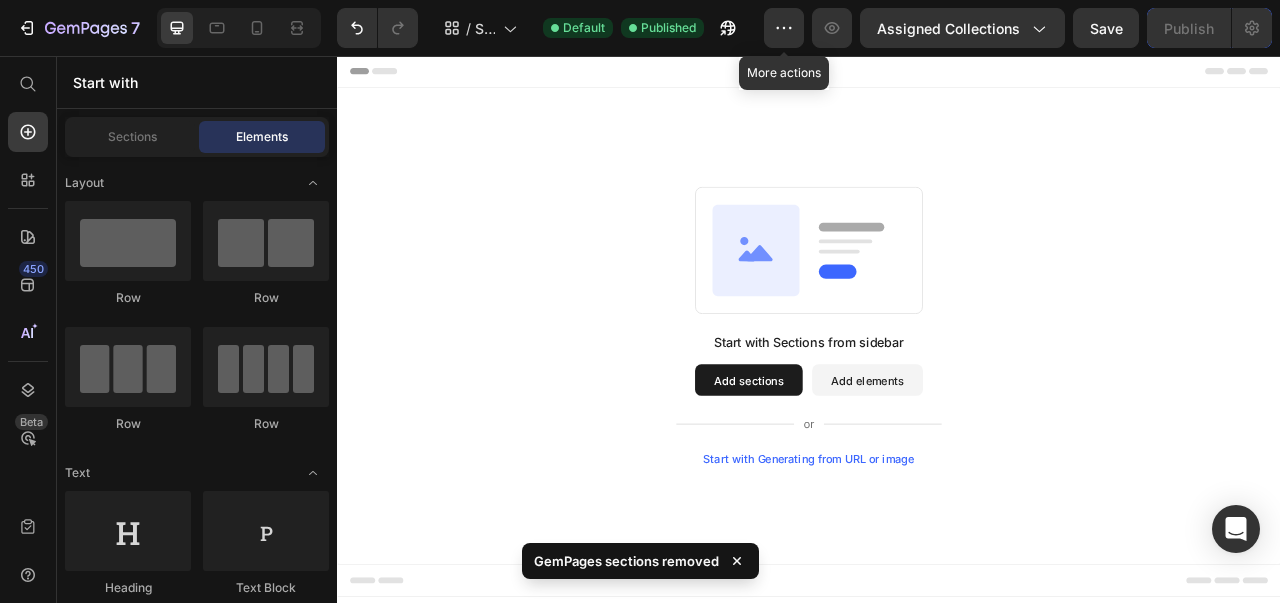 click 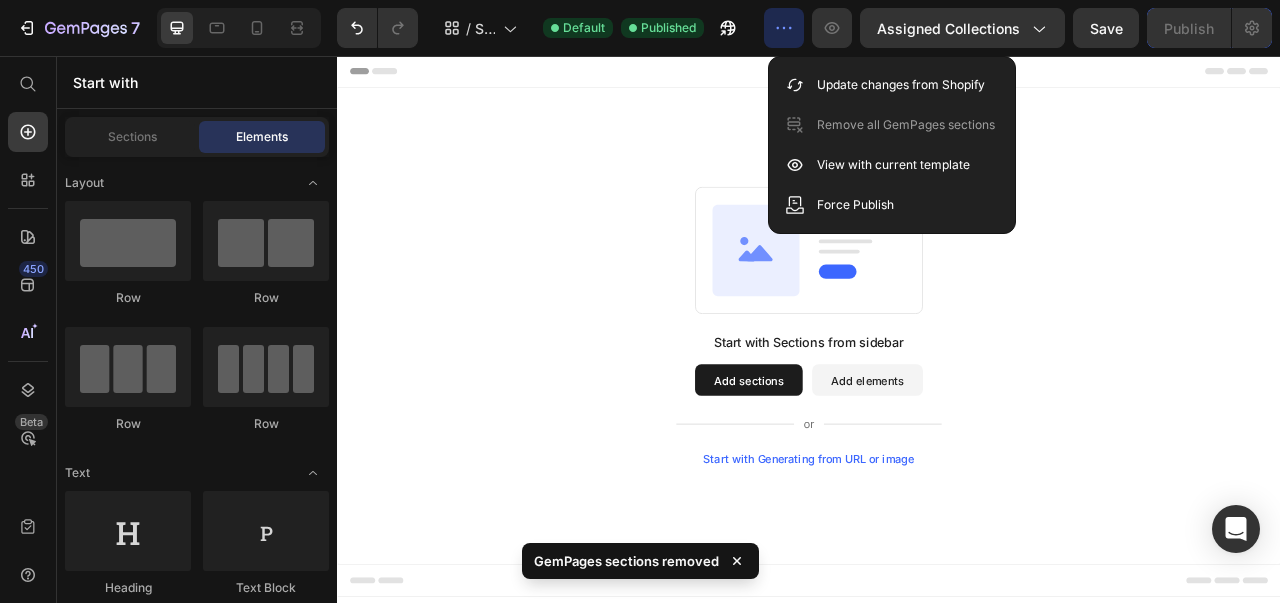click on "Update changes from Shopify" at bounding box center [901, 85] 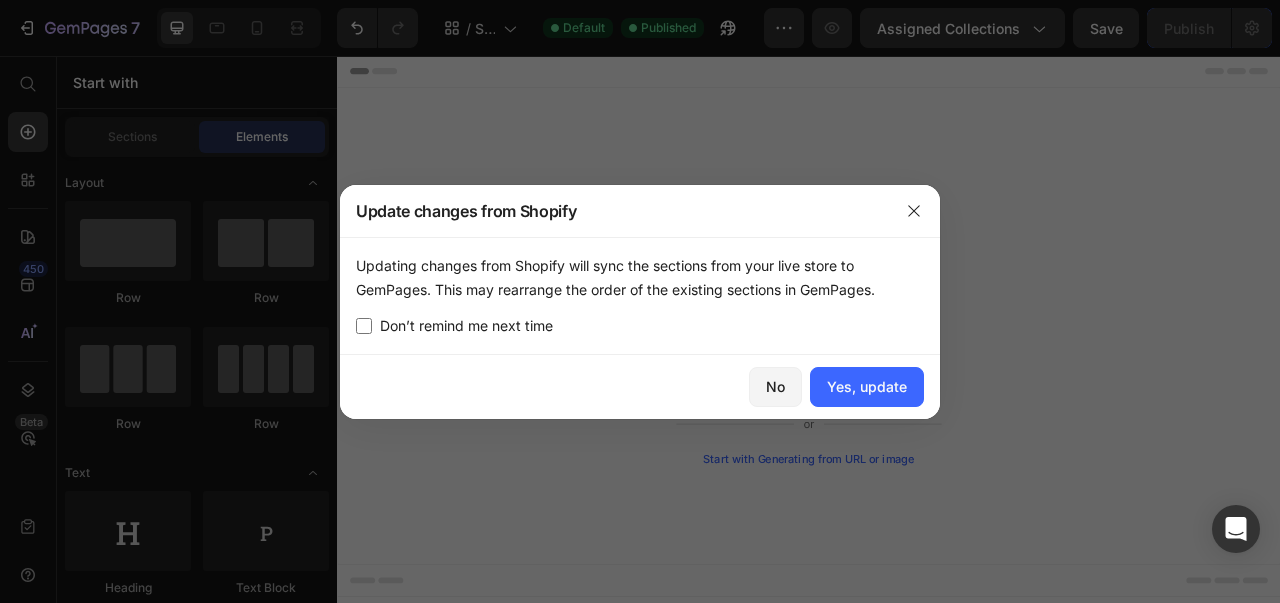 click on "Yes, update" 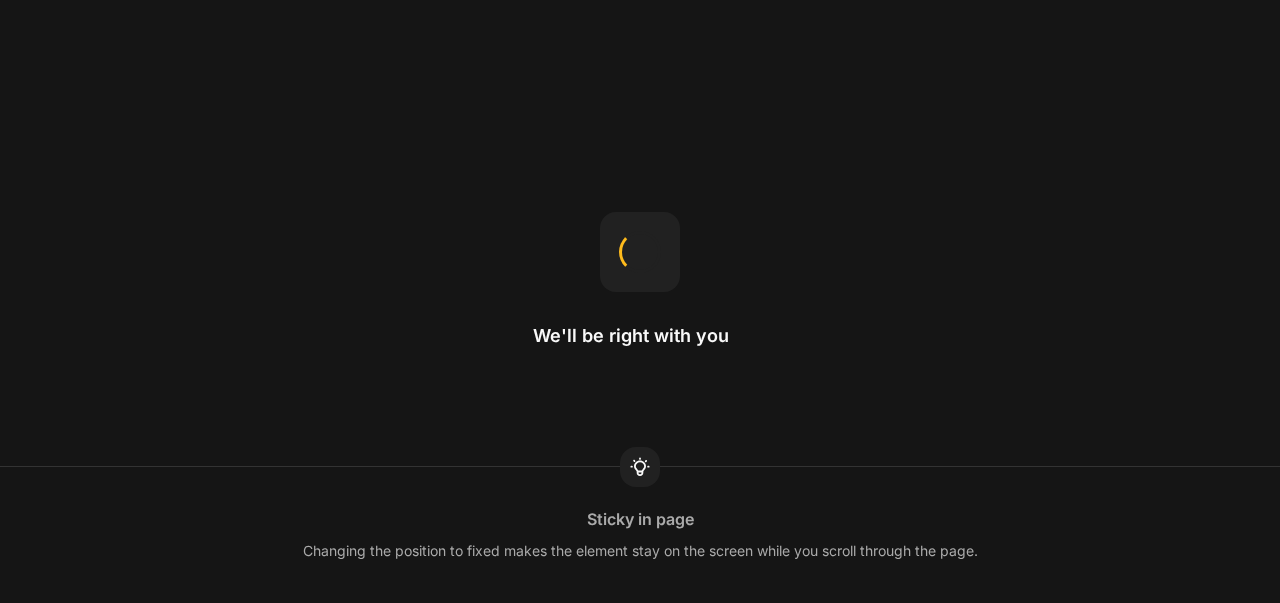 scroll, scrollTop: 0, scrollLeft: 0, axis: both 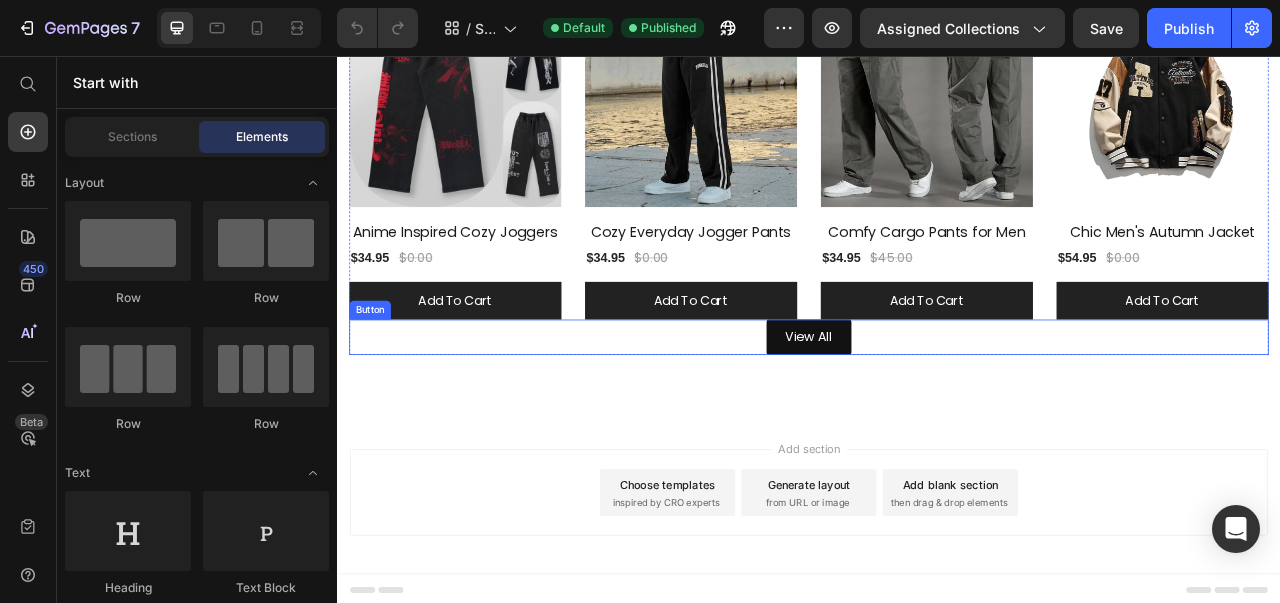 click on "View All" at bounding box center [937, 414] 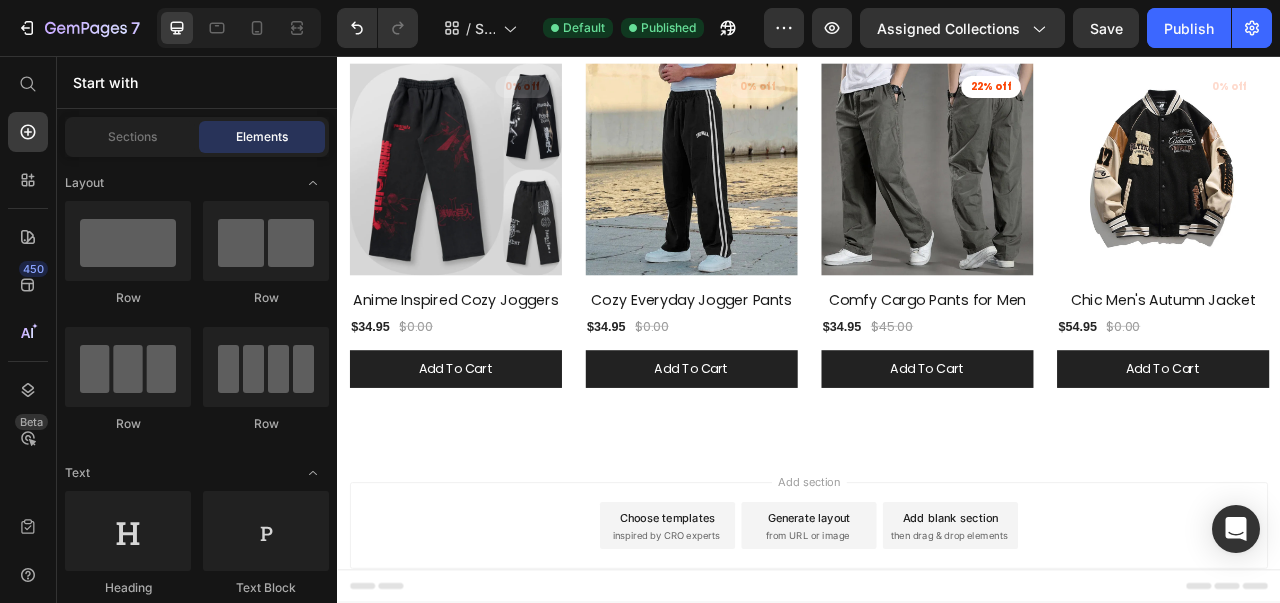 scroll, scrollTop: 0, scrollLeft: 0, axis: both 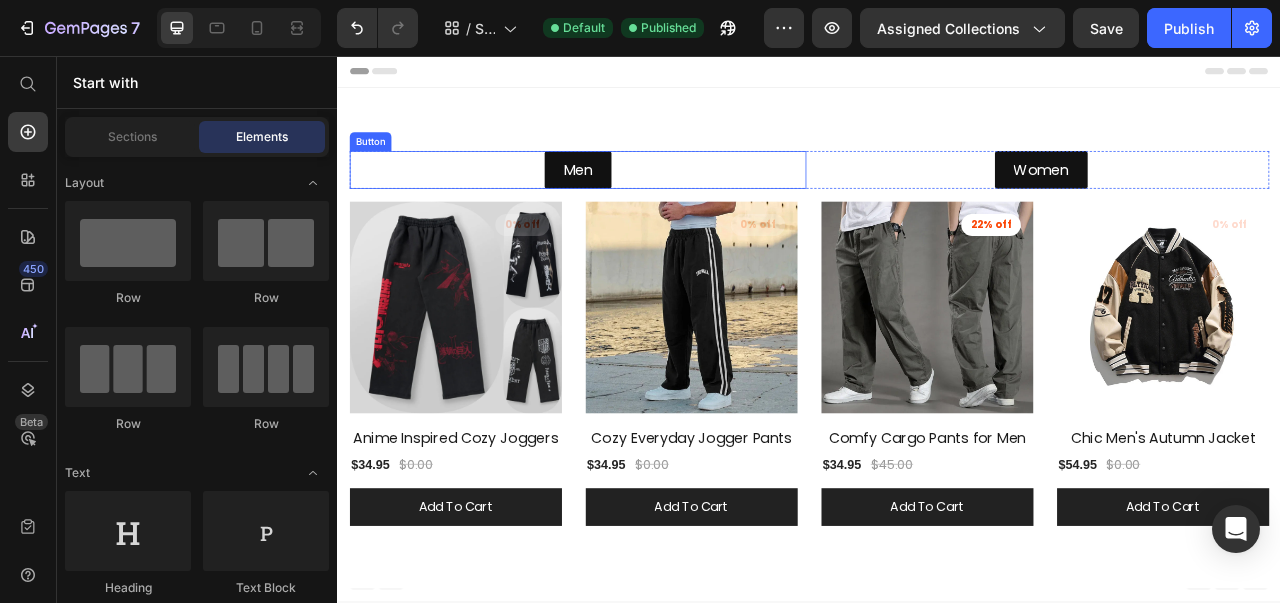 click on "Men" at bounding box center (642, 201) 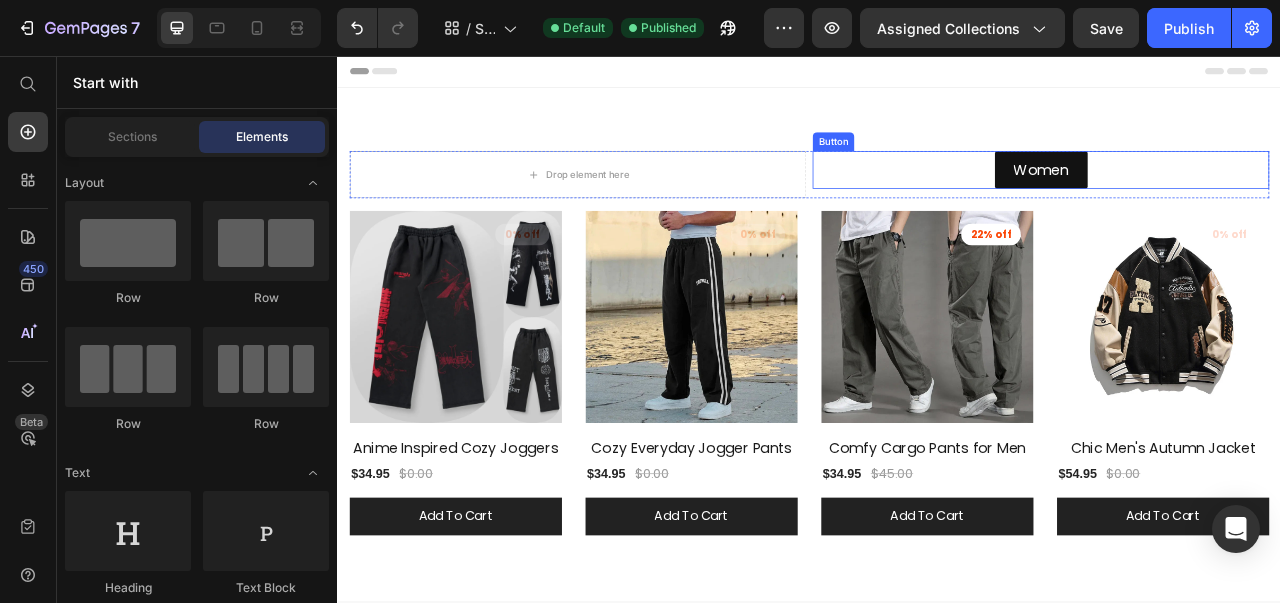 click on "Women" at bounding box center (1232, 201) 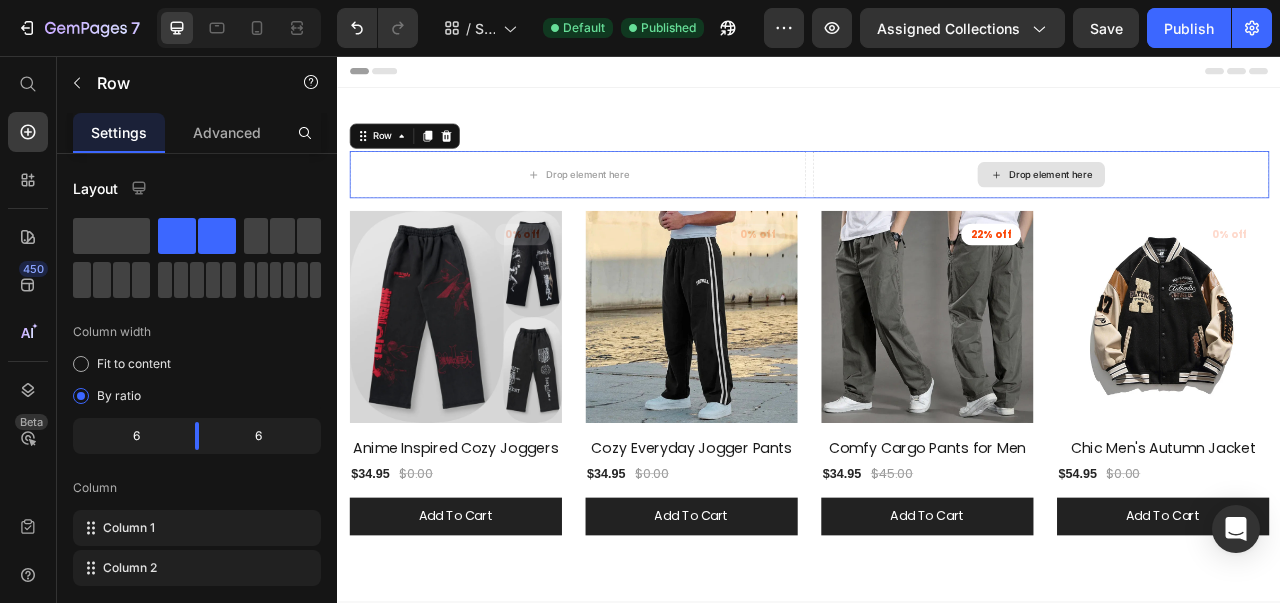 click on "Drop element here" at bounding box center (1231, 207) 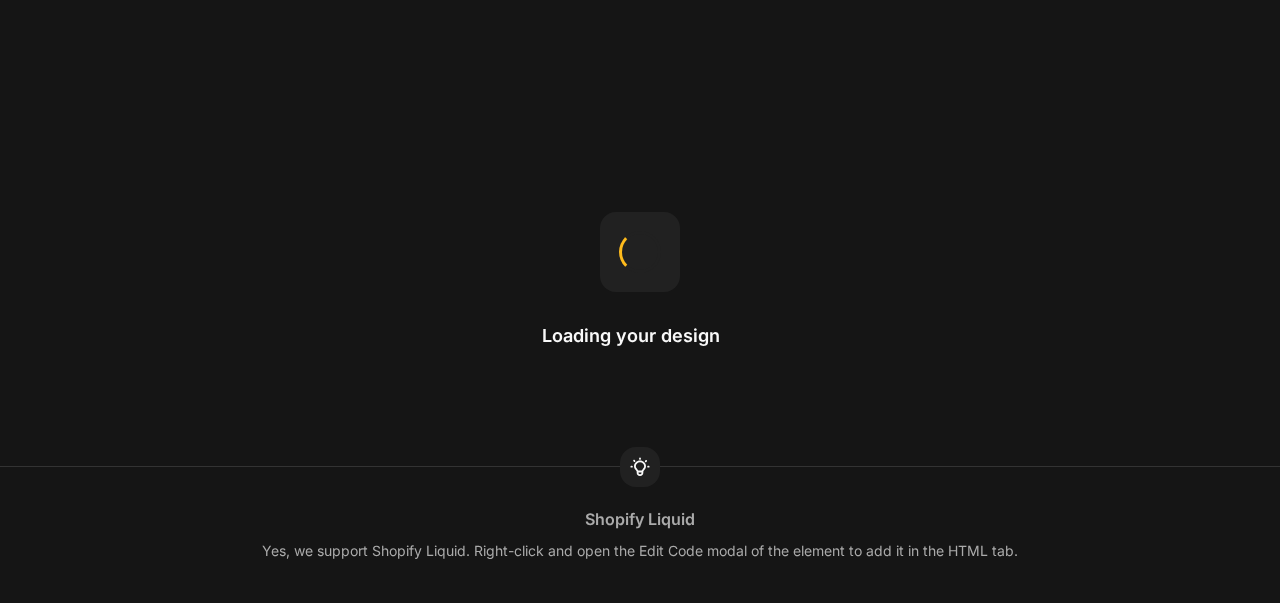 scroll, scrollTop: 0, scrollLeft: 0, axis: both 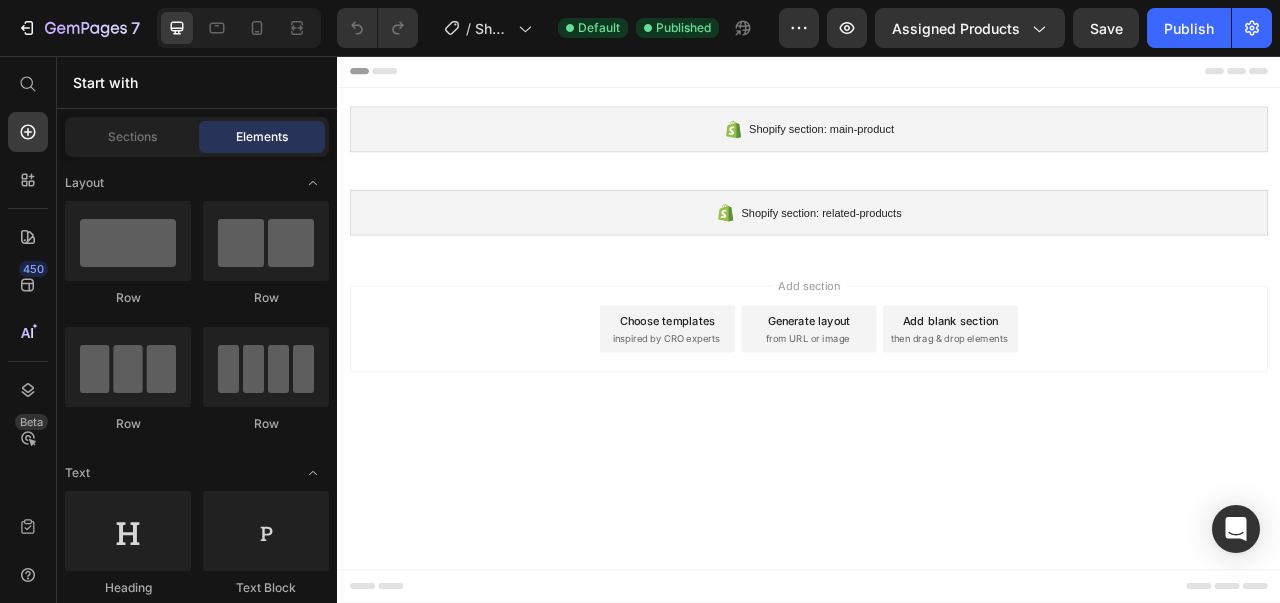 click on "Publish" at bounding box center [1189, 28] 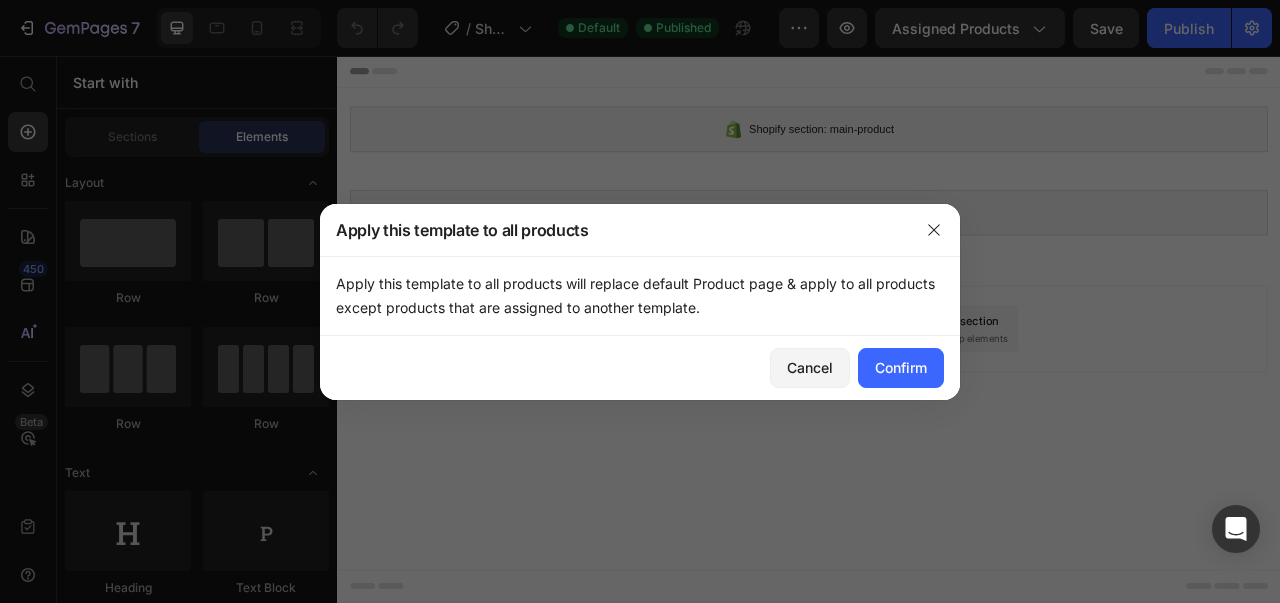 click on "Confirm" 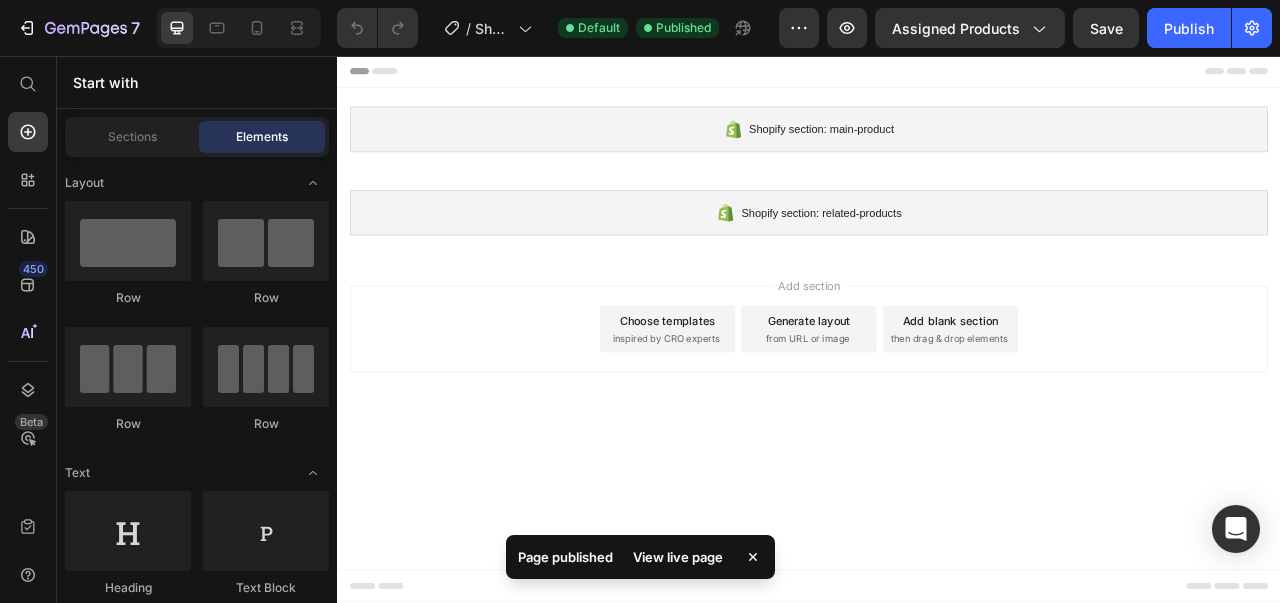 click on "View live page" at bounding box center (678, 557) 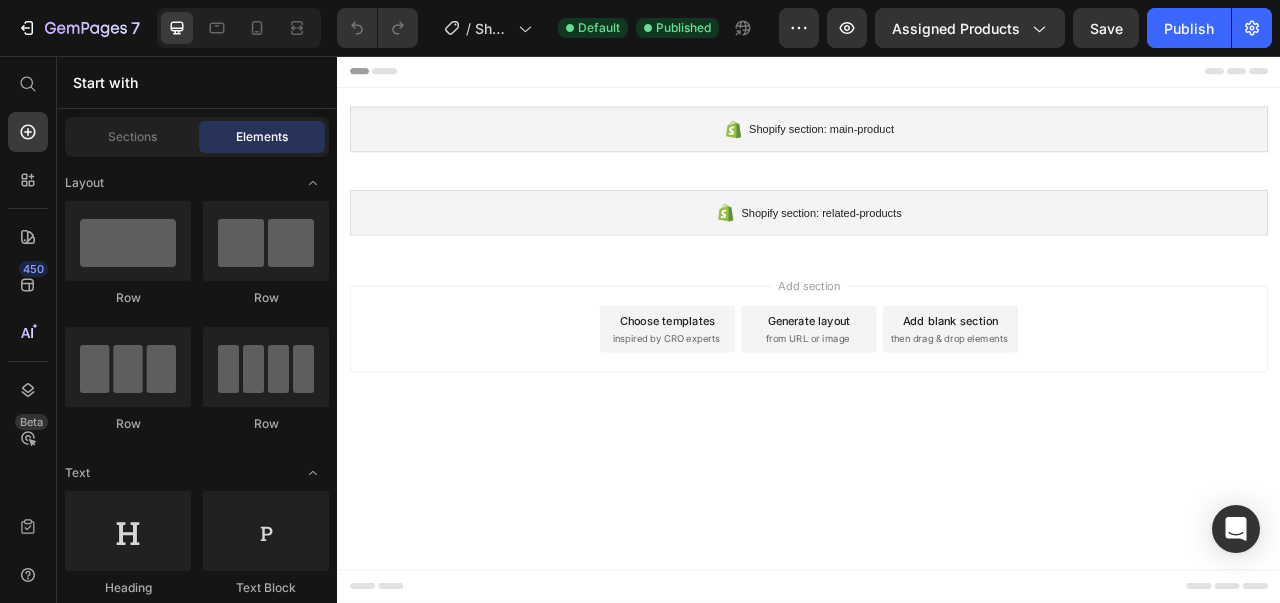 click on "Publish" at bounding box center [1189, 28] 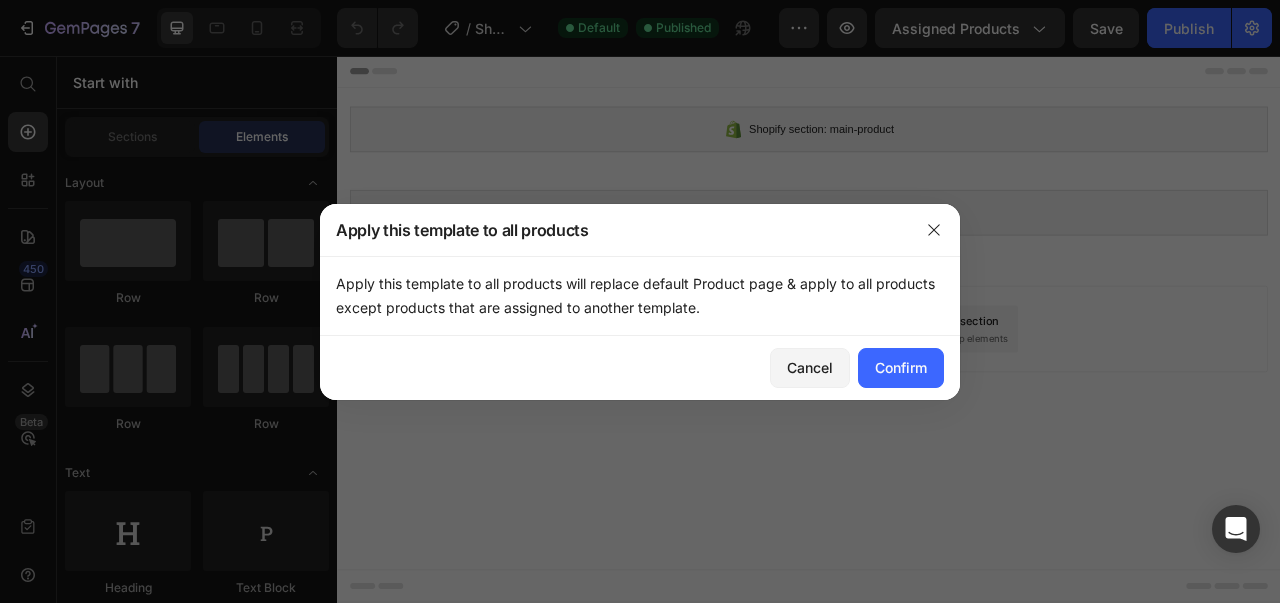 click on "Confirm" at bounding box center [901, 367] 